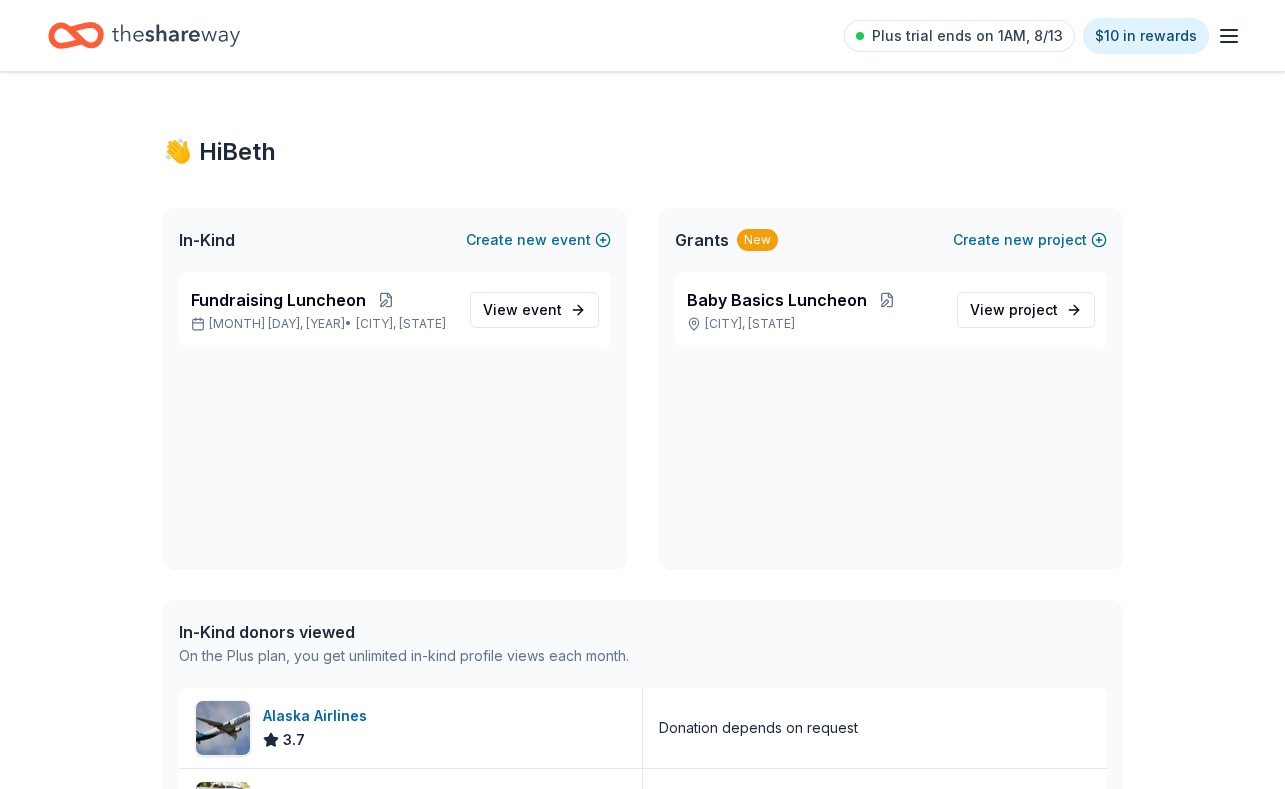 scroll, scrollTop: 0, scrollLeft: 0, axis: both 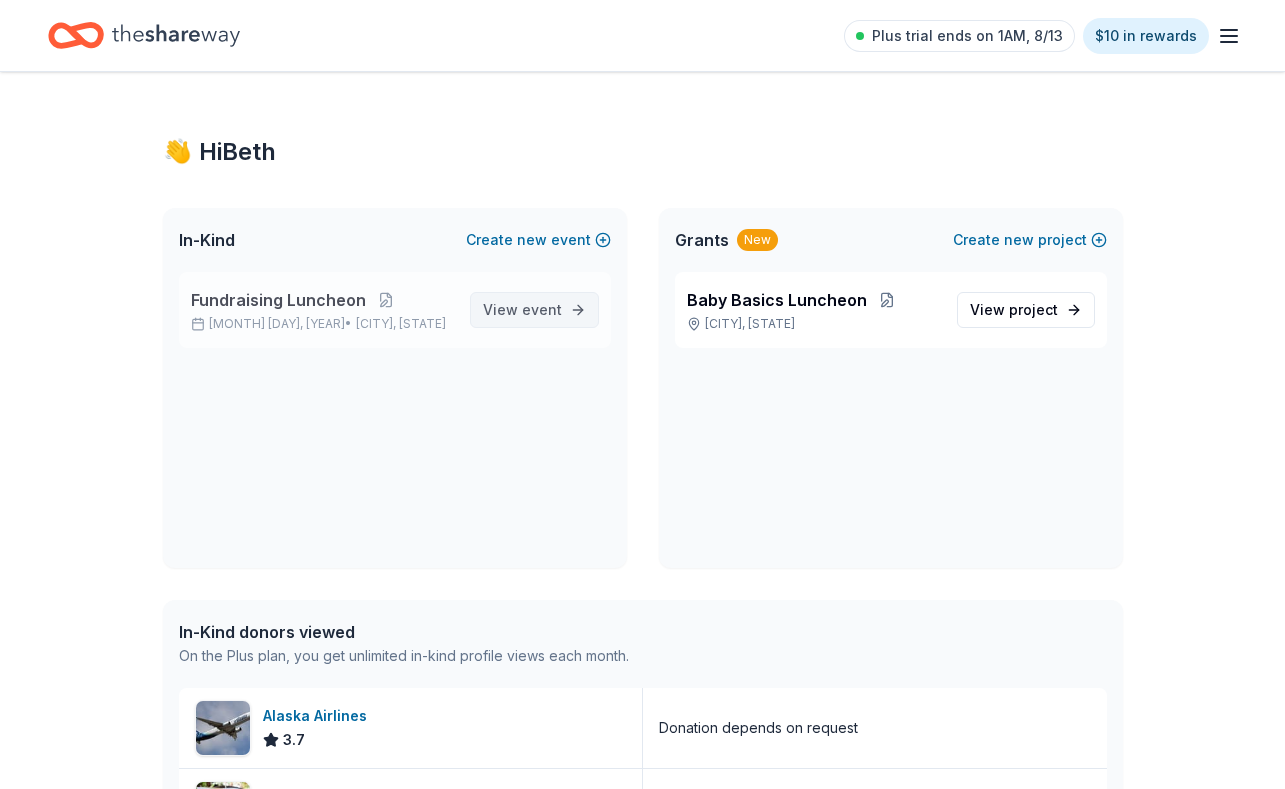 click on "View   event" at bounding box center [522, 310] 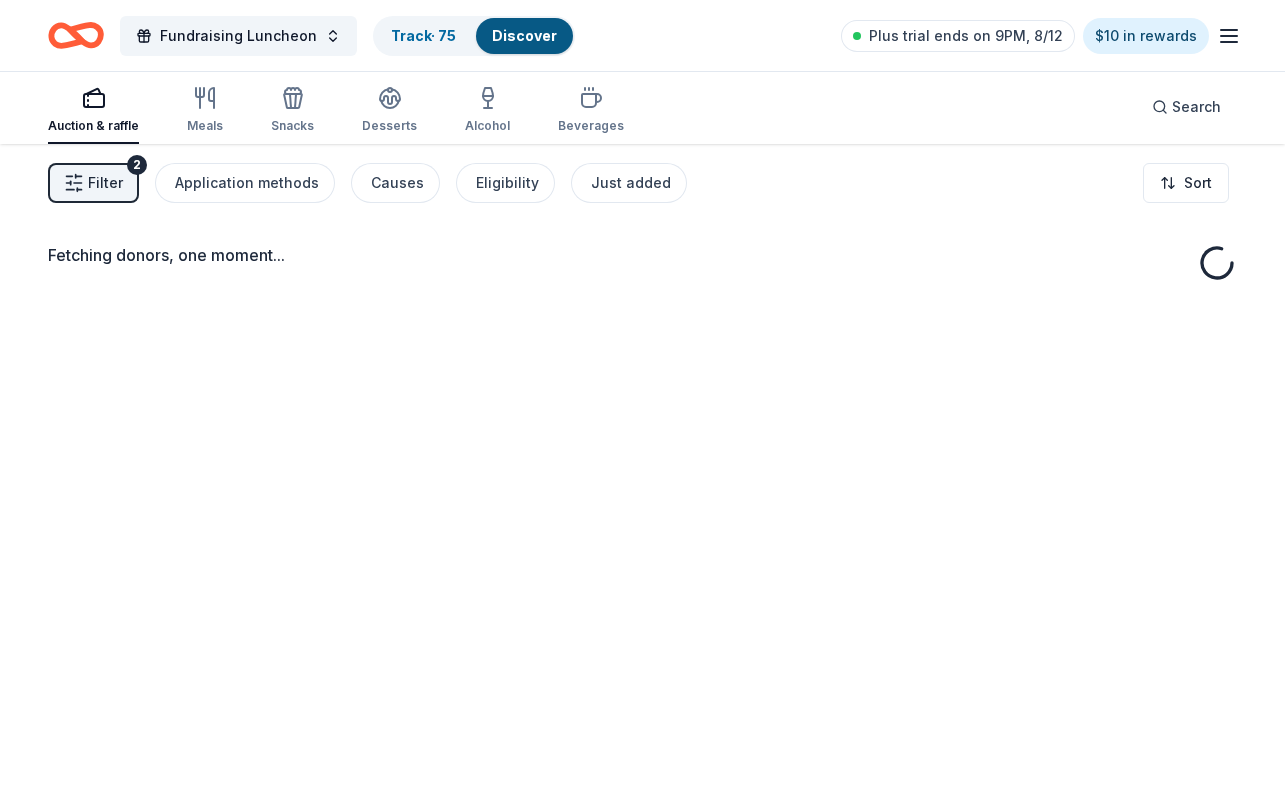 scroll, scrollTop: 0, scrollLeft: 0, axis: both 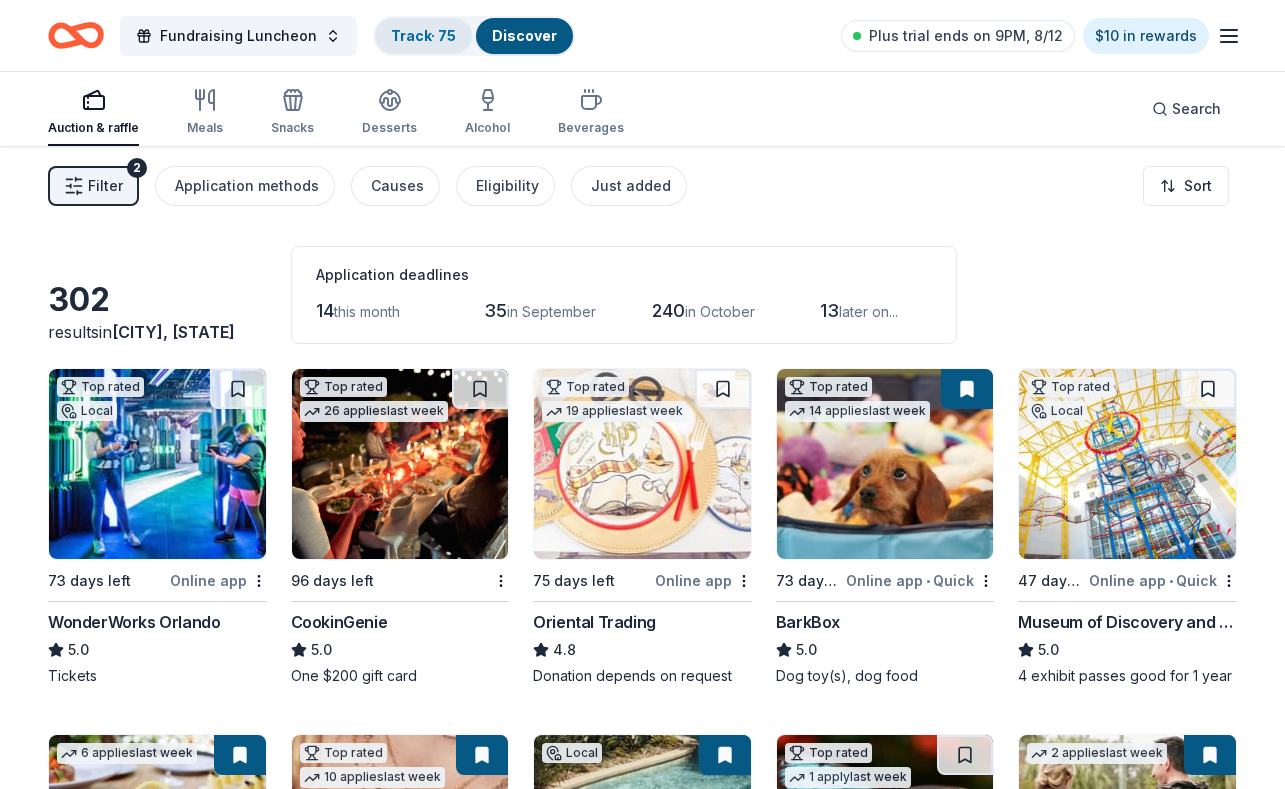 click on "Track  · 75" at bounding box center (423, 35) 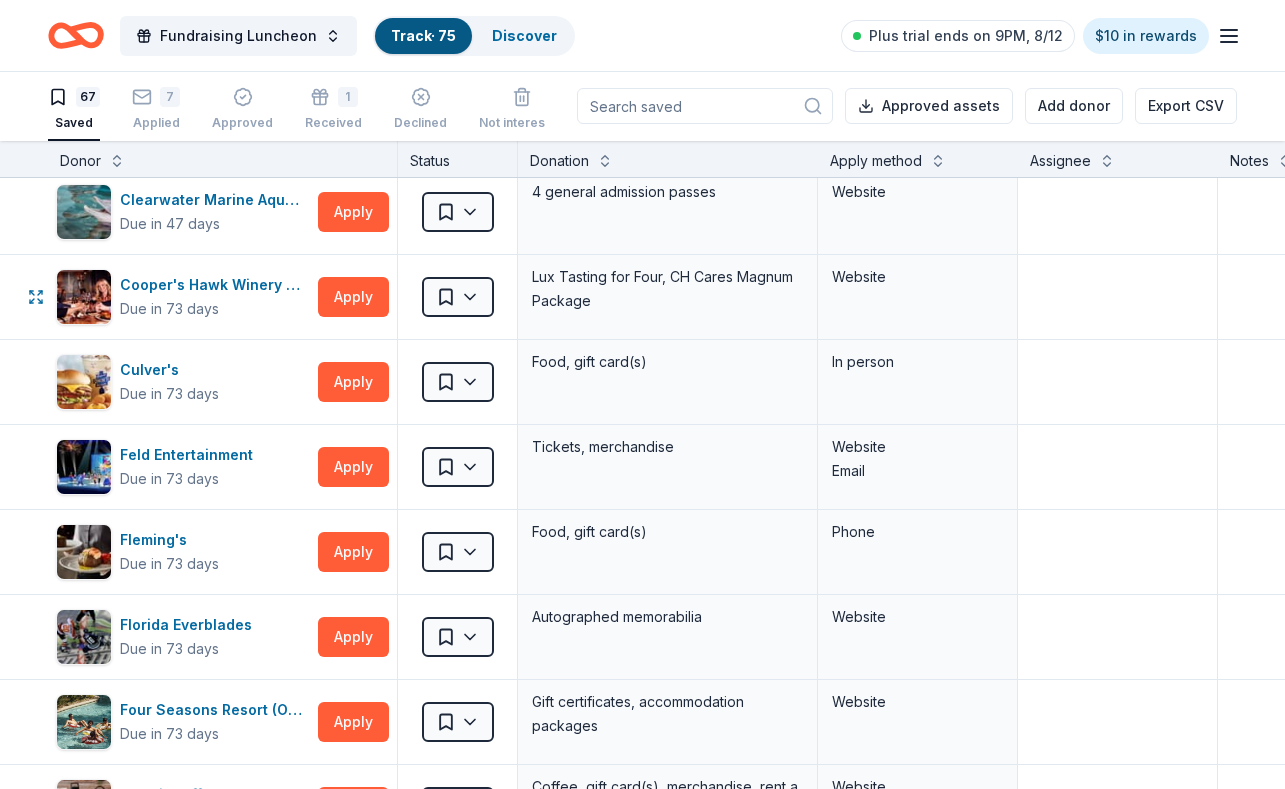 scroll, scrollTop: 1042, scrollLeft: 0, axis: vertical 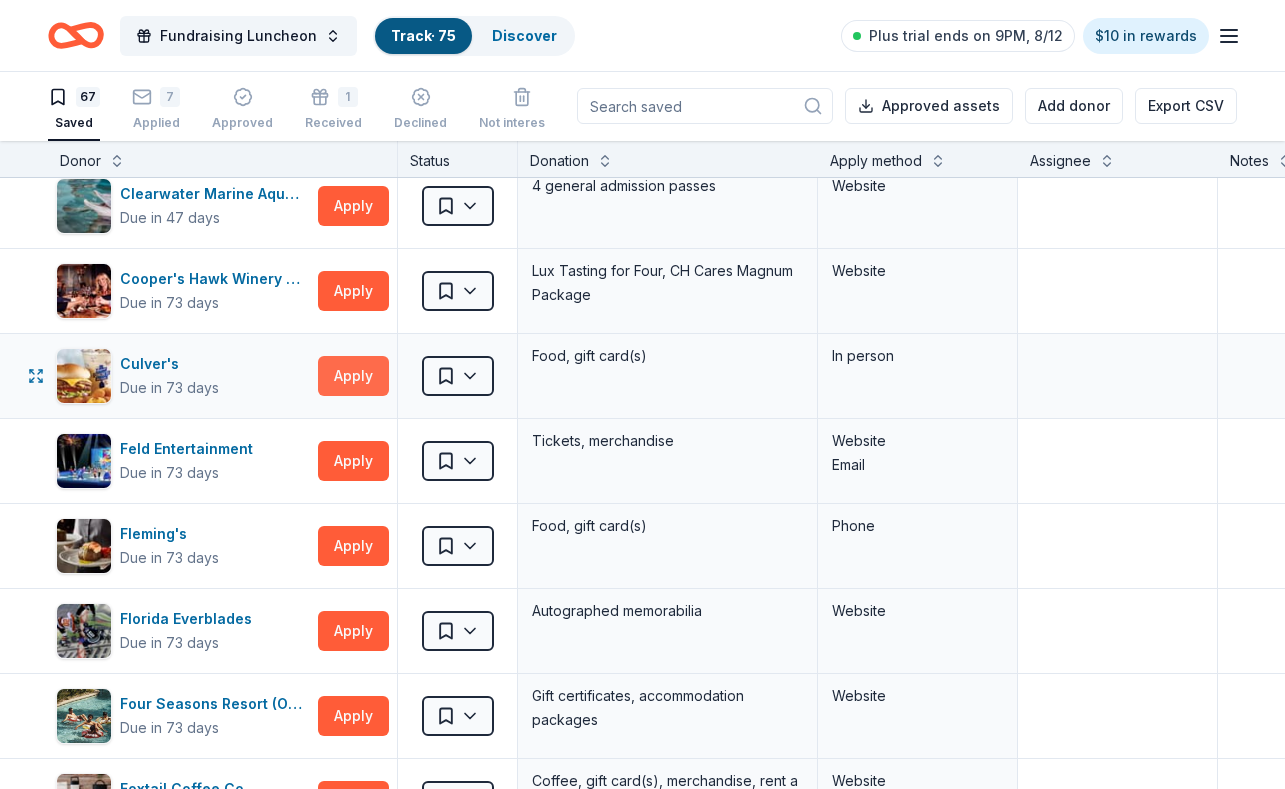 click on "Apply" at bounding box center (353, 376) 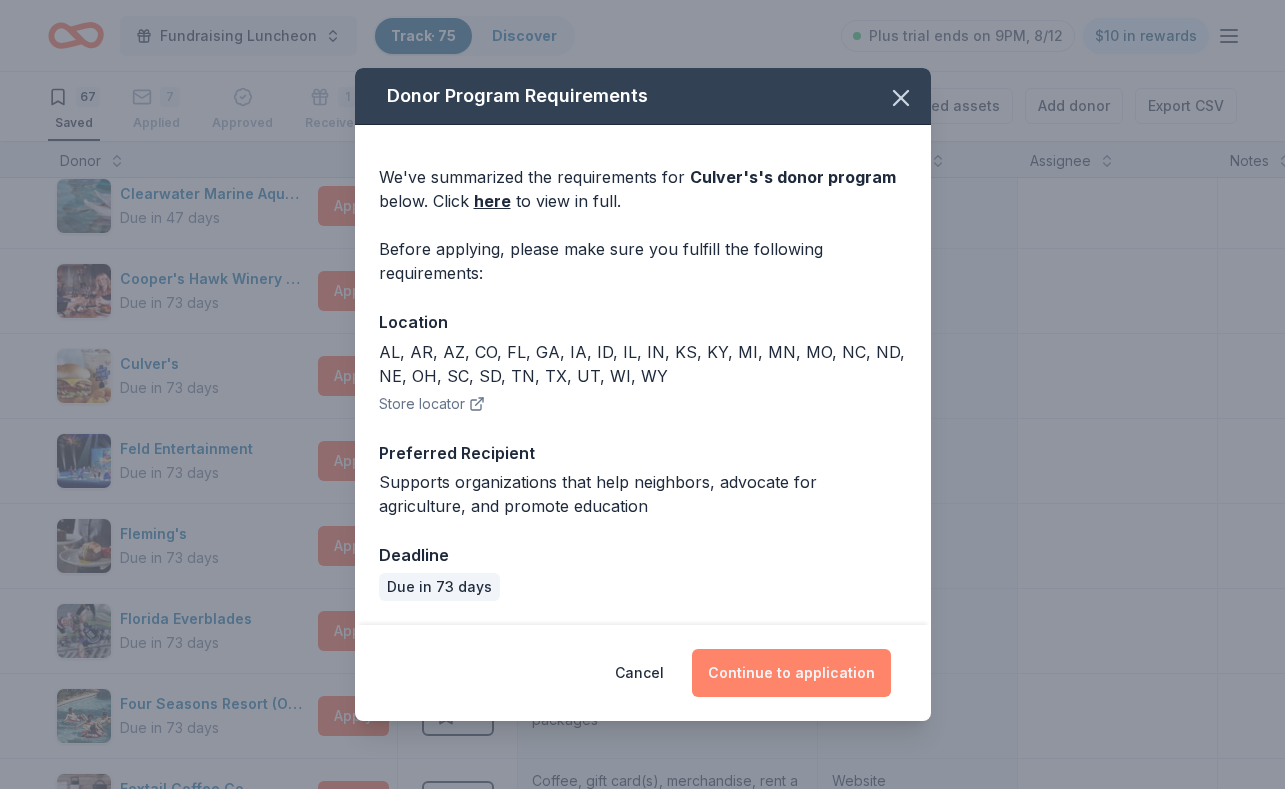 click on "Continue to application" at bounding box center (791, 673) 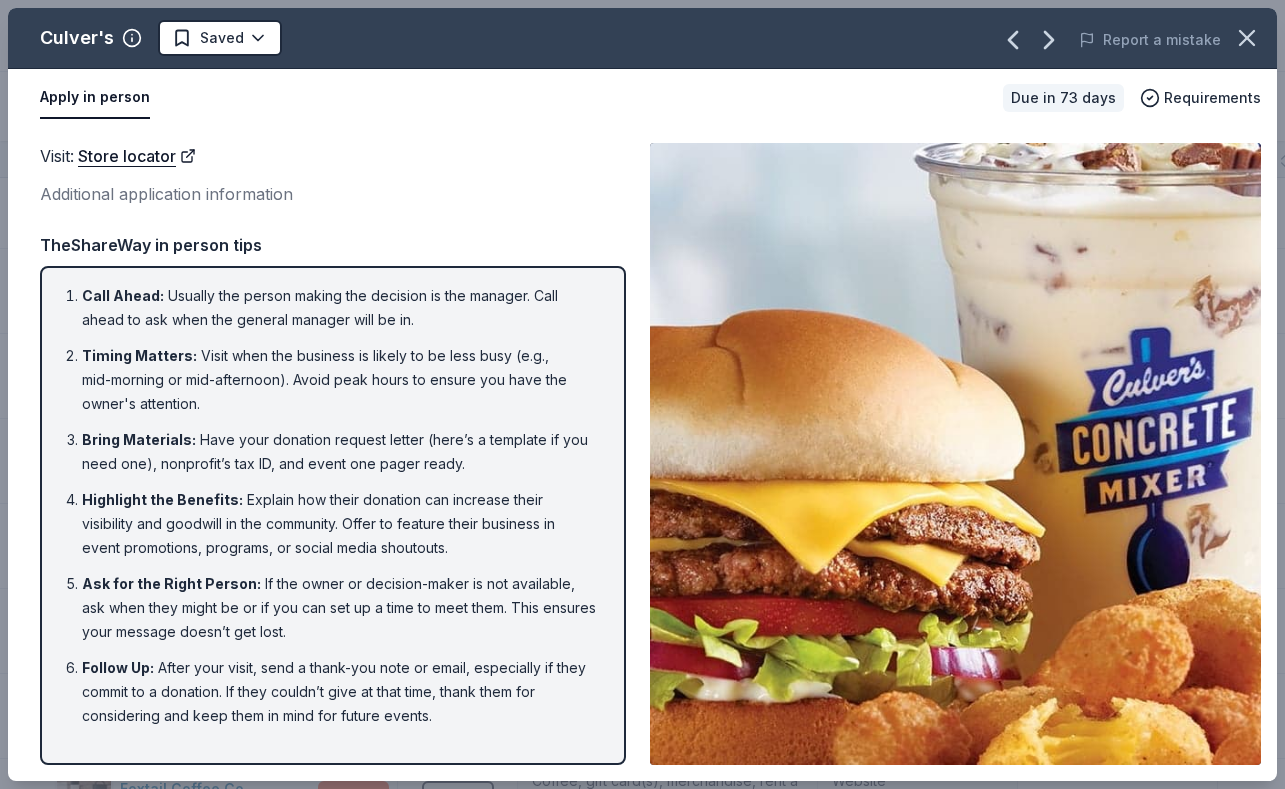 scroll, scrollTop: 0, scrollLeft: 0, axis: both 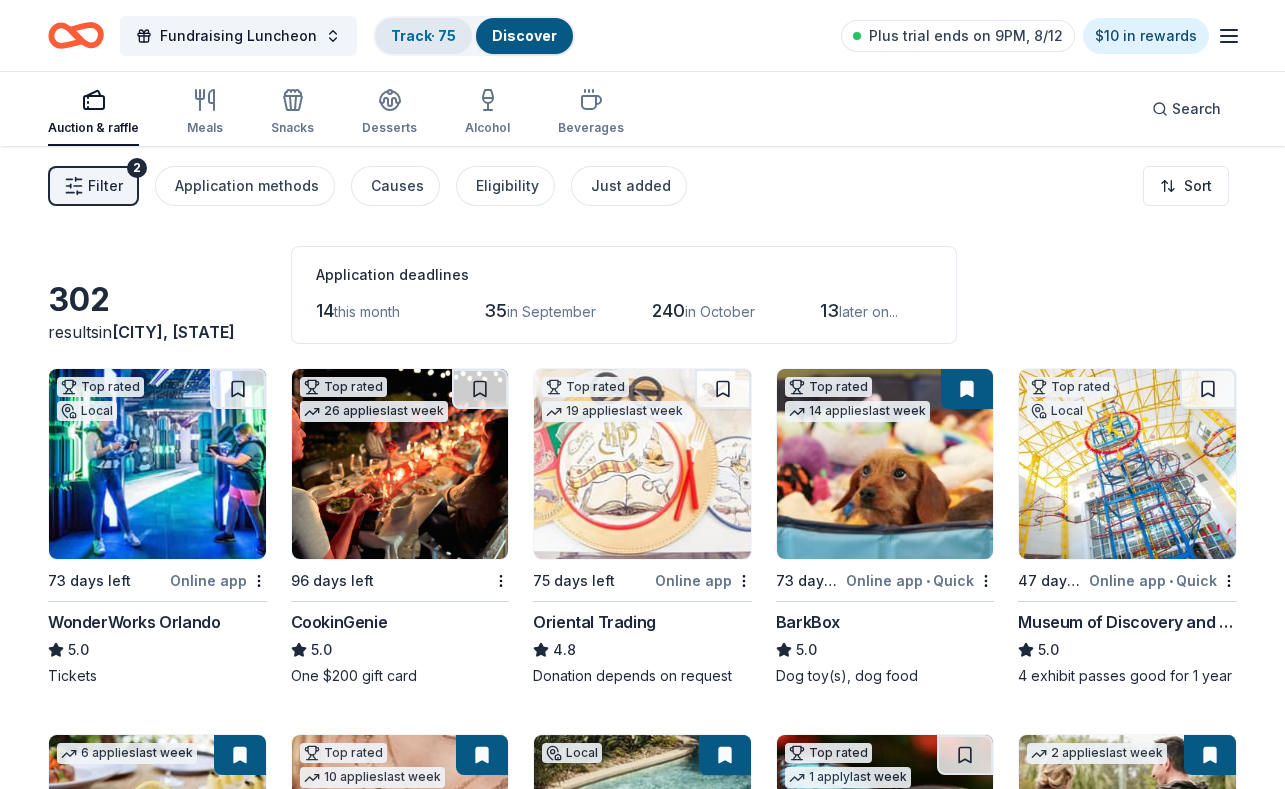 click on "Track  · 75" at bounding box center [423, 35] 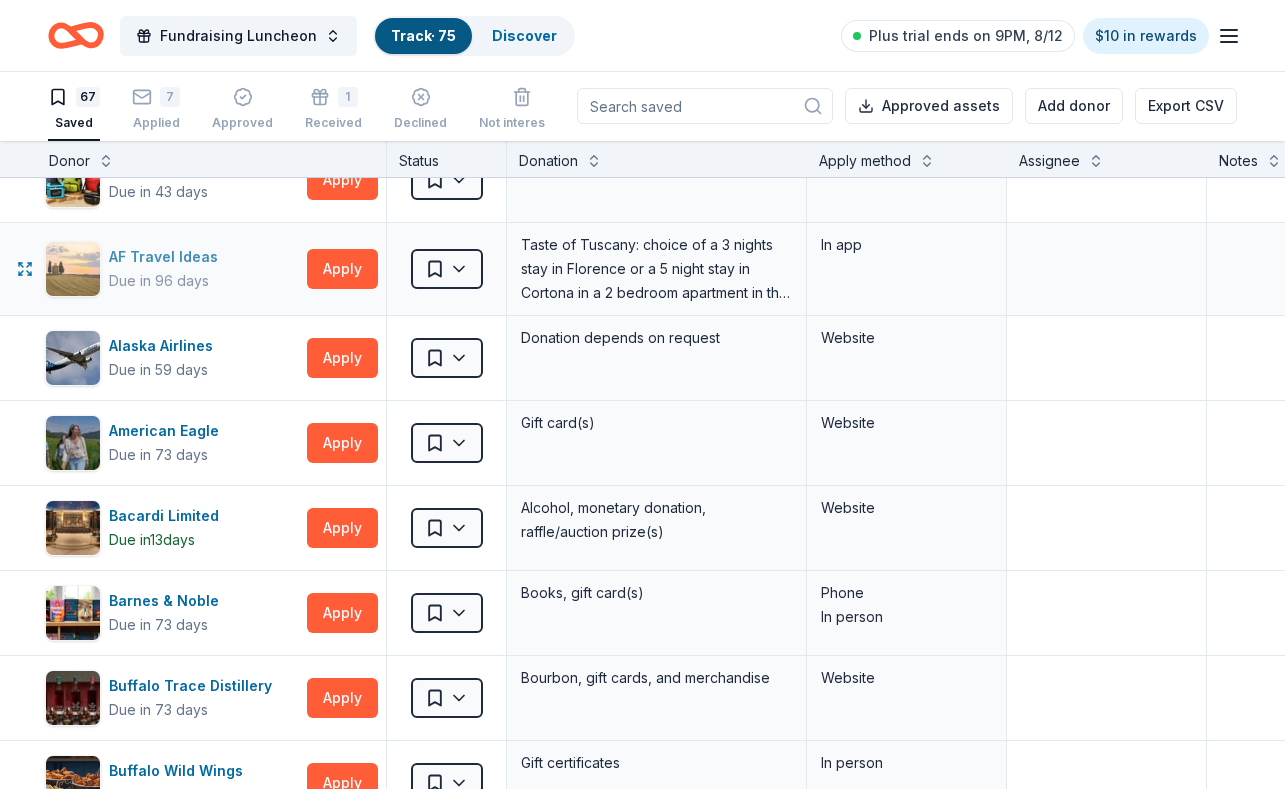 scroll, scrollTop: 0, scrollLeft: 11, axis: horizontal 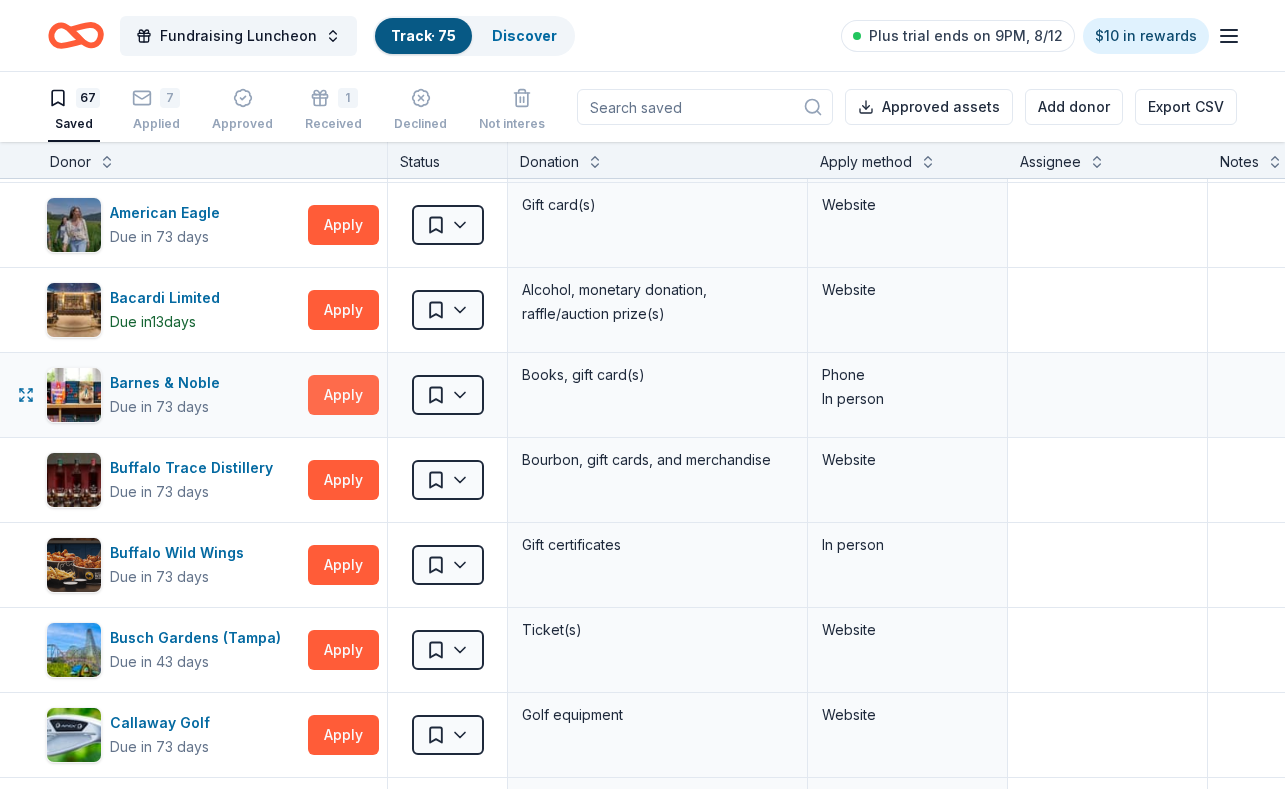 click on "Apply" at bounding box center (343, 395) 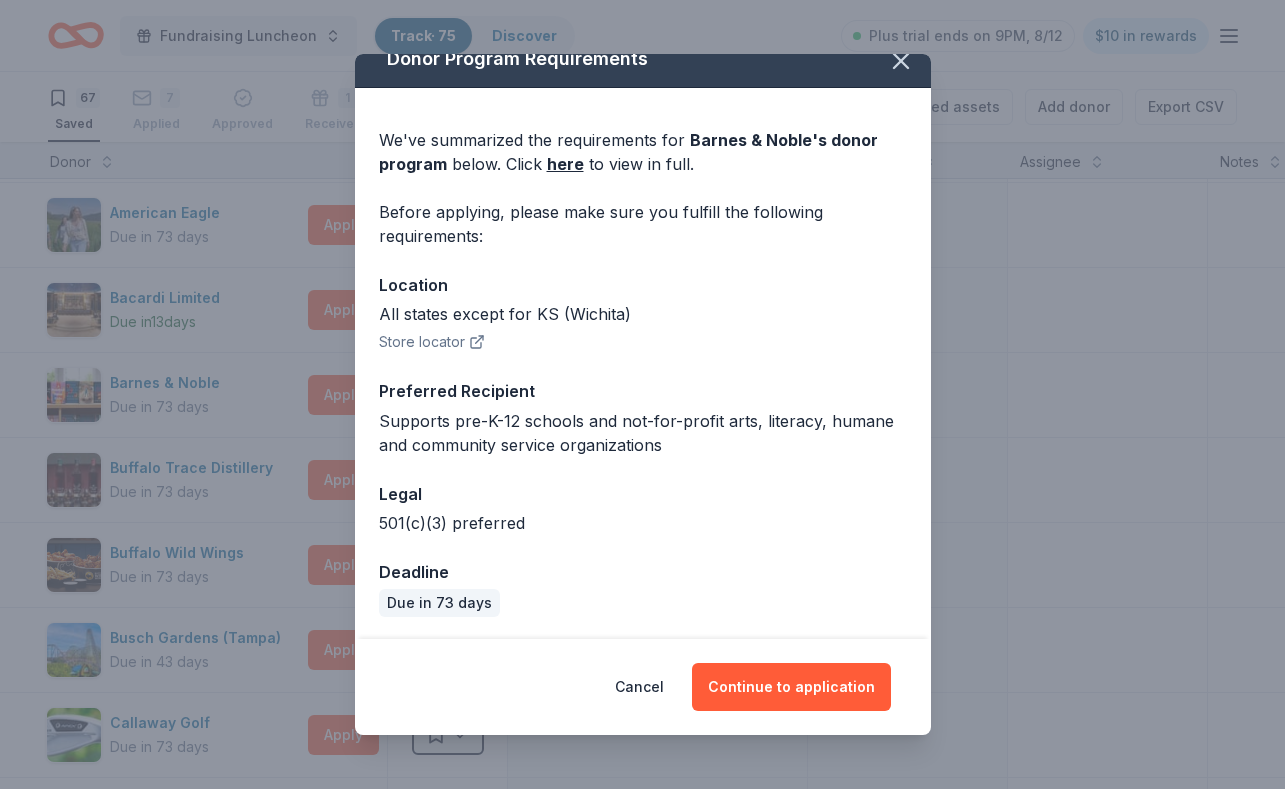 scroll, scrollTop: 25, scrollLeft: 0, axis: vertical 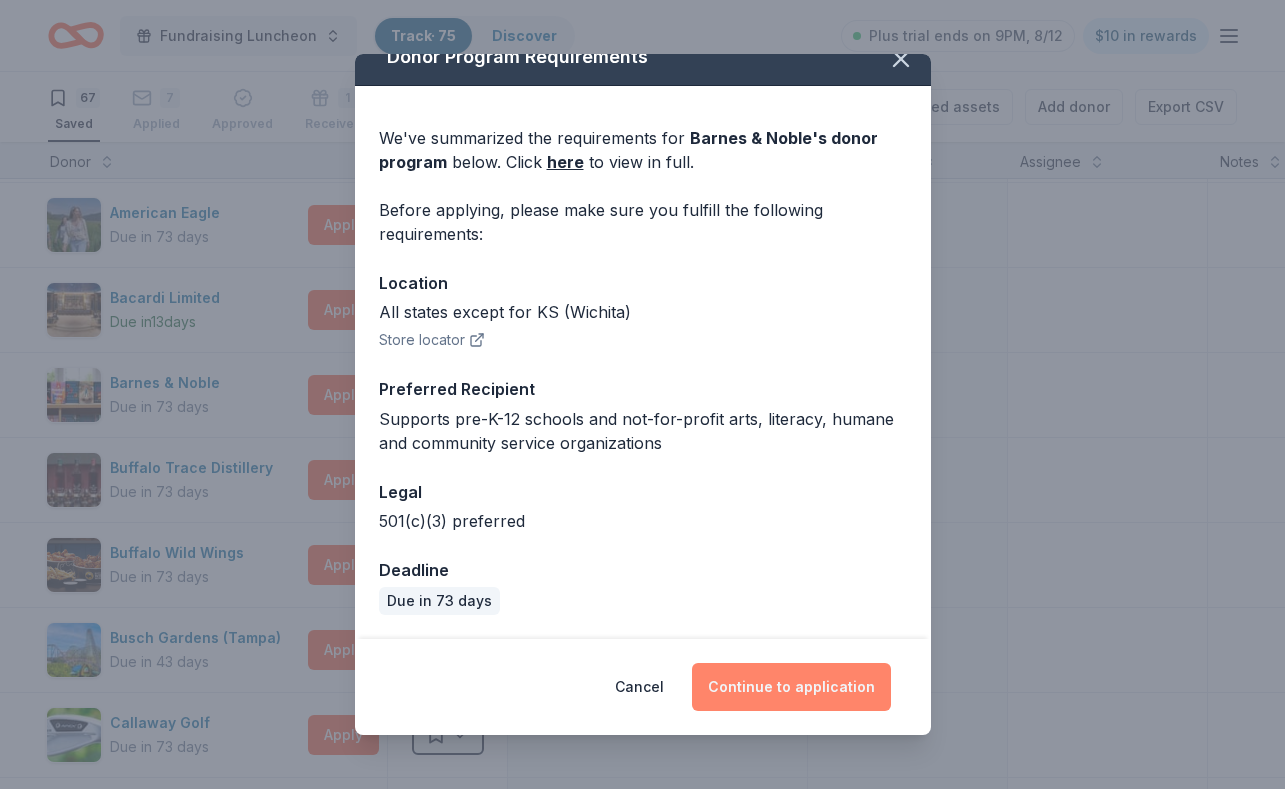 click on "Continue to application" at bounding box center [791, 687] 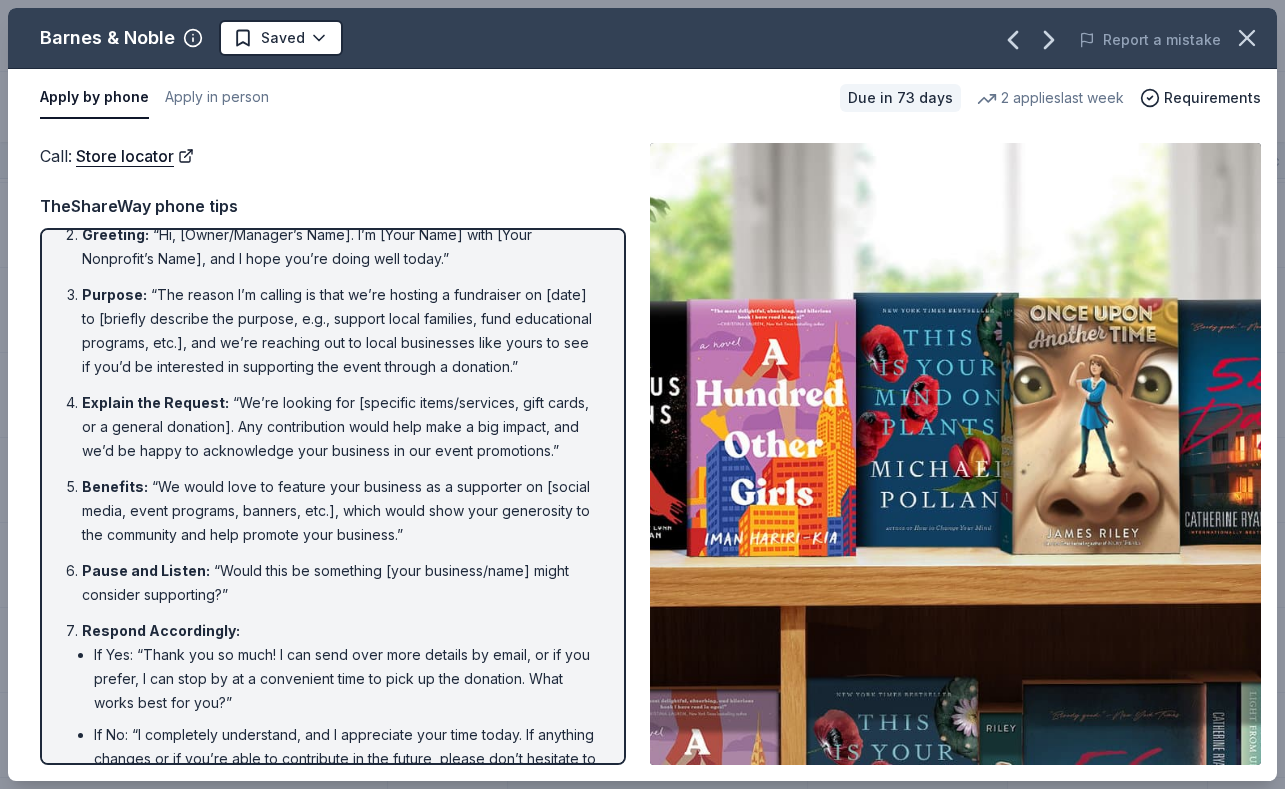 scroll, scrollTop: 0, scrollLeft: 0, axis: both 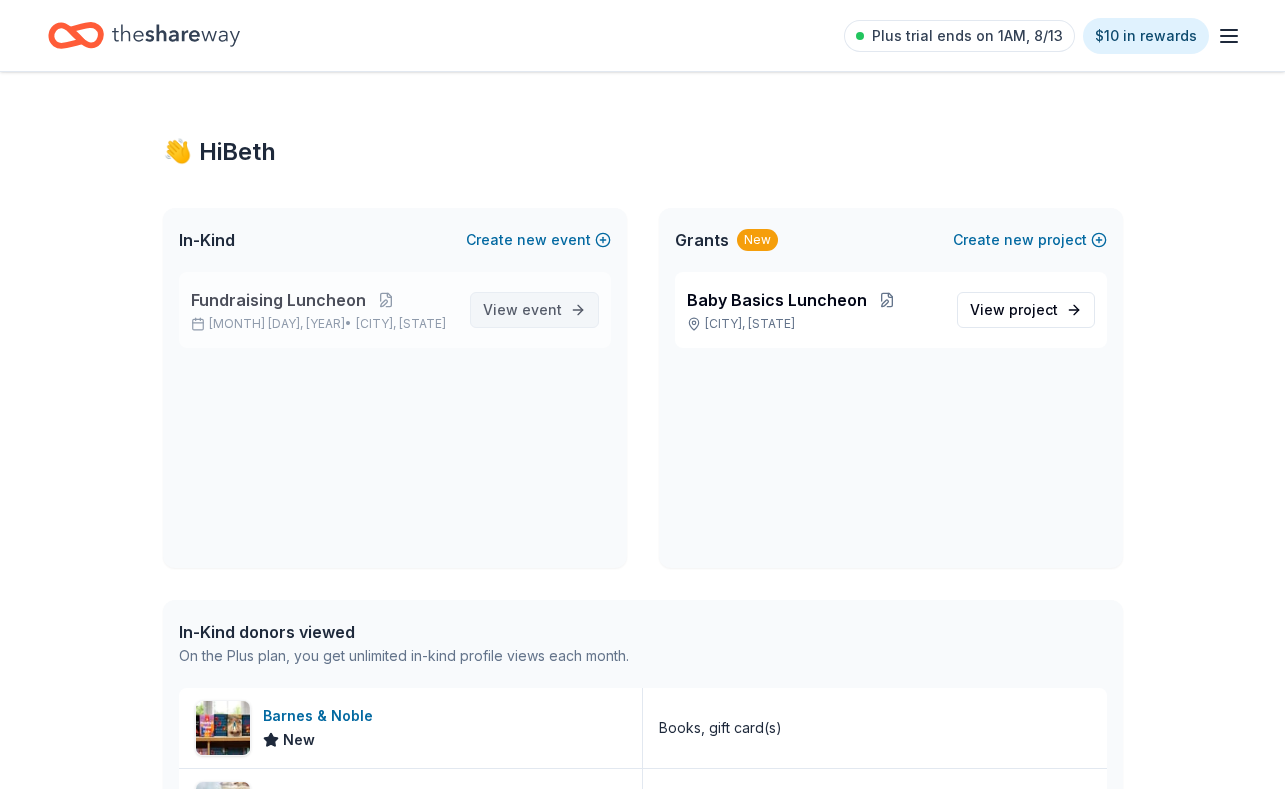 click on "event" at bounding box center [542, 309] 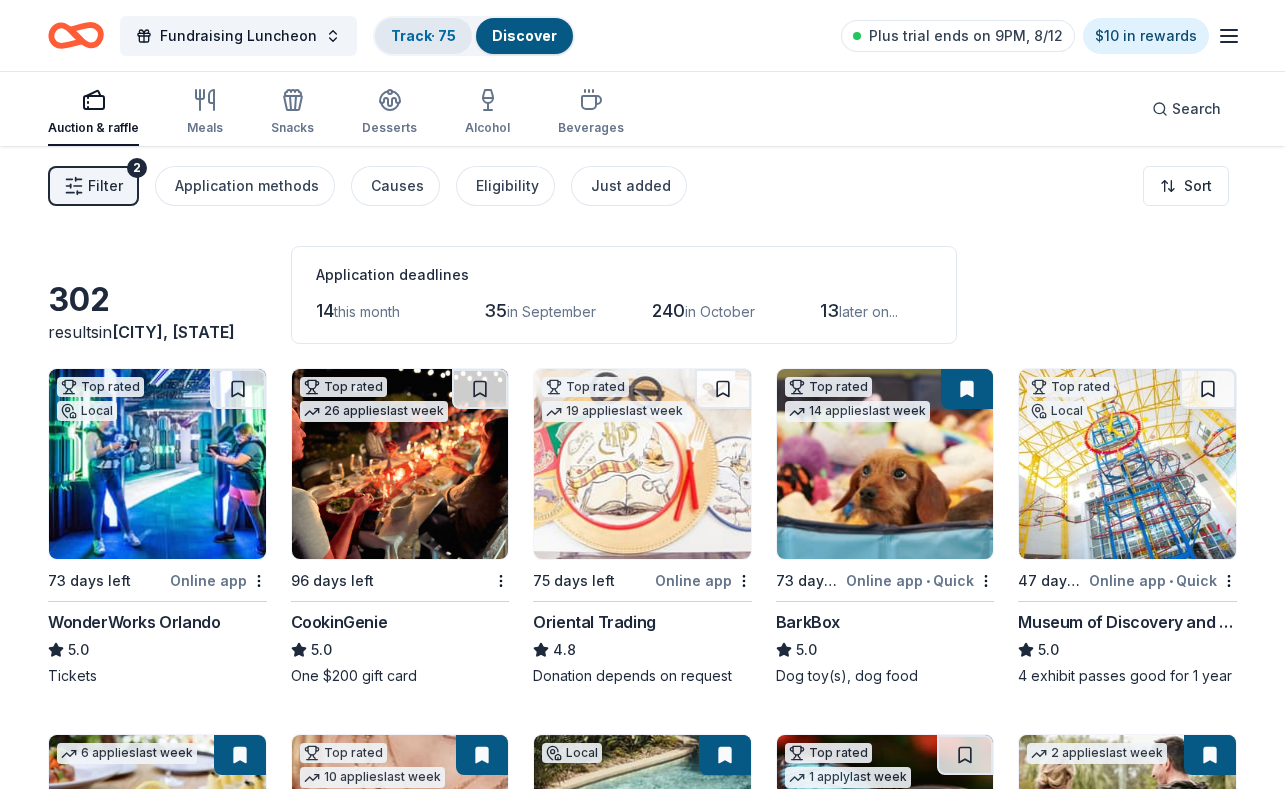click on "Track  · 75" at bounding box center (423, 35) 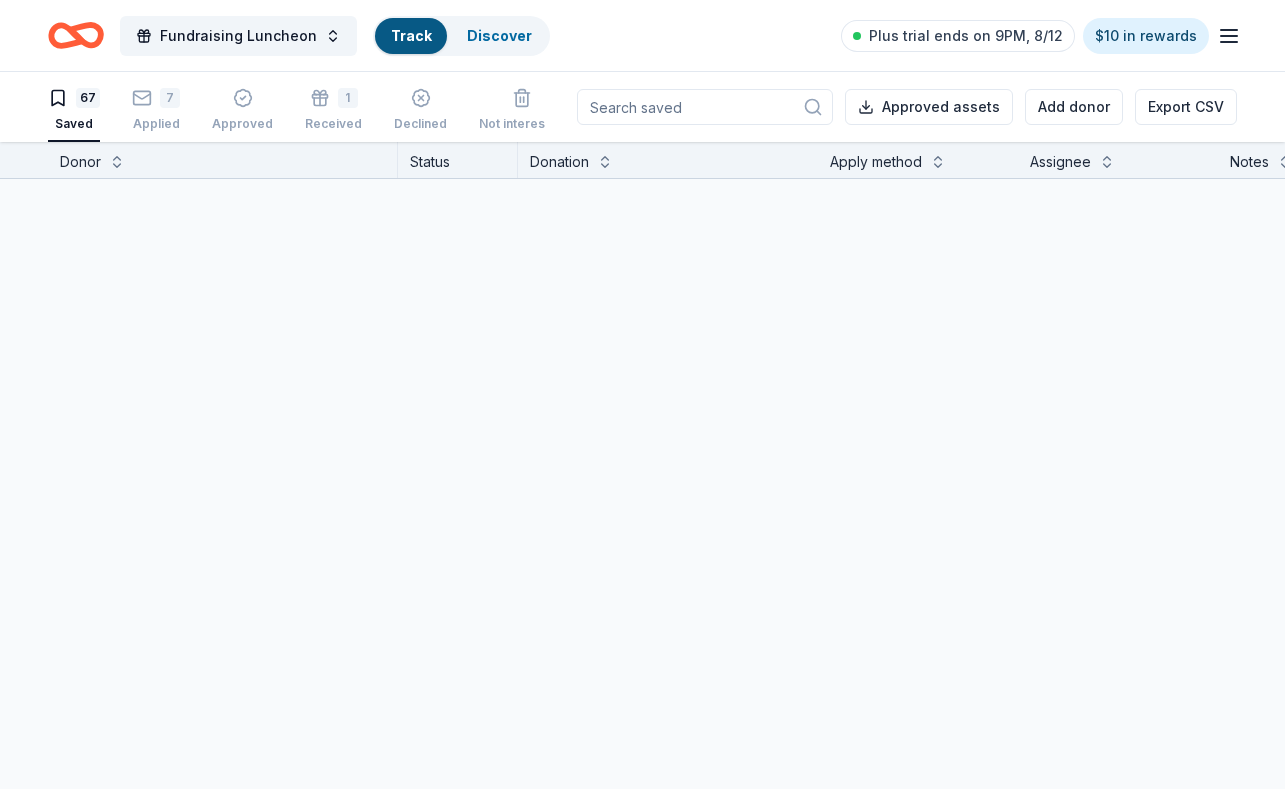 scroll, scrollTop: 1, scrollLeft: 0, axis: vertical 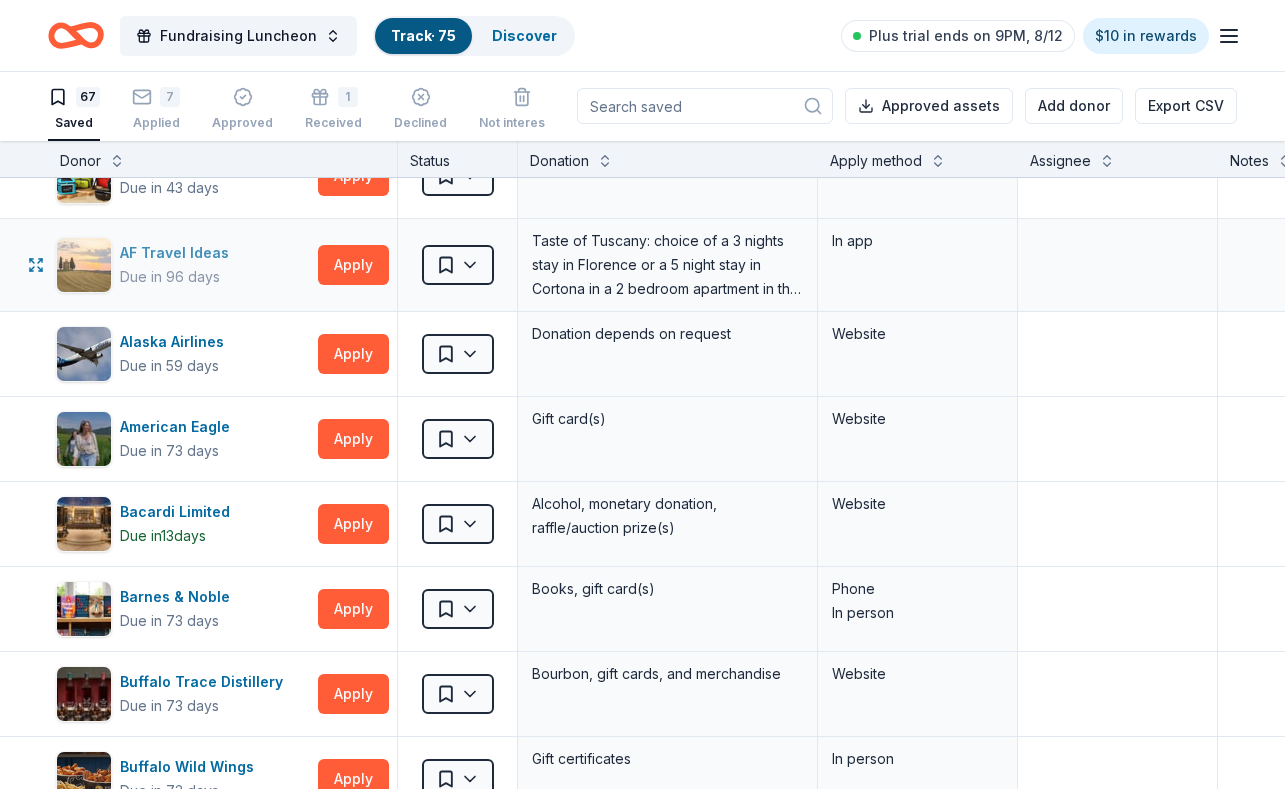 click on "AF Travel Ideas" at bounding box center [178, 253] 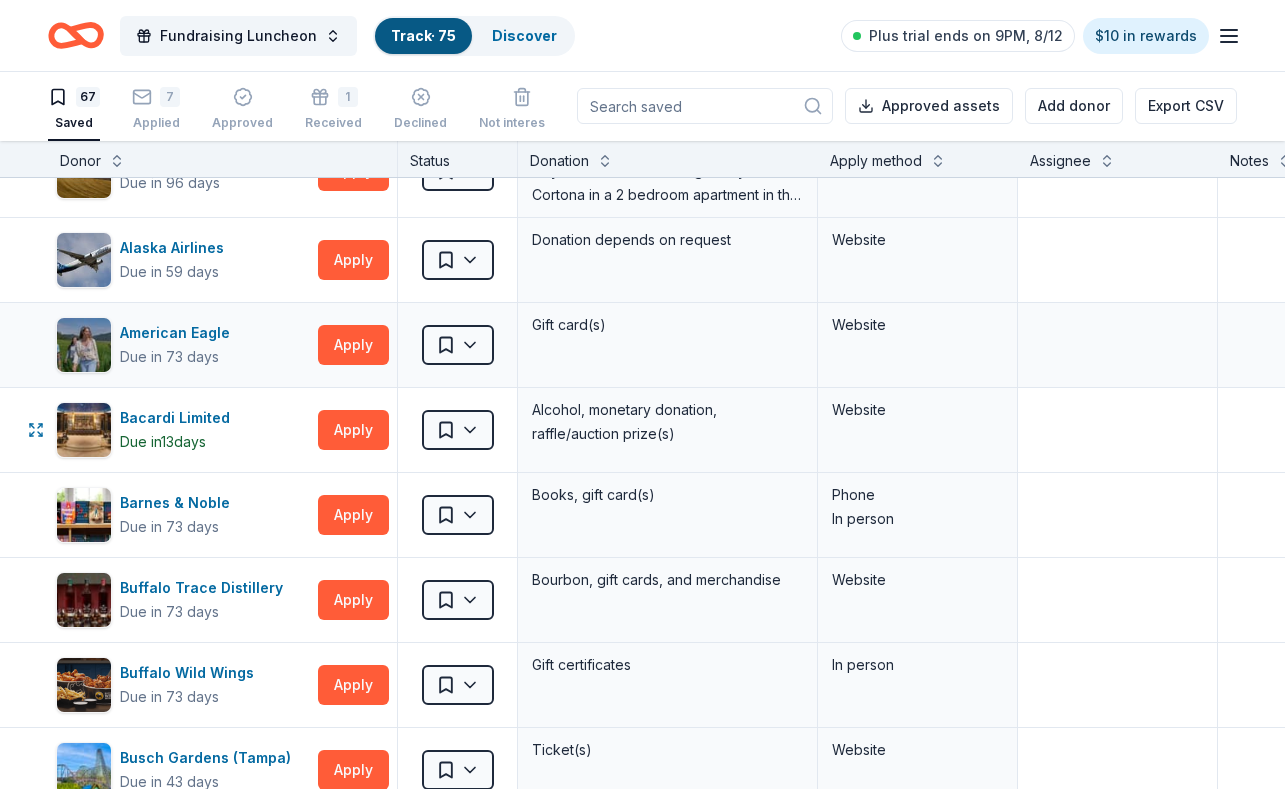 scroll, scrollTop: 142, scrollLeft: 0, axis: vertical 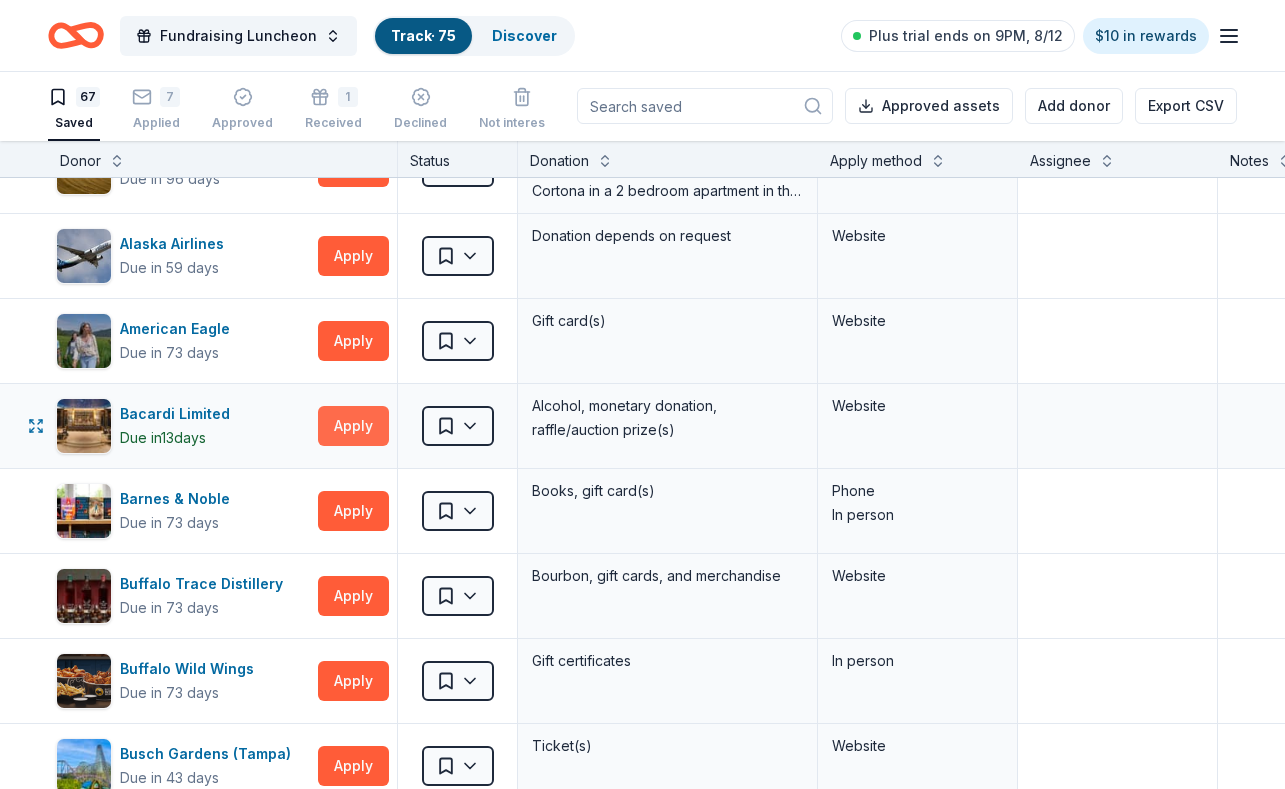 click on "Apply" at bounding box center [353, 426] 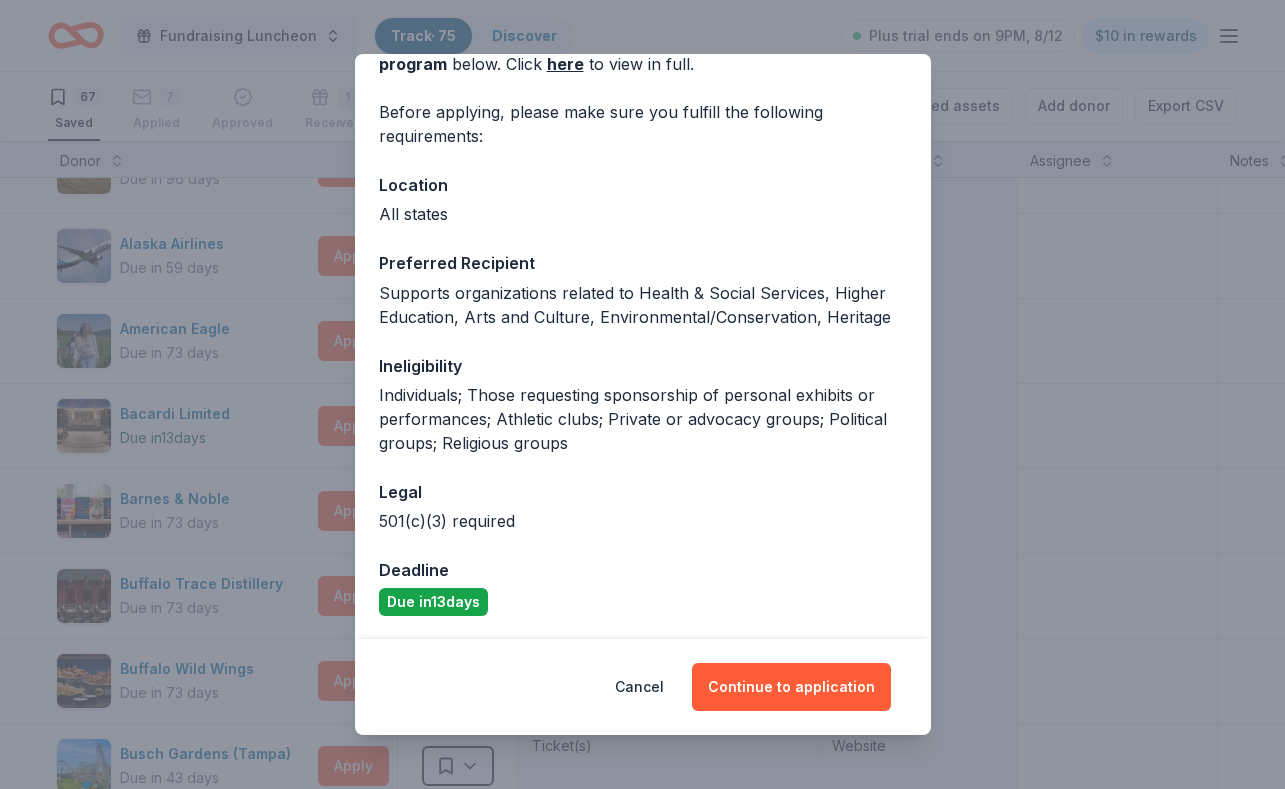 scroll, scrollTop: 123, scrollLeft: 0, axis: vertical 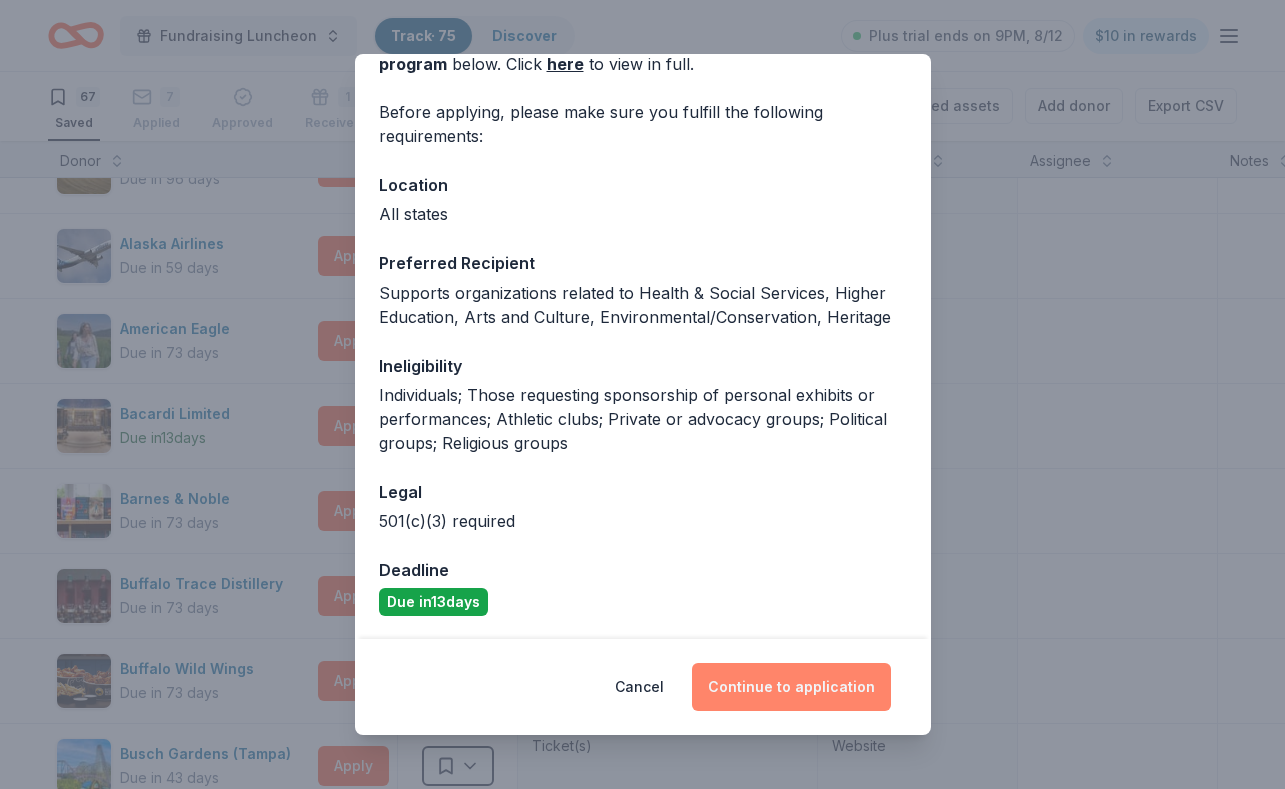 click on "Continue to application" at bounding box center [791, 687] 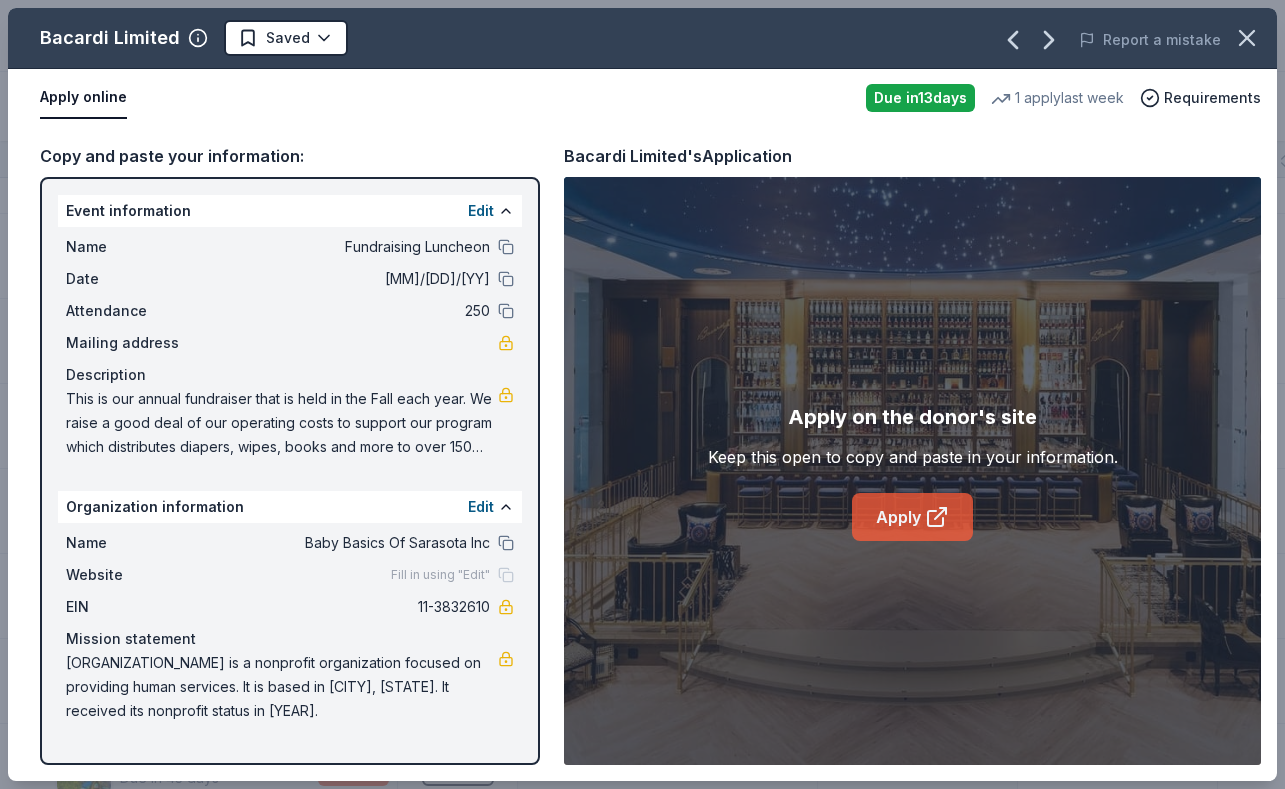 click on "Apply" at bounding box center [912, 517] 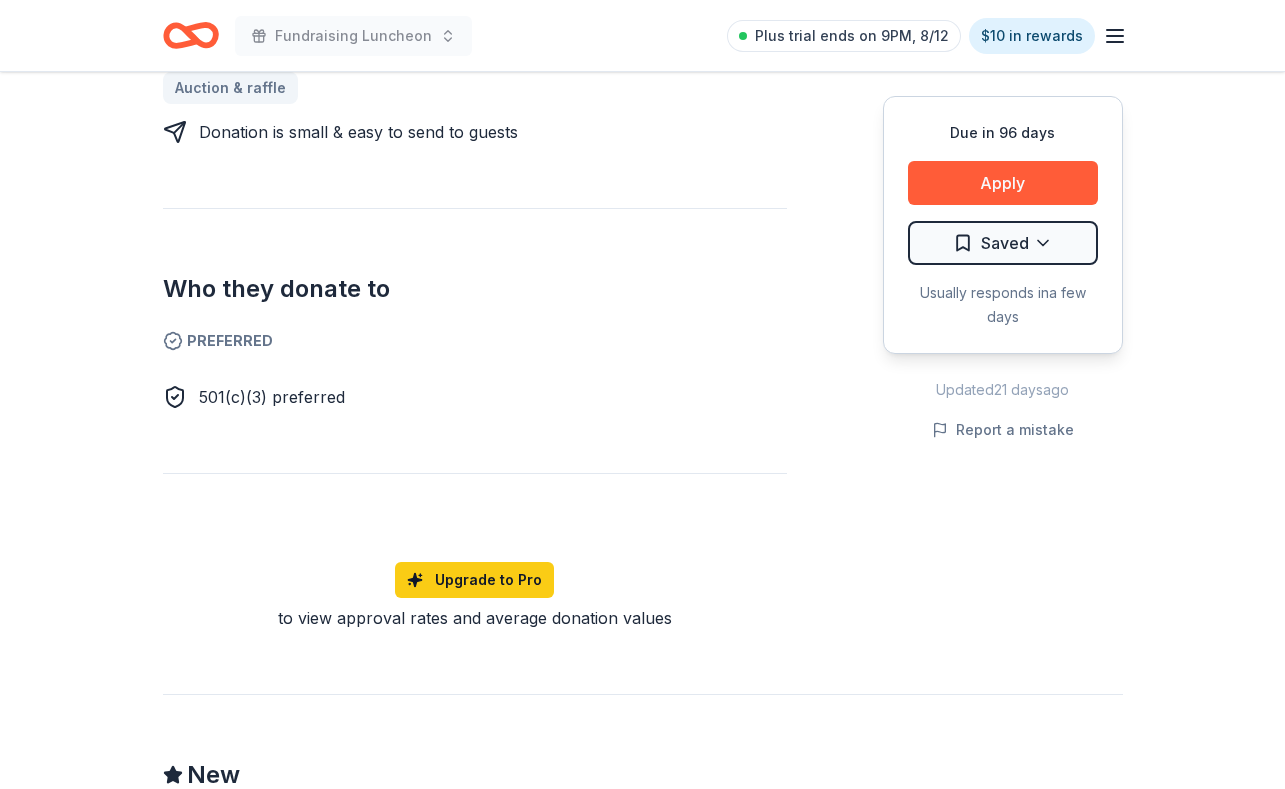 scroll, scrollTop: 1083, scrollLeft: 0, axis: vertical 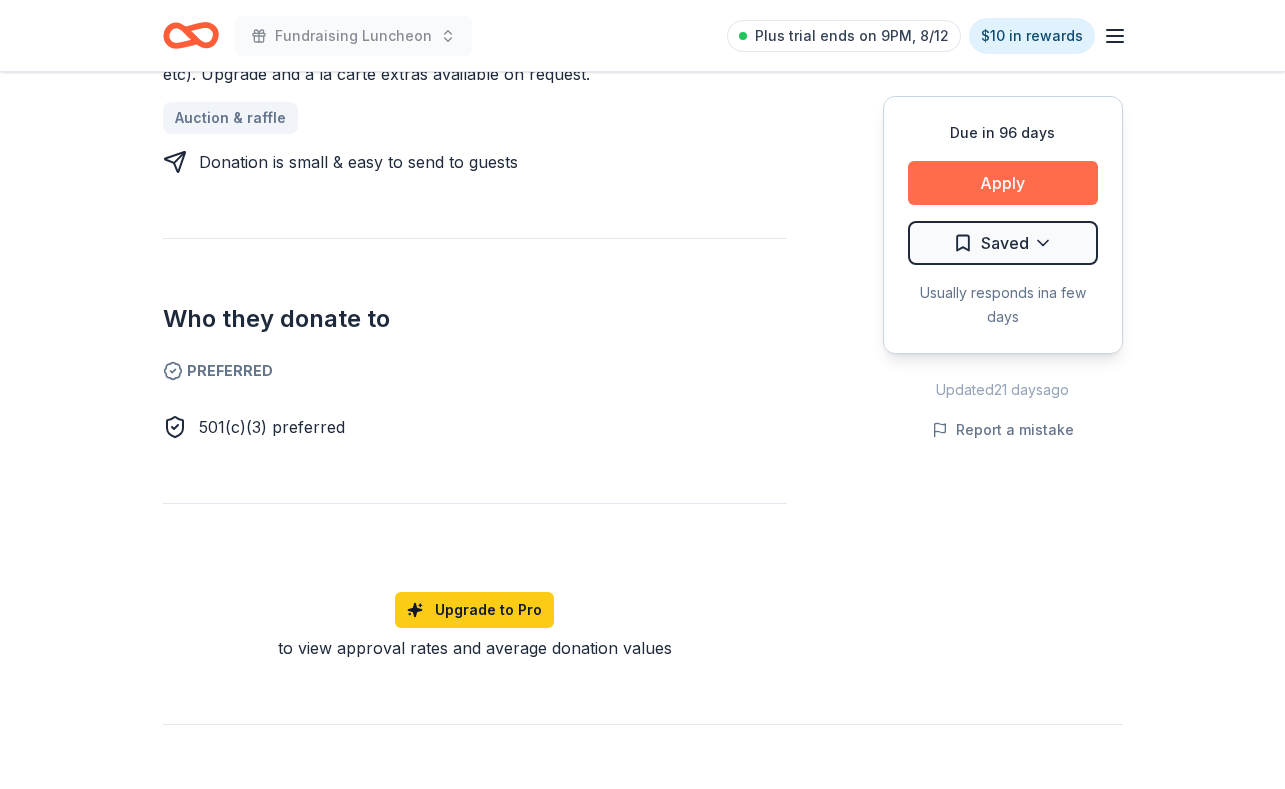 click on "Apply" at bounding box center (1003, 183) 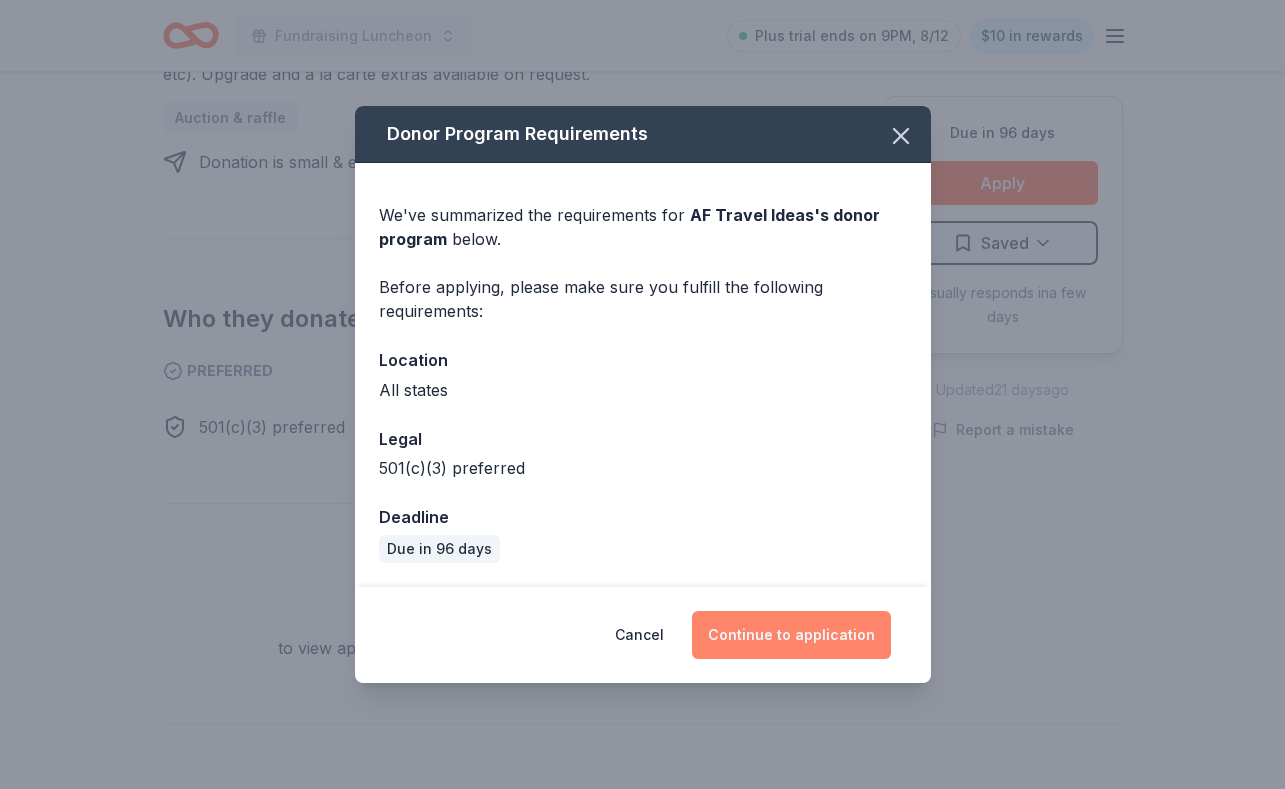 click on "Continue to application" at bounding box center [791, 635] 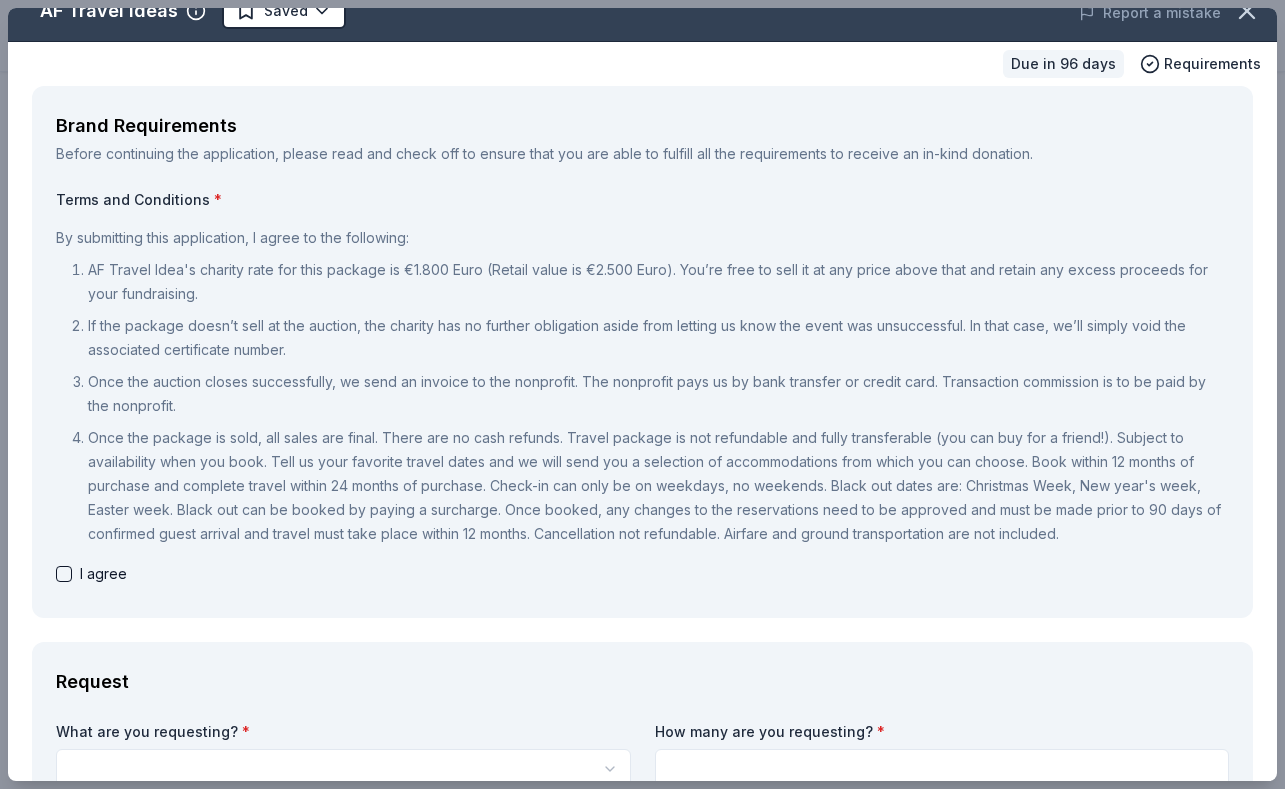 scroll, scrollTop: 0, scrollLeft: 0, axis: both 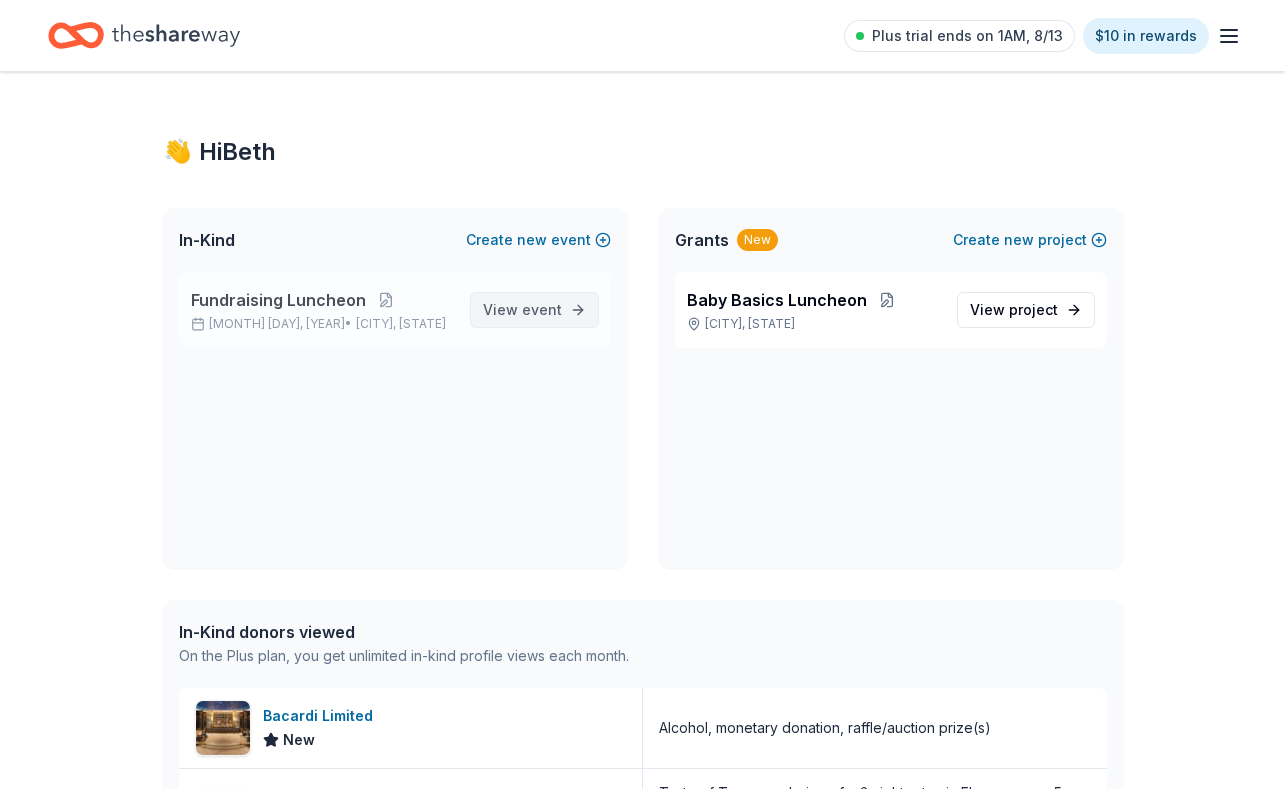 click on "event" at bounding box center (542, 309) 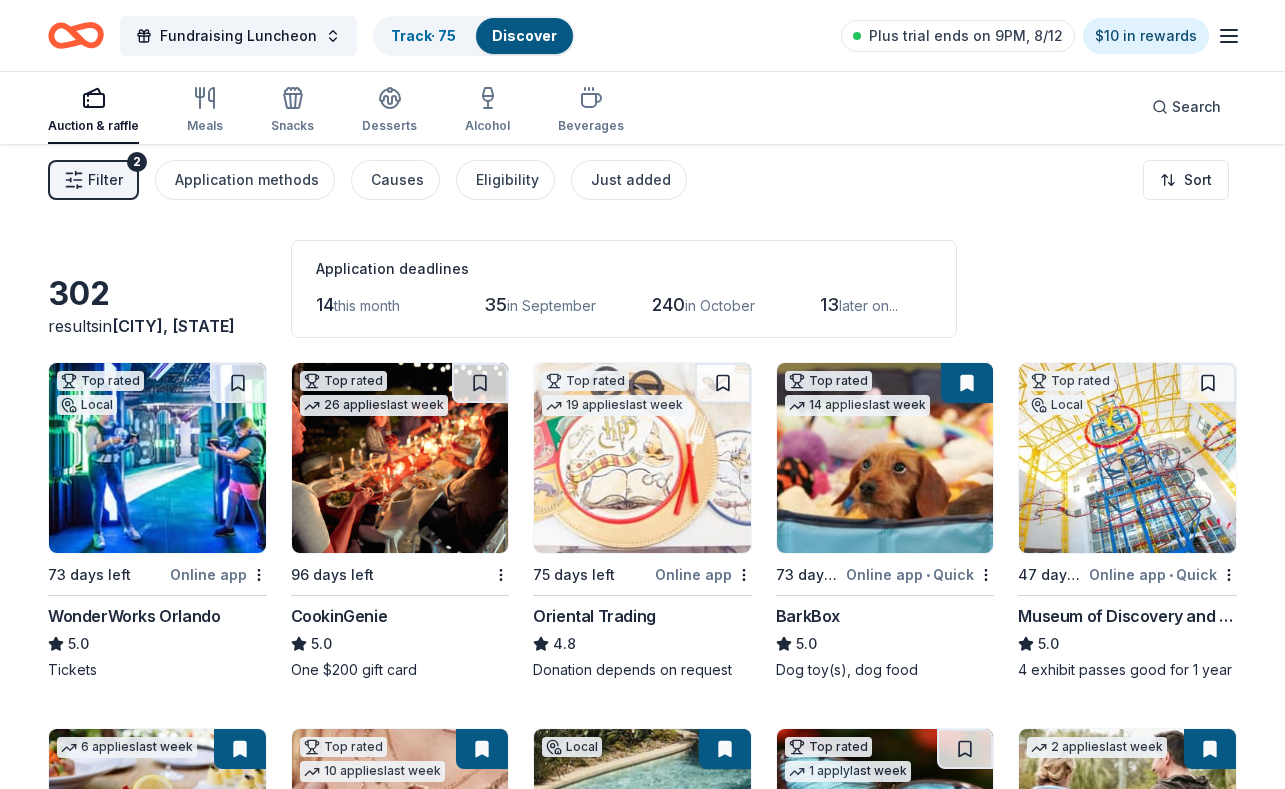 scroll, scrollTop: 21, scrollLeft: 0, axis: vertical 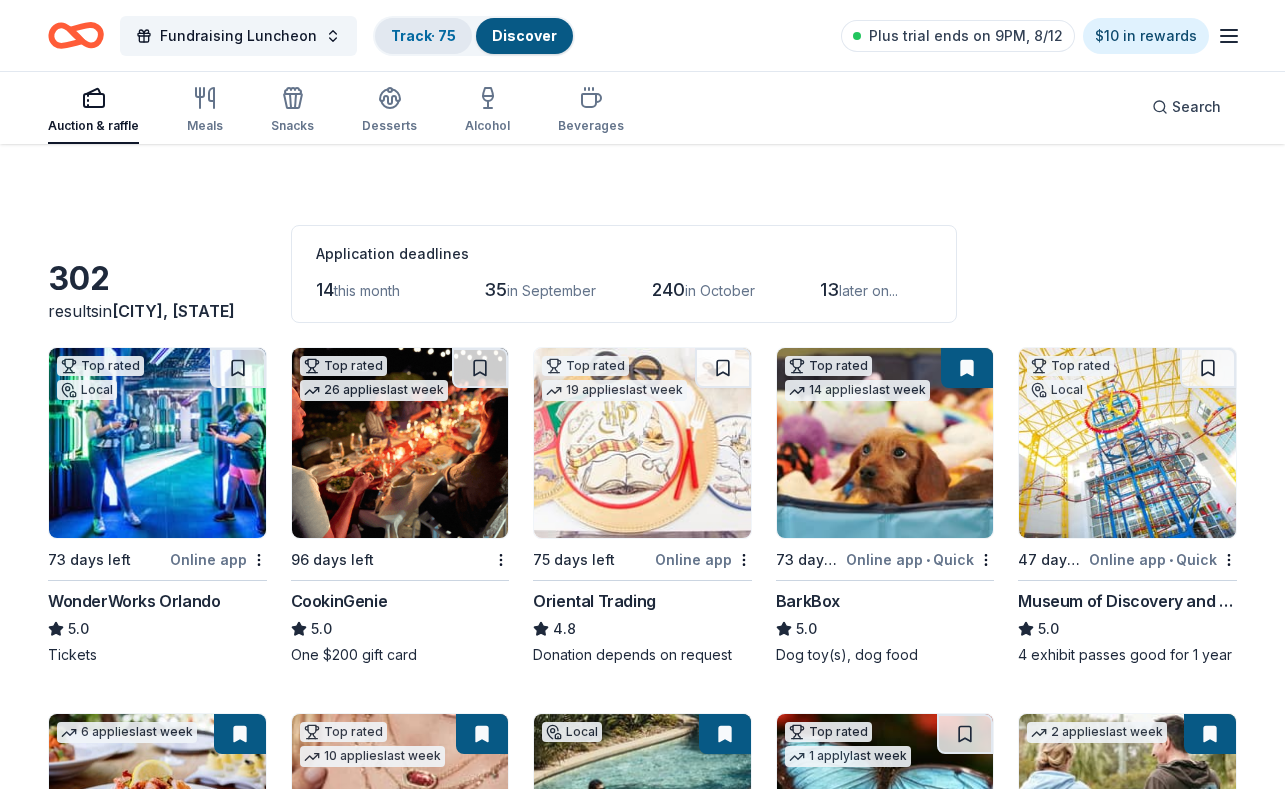 click on "Track  · 75" at bounding box center (423, 35) 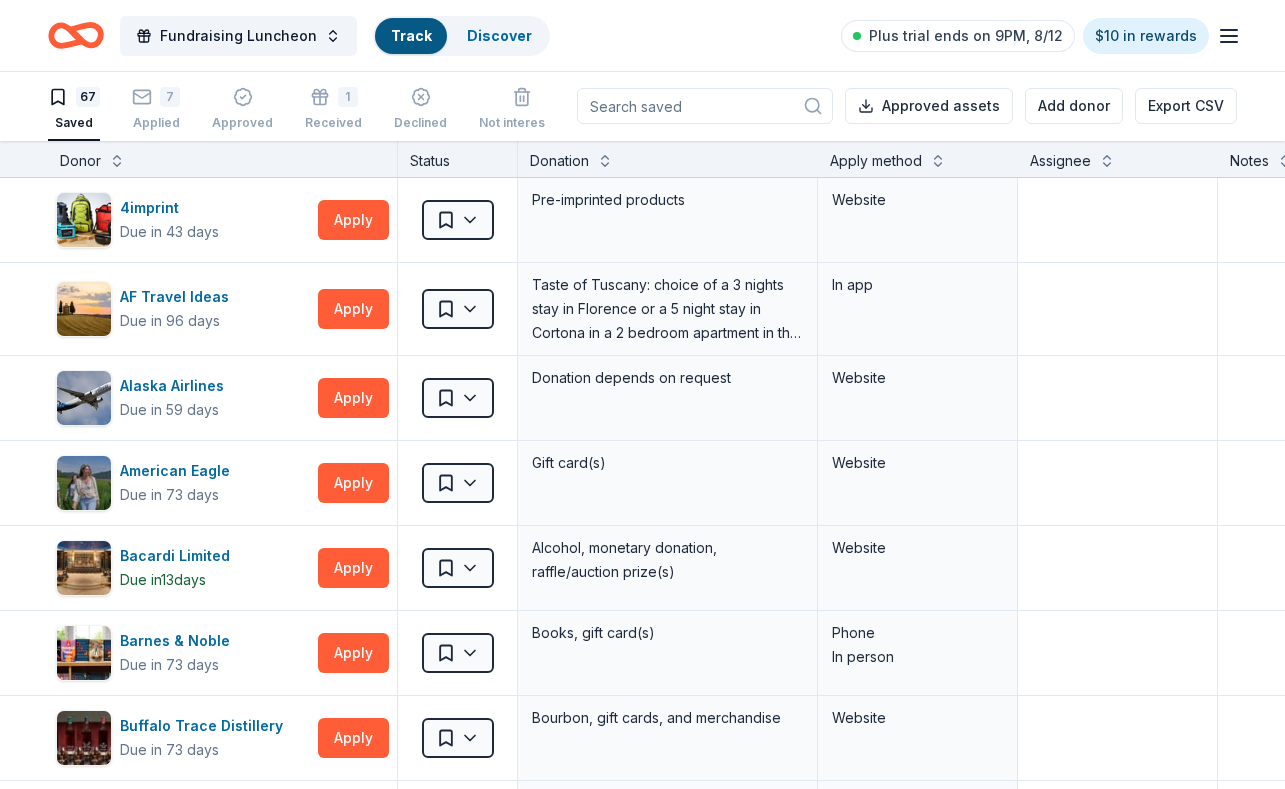 scroll, scrollTop: 1, scrollLeft: 0, axis: vertical 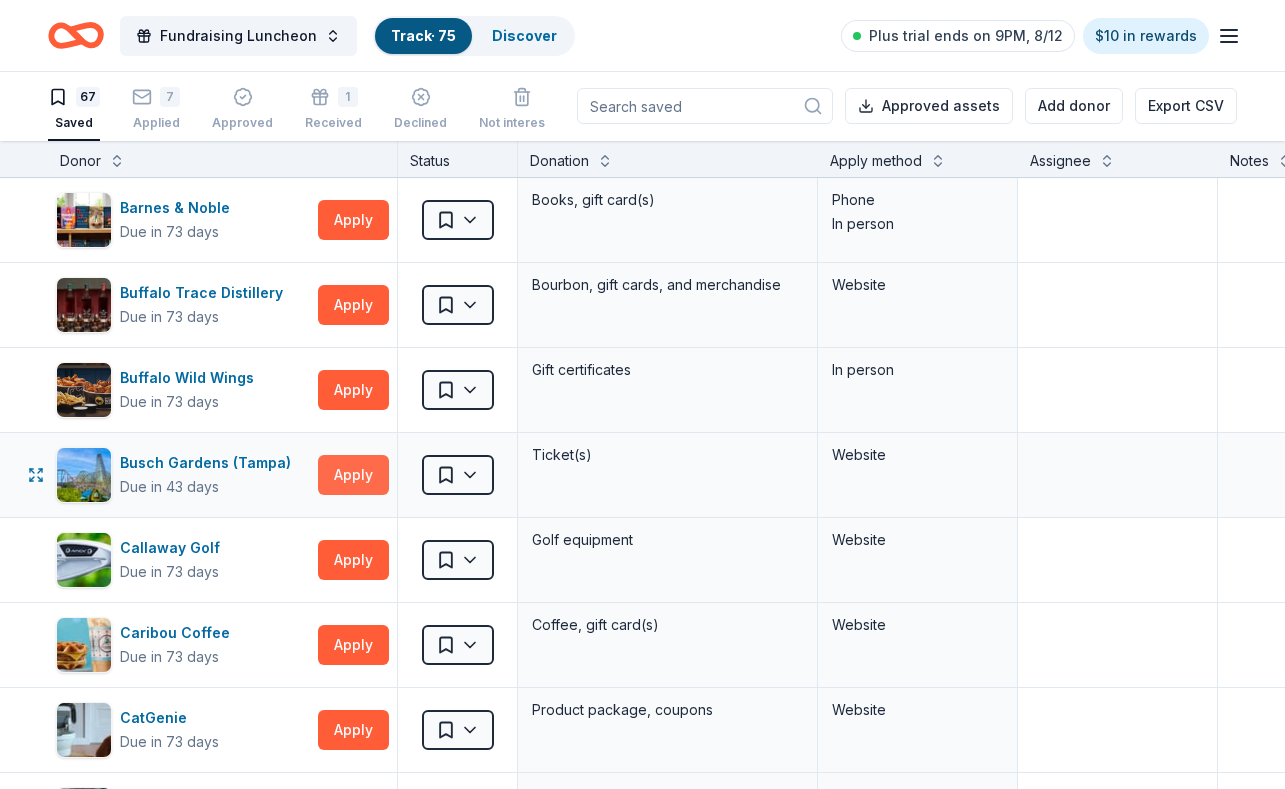 click on "Apply" at bounding box center (353, 475) 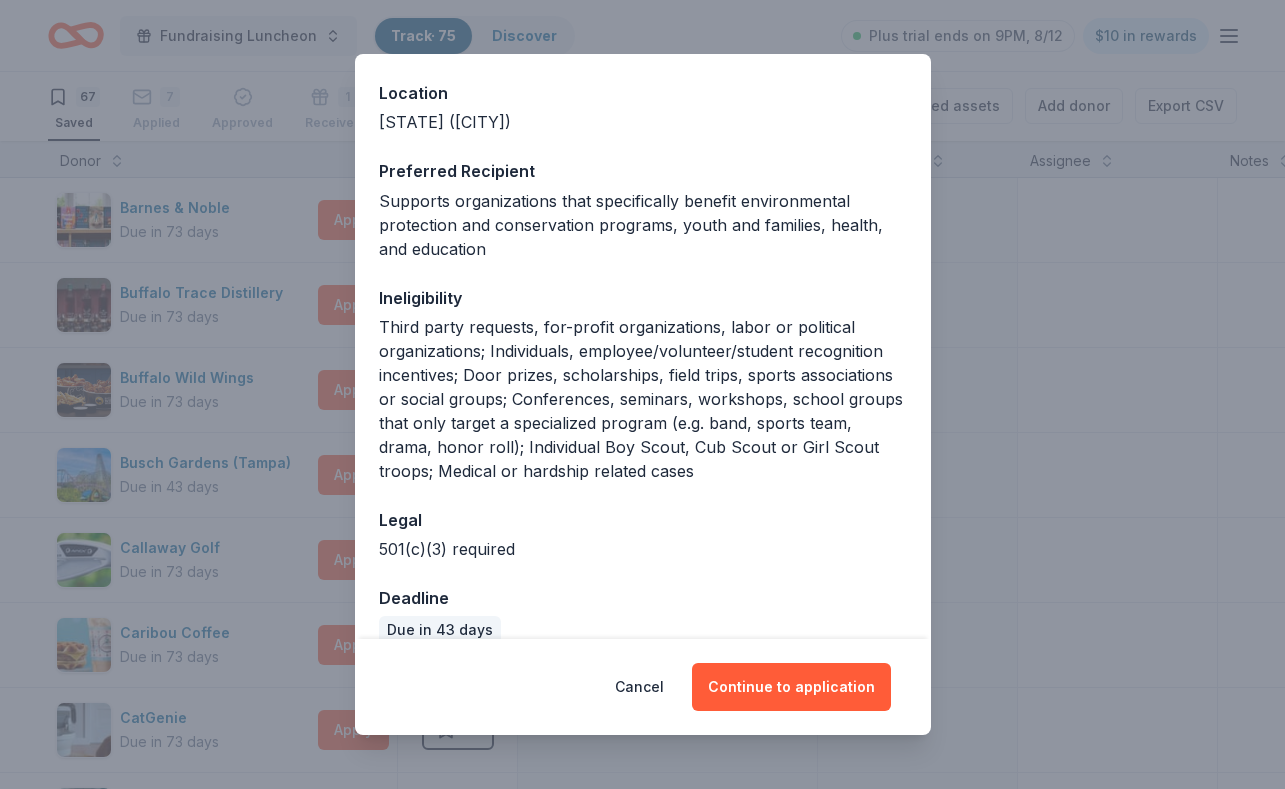 scroll, scrollTop: 243, scrollLeft: 0, axis: vertical 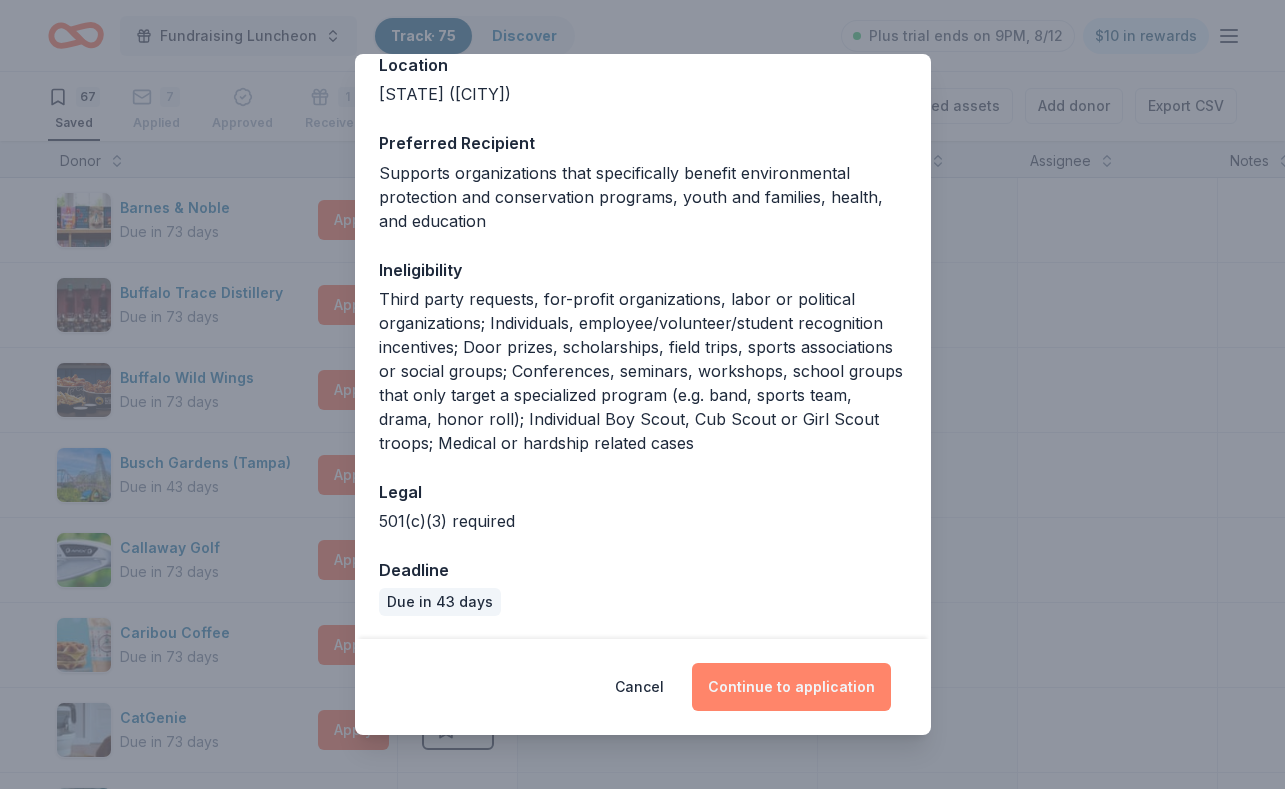 click on "Continue to application" at bounding box center [791, 687] 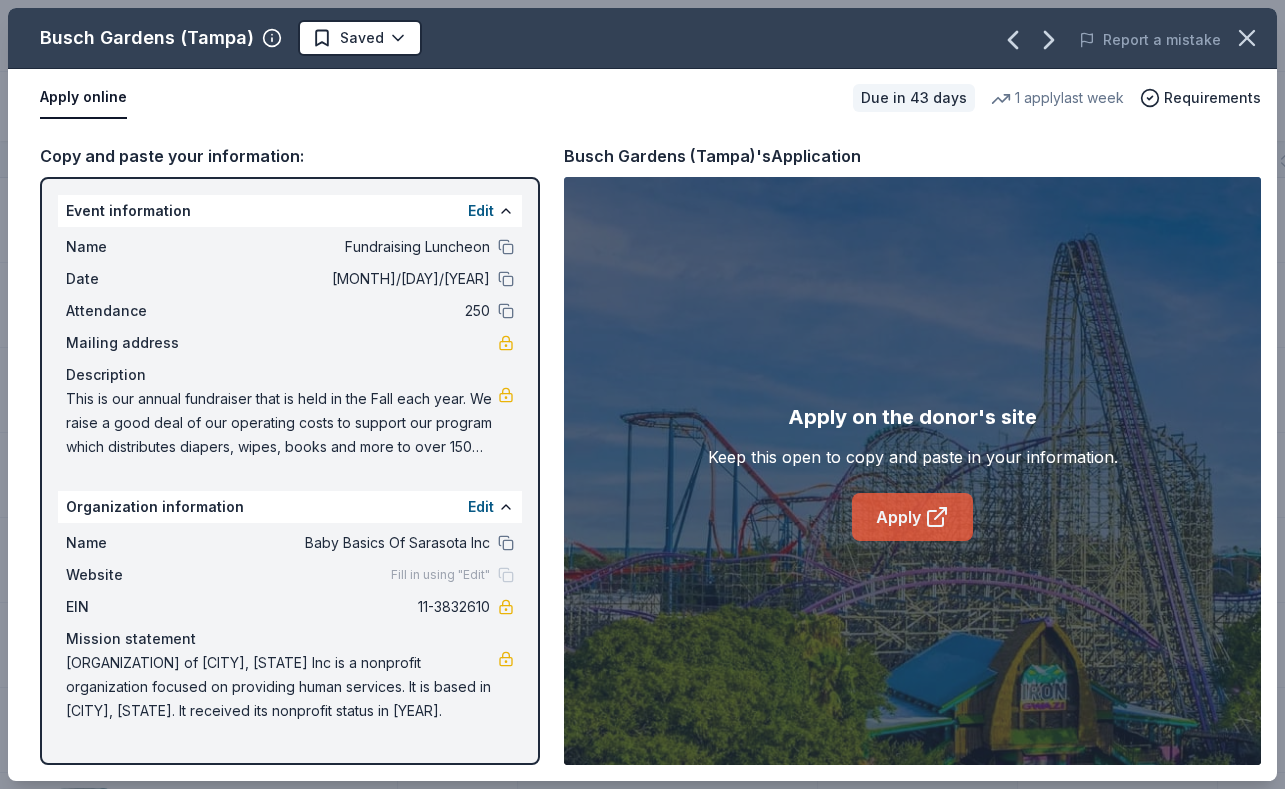 click on "Apply" at bounding box center (912, 517) 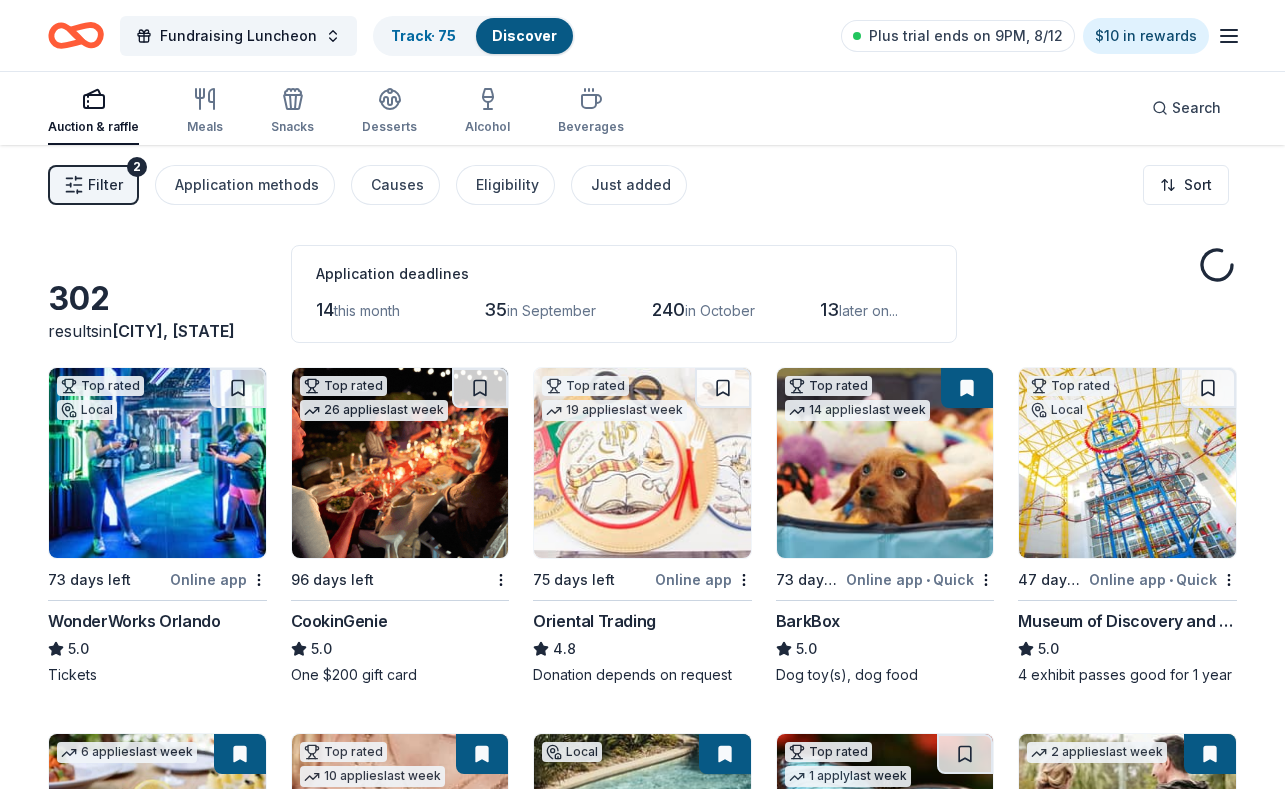 scroll, scrollTop: 21, scrollLeft: 0, axis: vertical 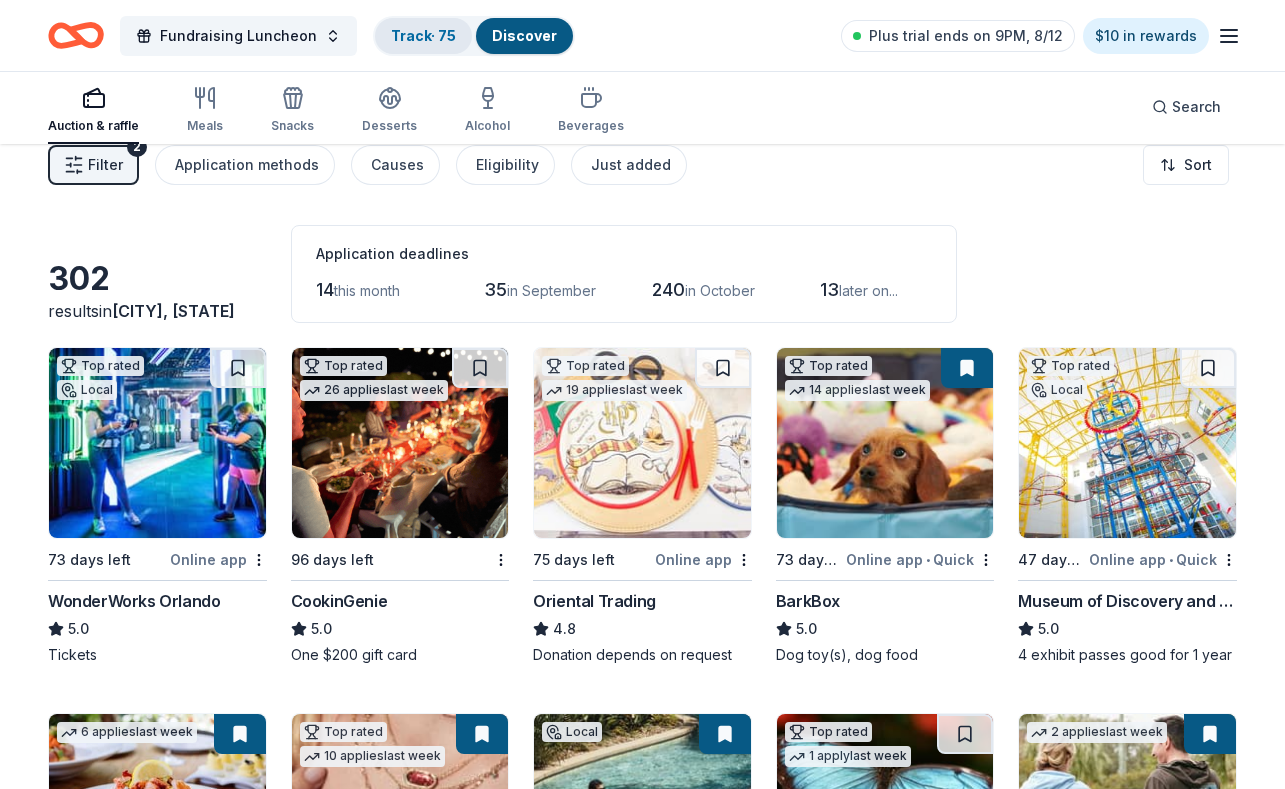 click on "Track  · 75" at bounding box center (423, 35) 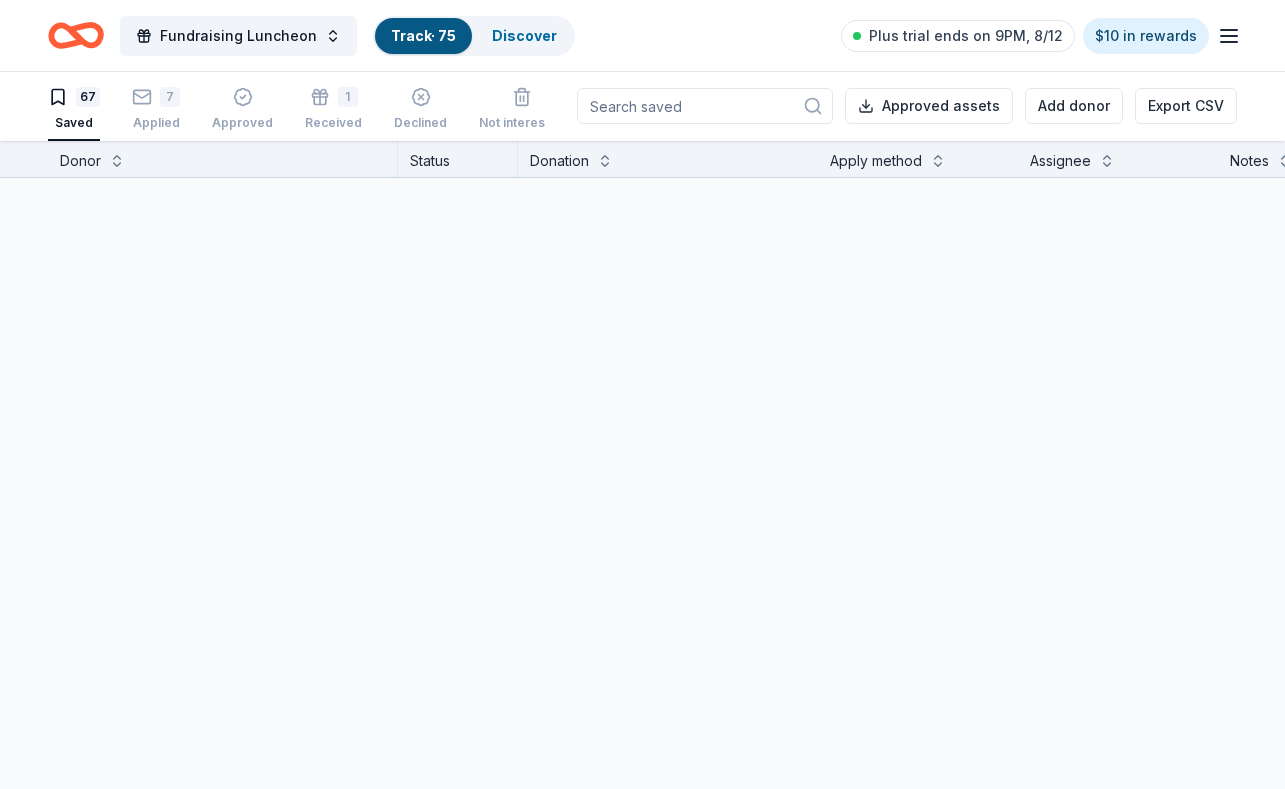 scroll, scrollTop: 1, scrollLeft: 0, axis: vertical 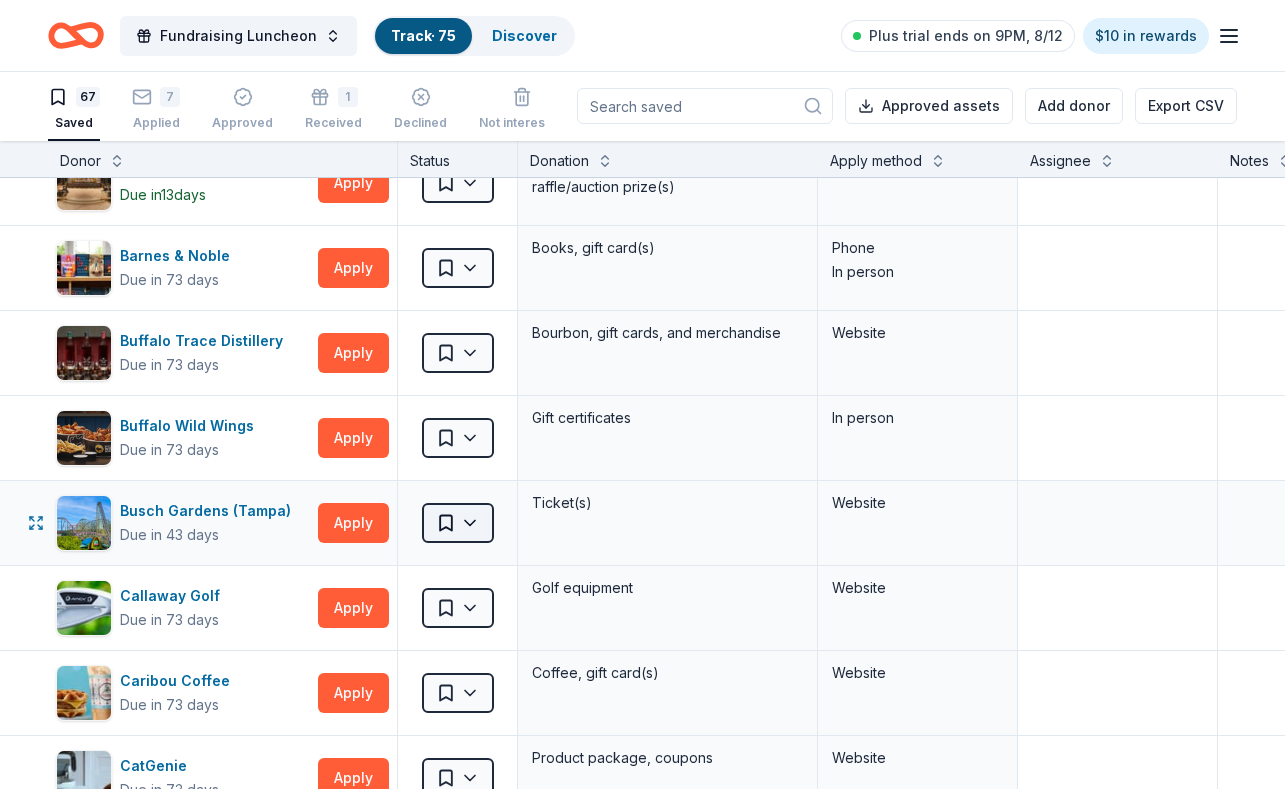 click on "Fundraising Luncheon Track  · 75 Discover Plus trial ends on 9PM, 8/12 $10 in rewards 67 Saved 7 Applied Approved 1 Received Declined Not interested  Approved assets Add donor Export CSV Donor Status Donation Apply method Assignee Notes 4imprint Due in 43 days Apply Saved Pre-imprinted products Website AF Travel Ideas Due in 96 days Apply Saved Taste of Tuscany: choice of a 3 nights stay in Florence or a 5 night stay in Cortona in a 2 bedroom apartment in the city center (Retail value is €2.500 Euro; you keep any proceeds above our charity rate of €1.800 Euro). The package includes a private walking tour of the town with a professional guide, a visit to an artisanal jewelry boutique with a glass of Italian Prosecco, wine tasting in a traditional Enoteca with local wines, pre-arrival and in-house local English speaking concierge and booking services, and all consumption fees (A/C, heating, etc). Upgrade and a la carte extras available on request. In app Alaska Airlines Due in 59 days Apply Saved Website" at bounding box center [642, 393] 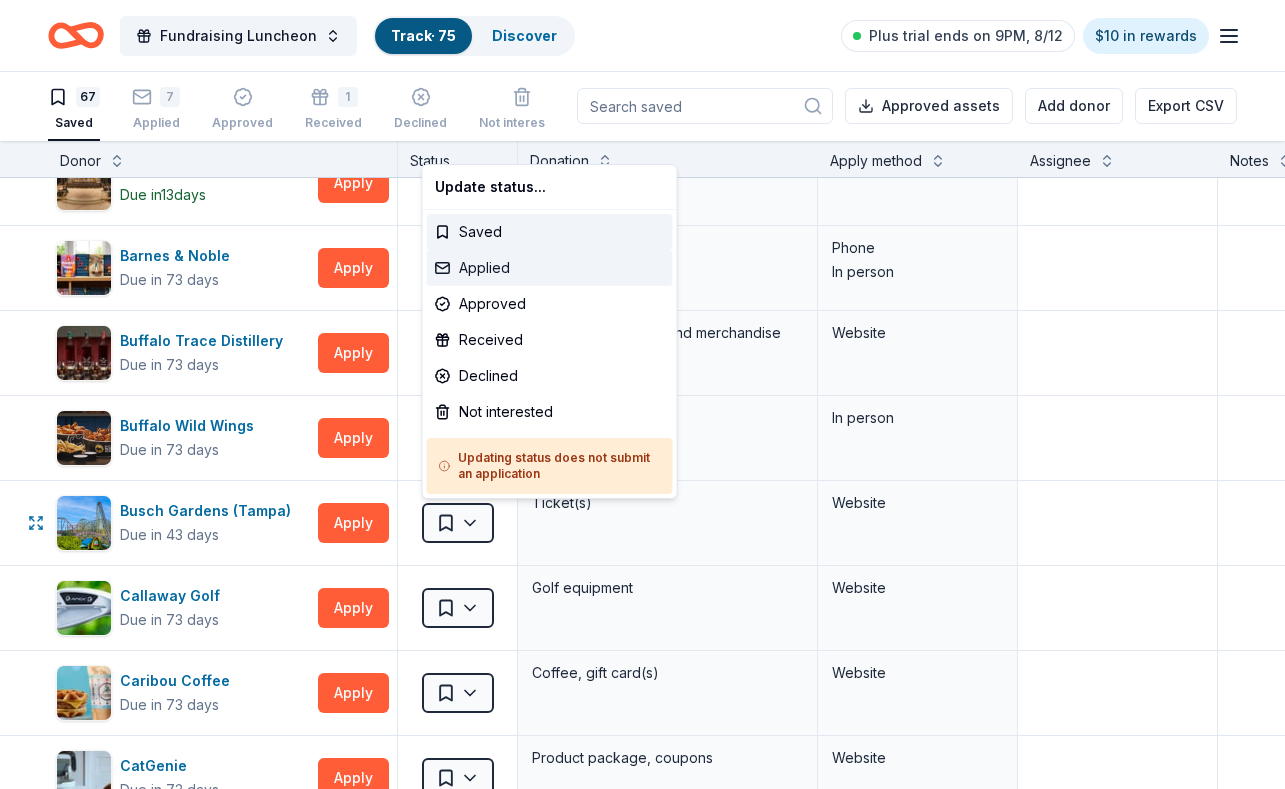 click on "Applied" at bounding box center (550, 268) 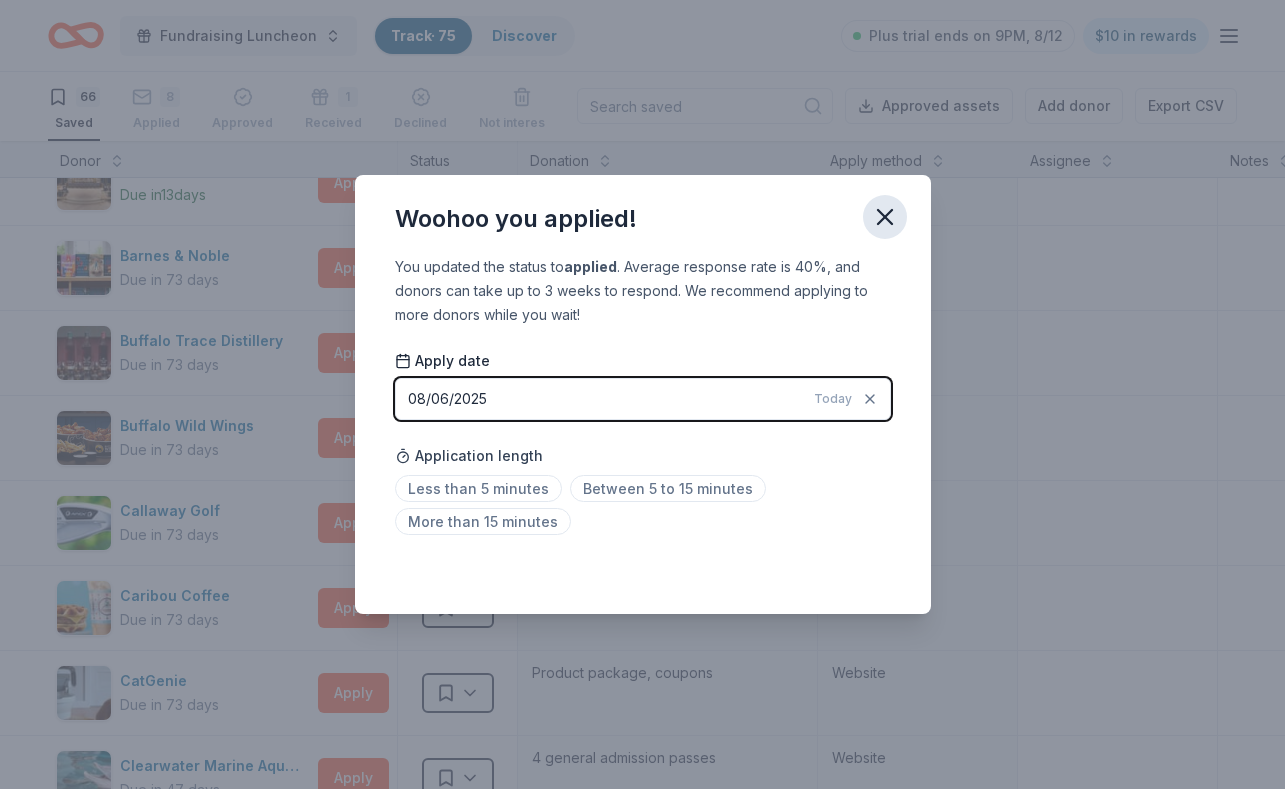 click 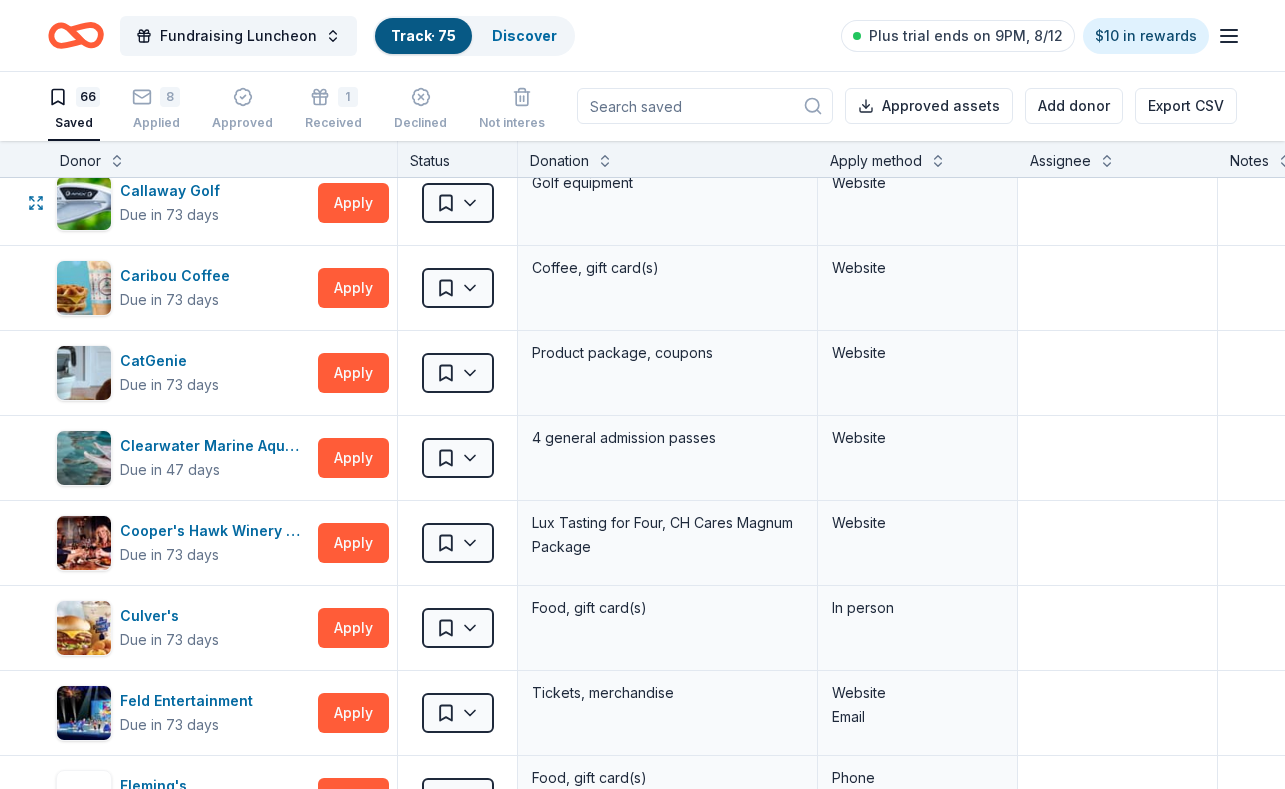 scroll, scrollTop: 730, scrollLeft: 0, axis: vertical 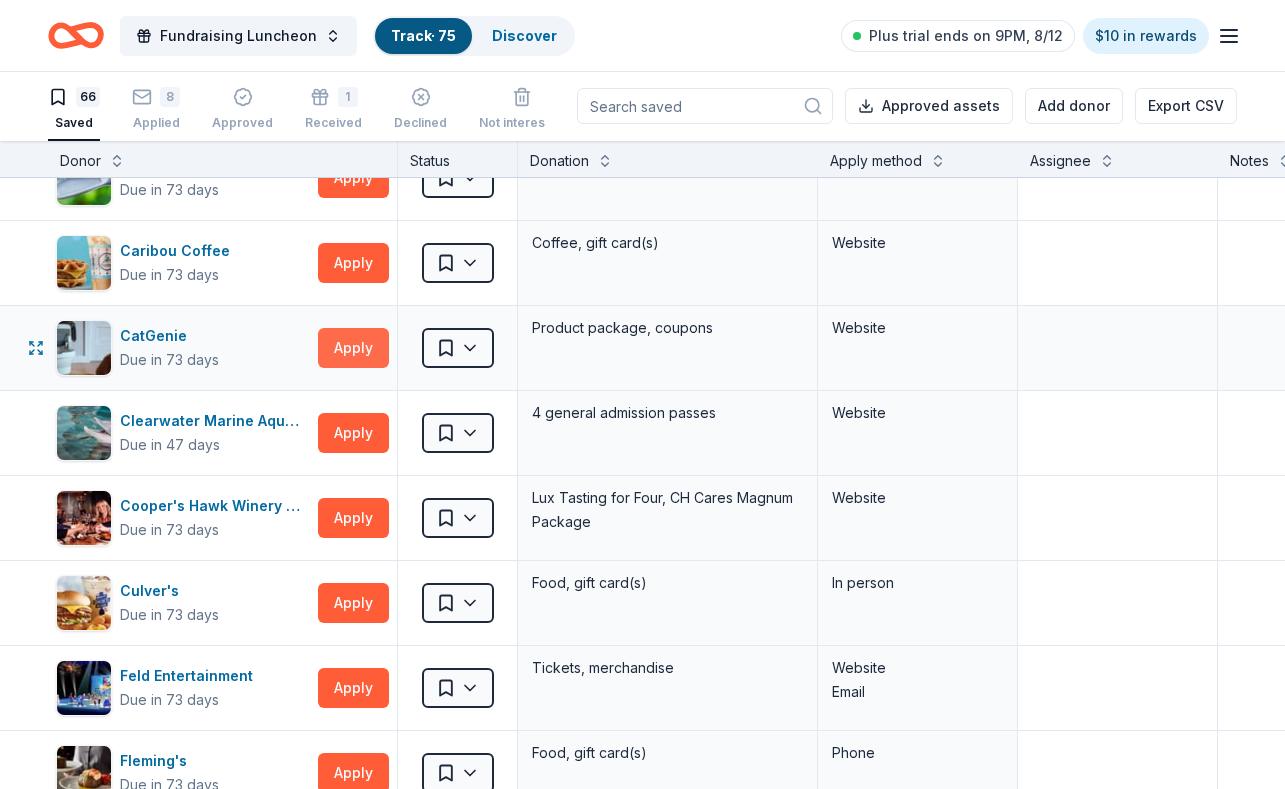 click on "Apply" at bounding box center [353, 348] 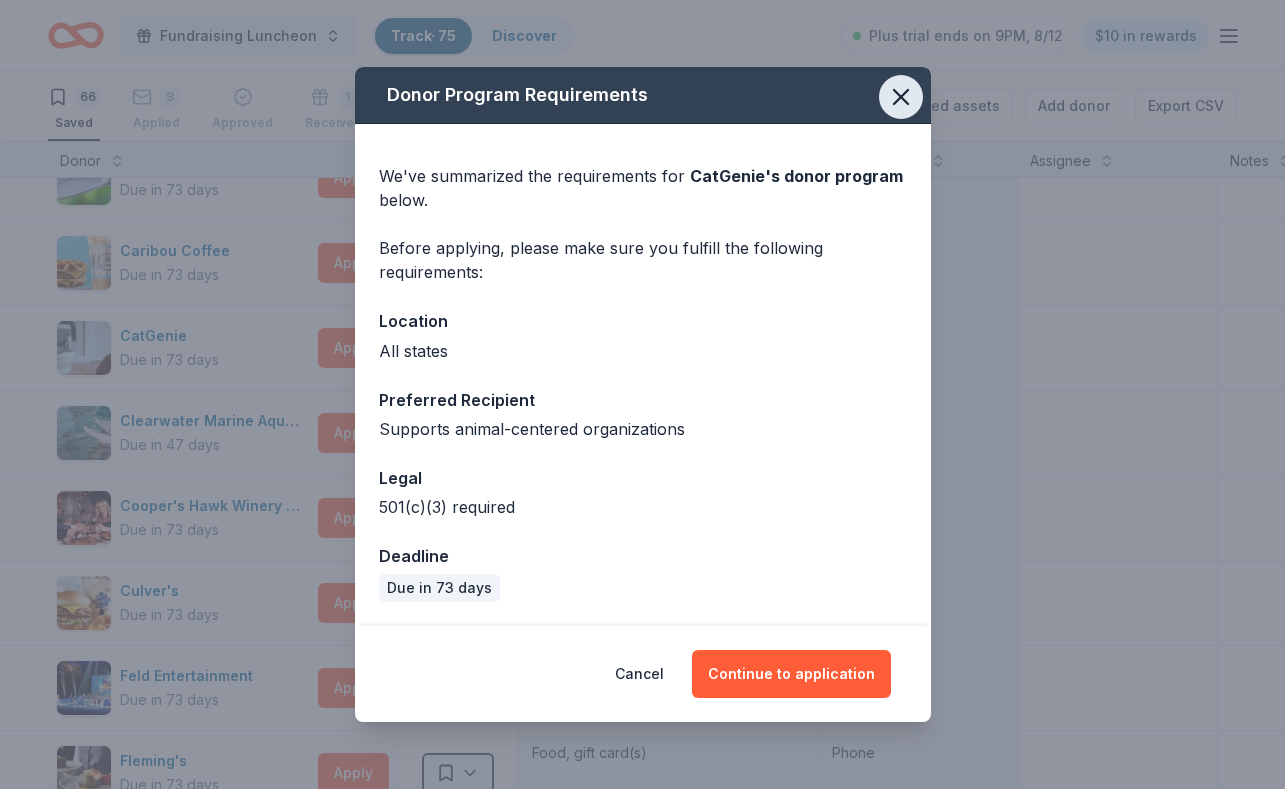 click 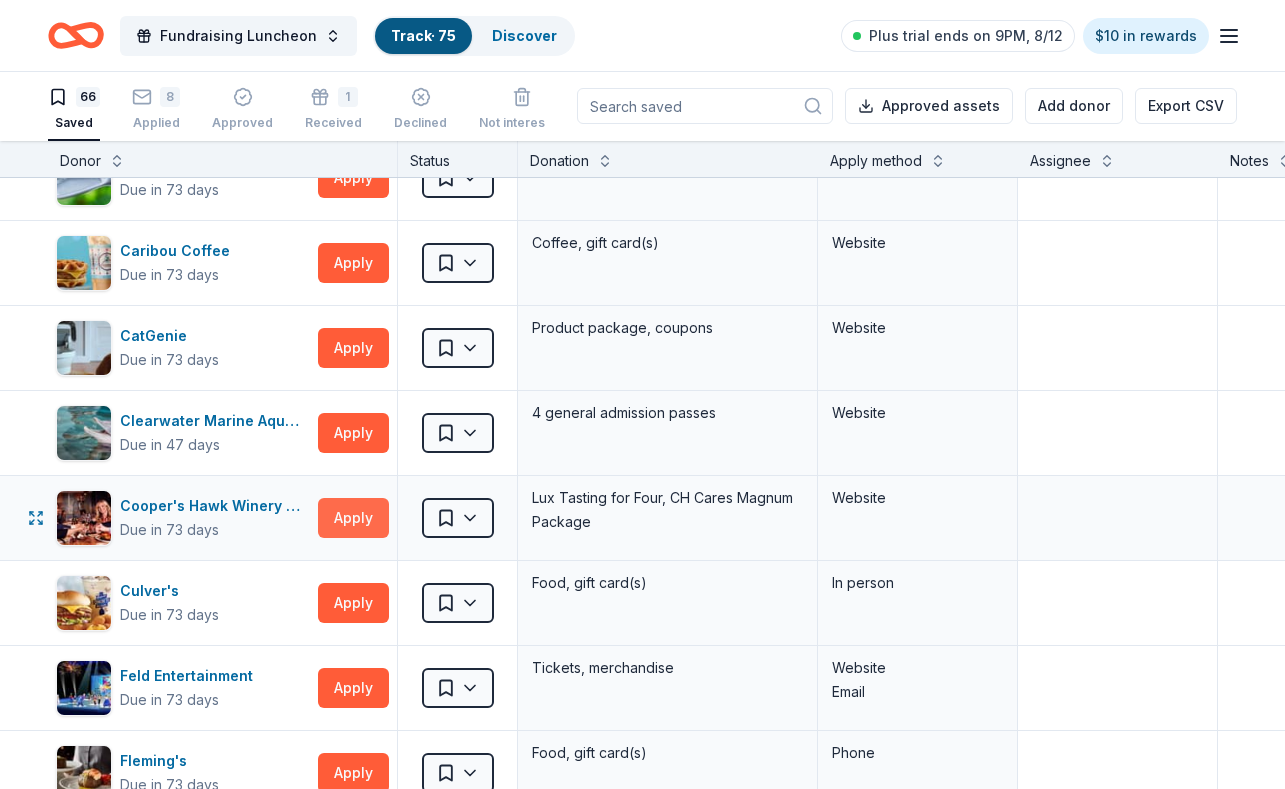 click on "Apply" at bounding box center (353, 518) 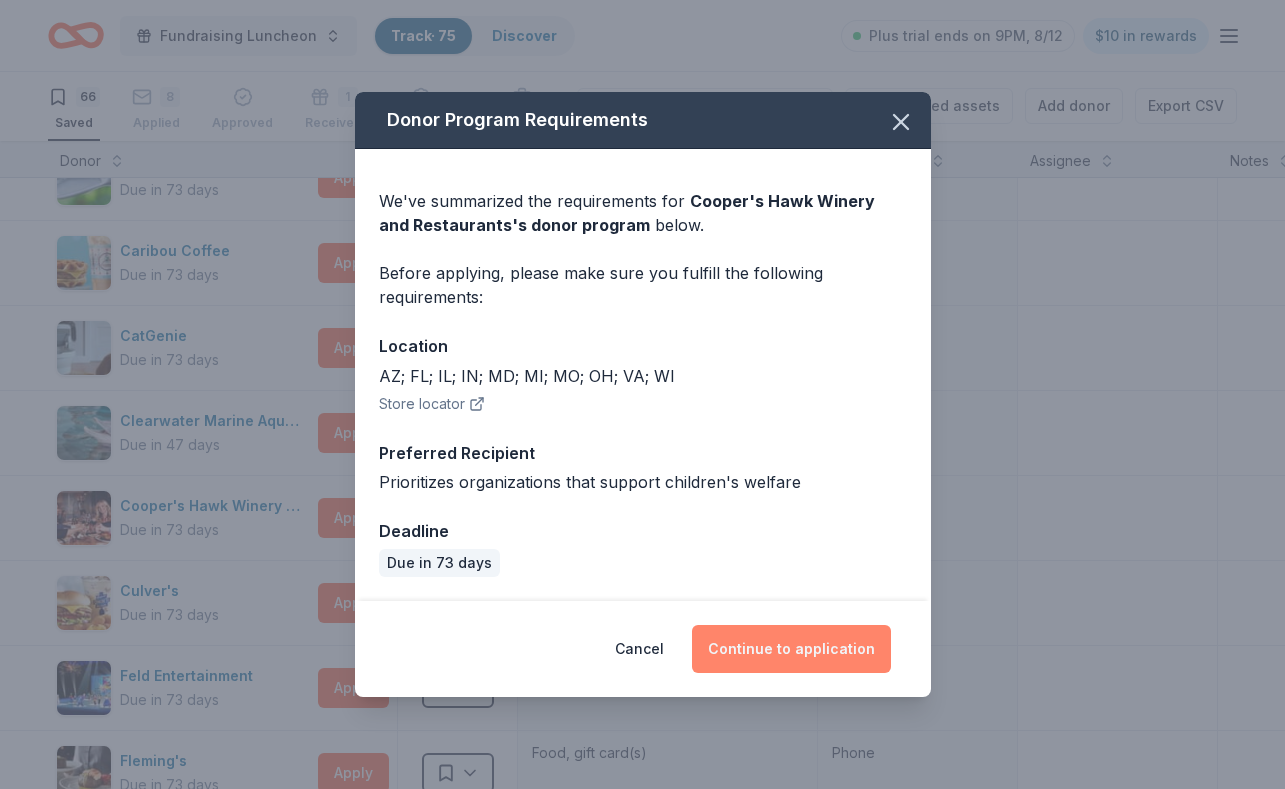 click on "Continue to application" at bounding box center (791, 649) 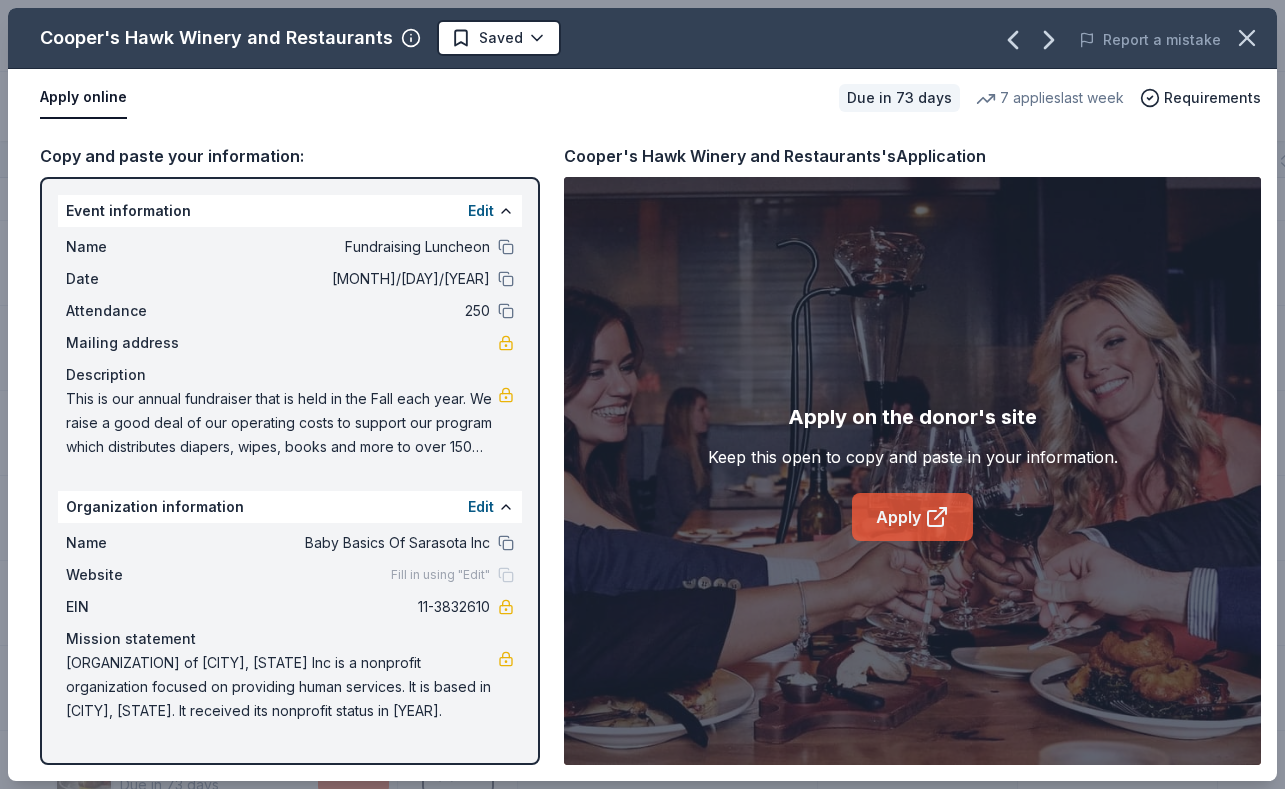 click on "Apply" at bounding box center [912, 517] 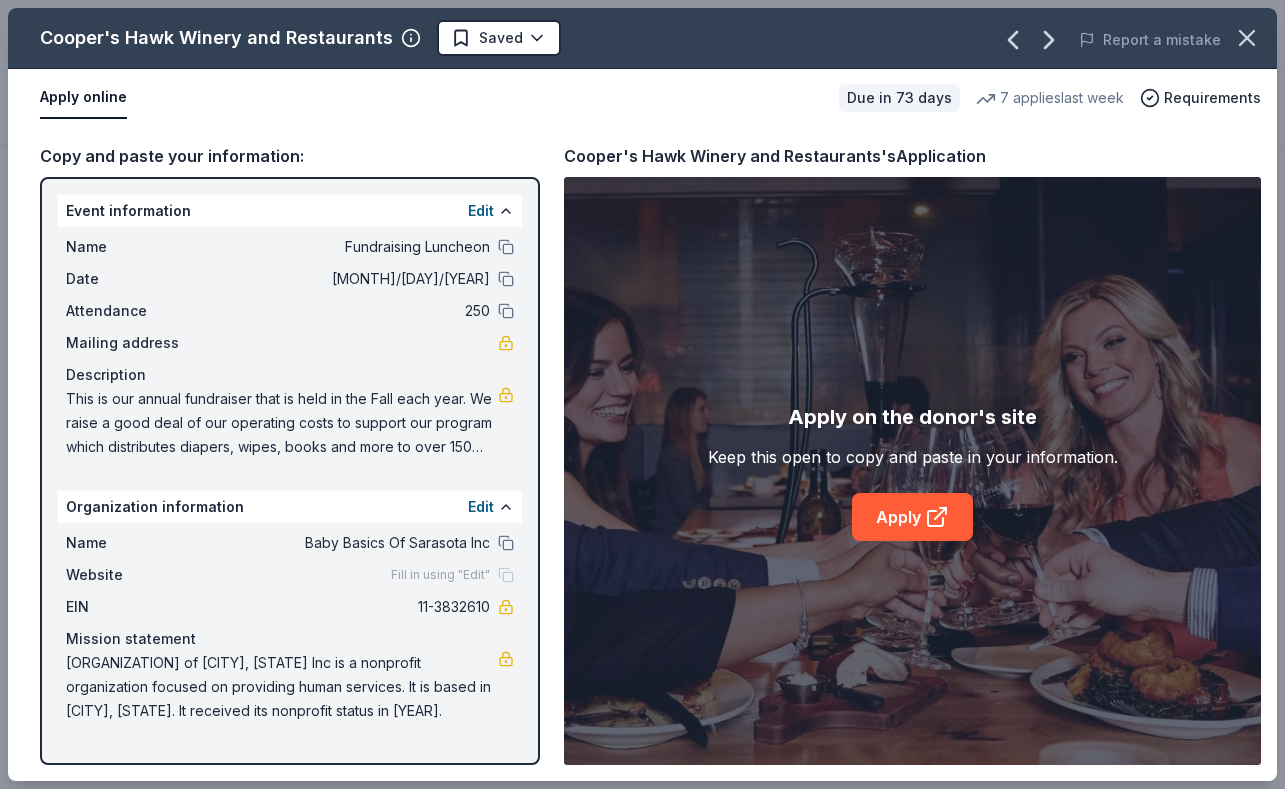 scroll, scrollTop: 21, scrollLeft: 0, axis: vertical 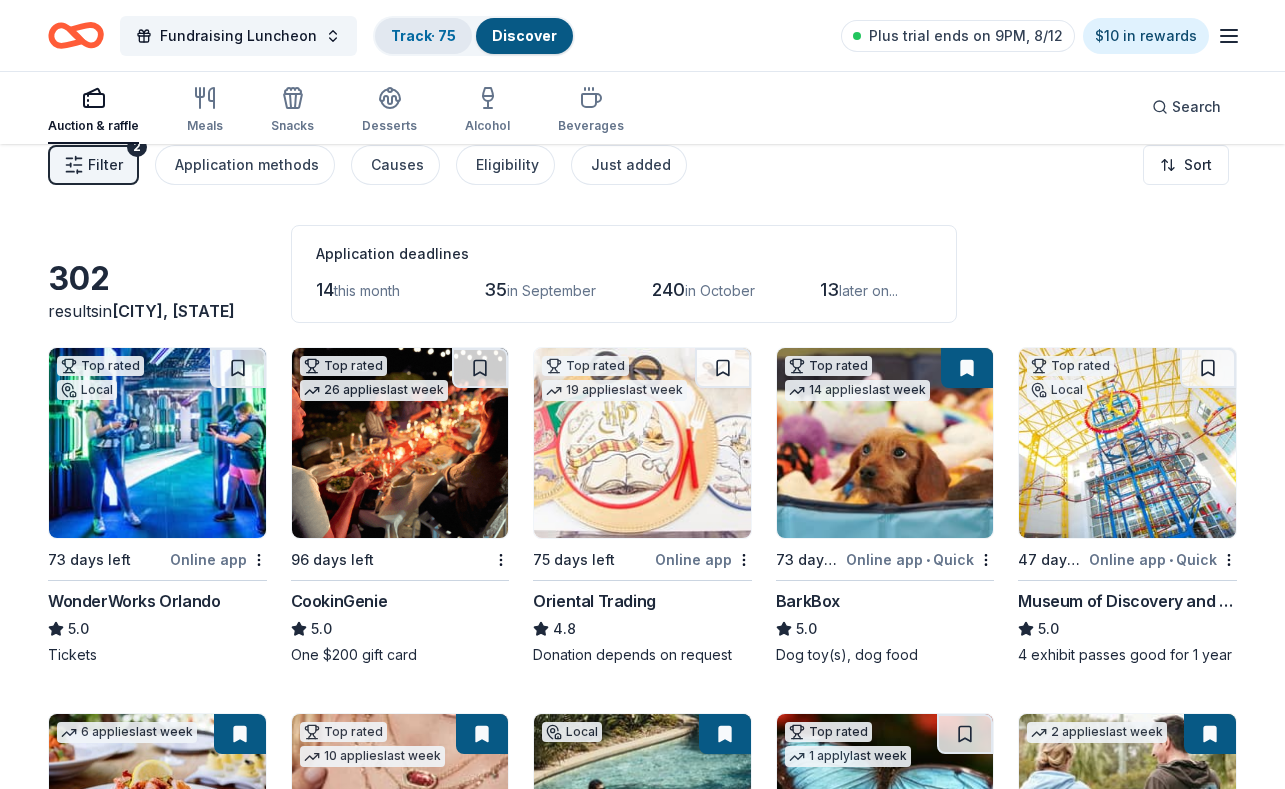click on "Track  · 75" at bounding box center [423, 35] 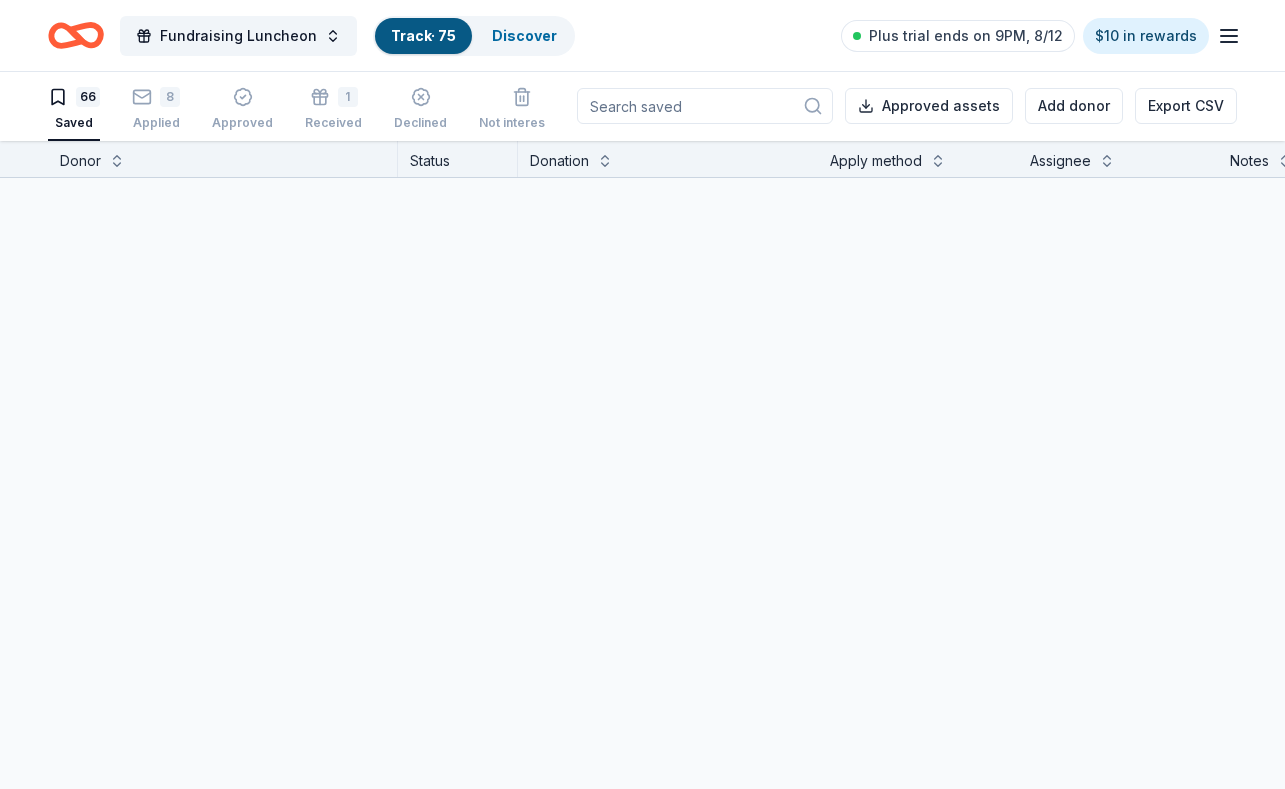 scroll, scrollTop: 1, scrollLeft: 0, axis: vertical 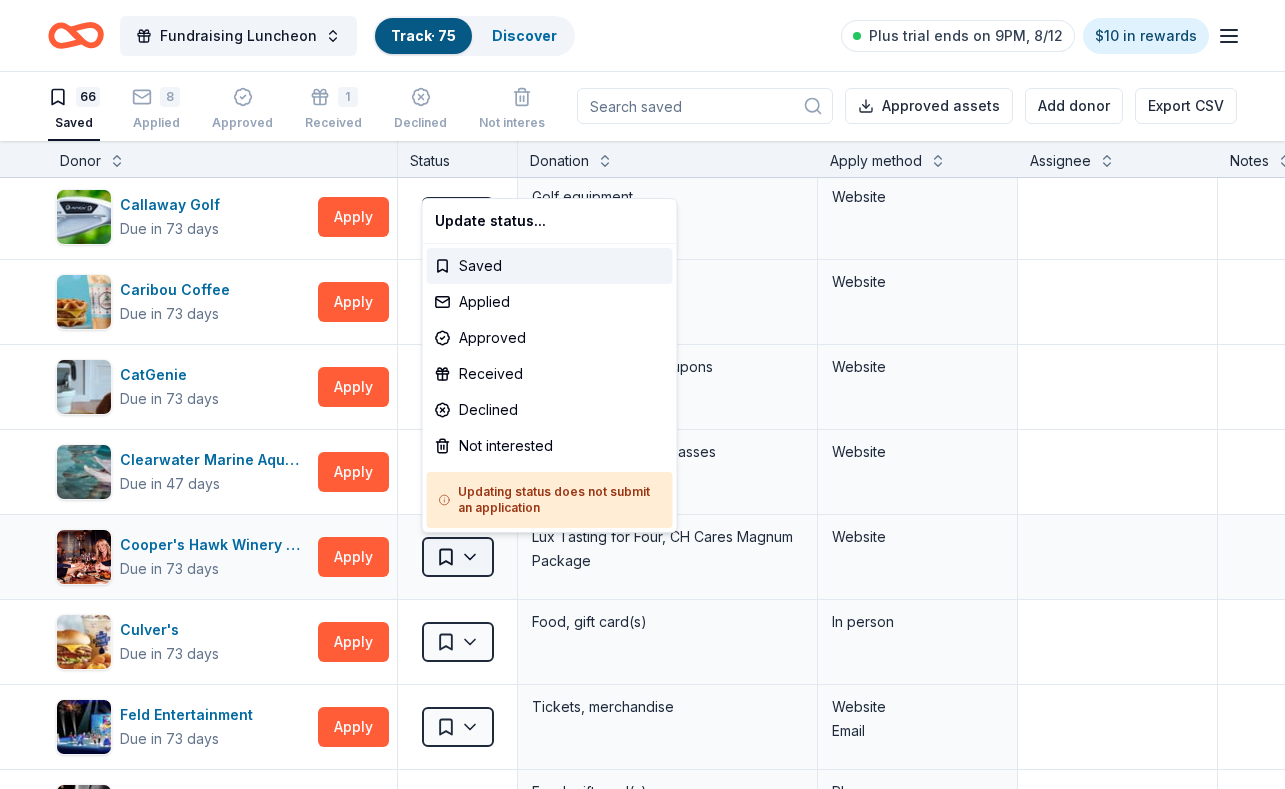 click on "Fundraising Luncheon Track  · 75 Discover Plus trial ends on 9PM, 8/12 $10 in rewards 66 Saved 8 Applied Approved 1 Received Declined Not interested  Approved assets Add donor Export CSV Donor Status Donation Apply method Assignee Notes 4imprint Due in 43 days Apply Saved Pre-imprinted products Website AF Travel Ideas Due in 96 days Apply Saved Taste of Tuscany: choice of a 3 nights stay in Florence or a 5 night stay in Cortona in a 2 bedroom apartment in the city center (Retail value is €2.500 Euro; you keep any proceeds above our charity rate of €1.800 Euro). The package includes a private walking tour of the town with a professional guide, a visit to an artisanal jewelry boutique with a glass of Italian Prosecco, wine tasting in a traditional Enoteca with local wines, pre-arrival and in-house local English speaking concierge and booking services, and all consumption fees (A/C, heating, etc). Upgrade and a la carte extras available on request. In app Alaska Airlines Due in 59 days Apply Saved Website" at bounding box center [642, 393] 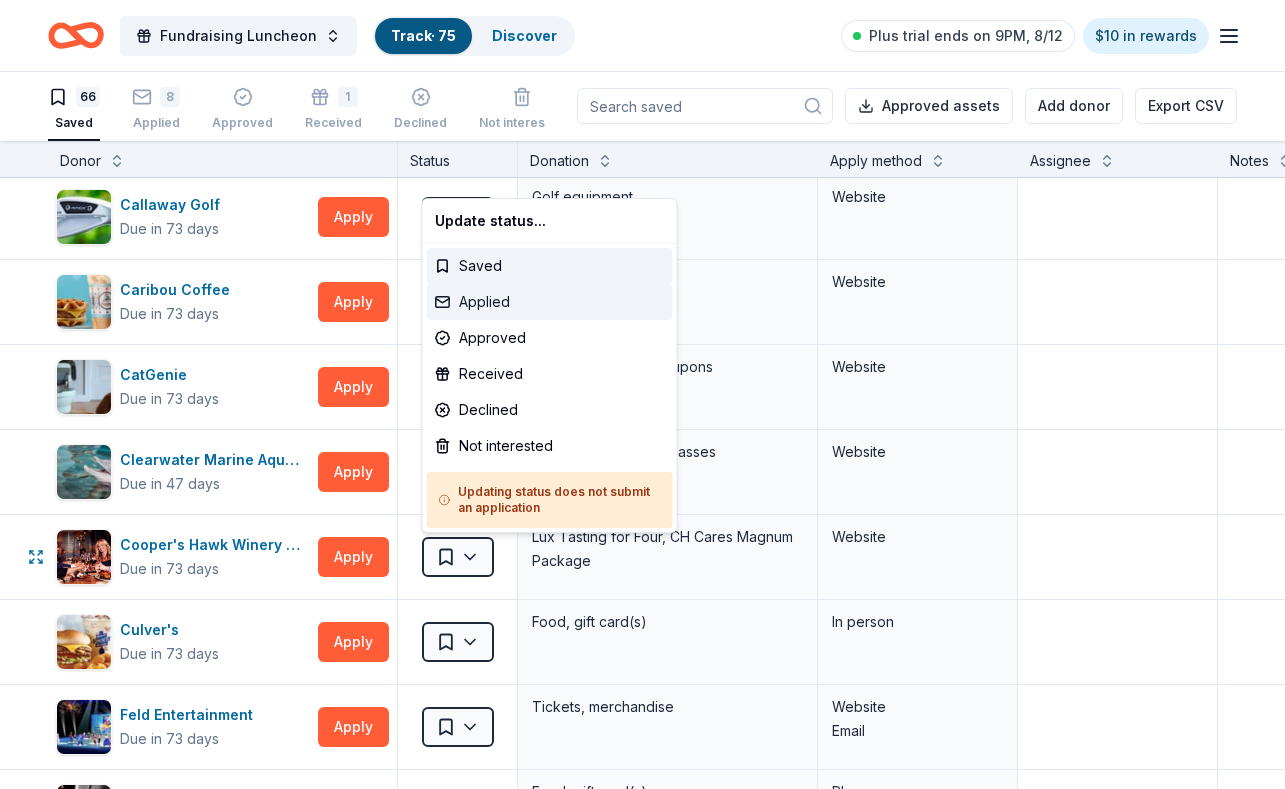 click on "Applied" at bounding box center [550, 302] 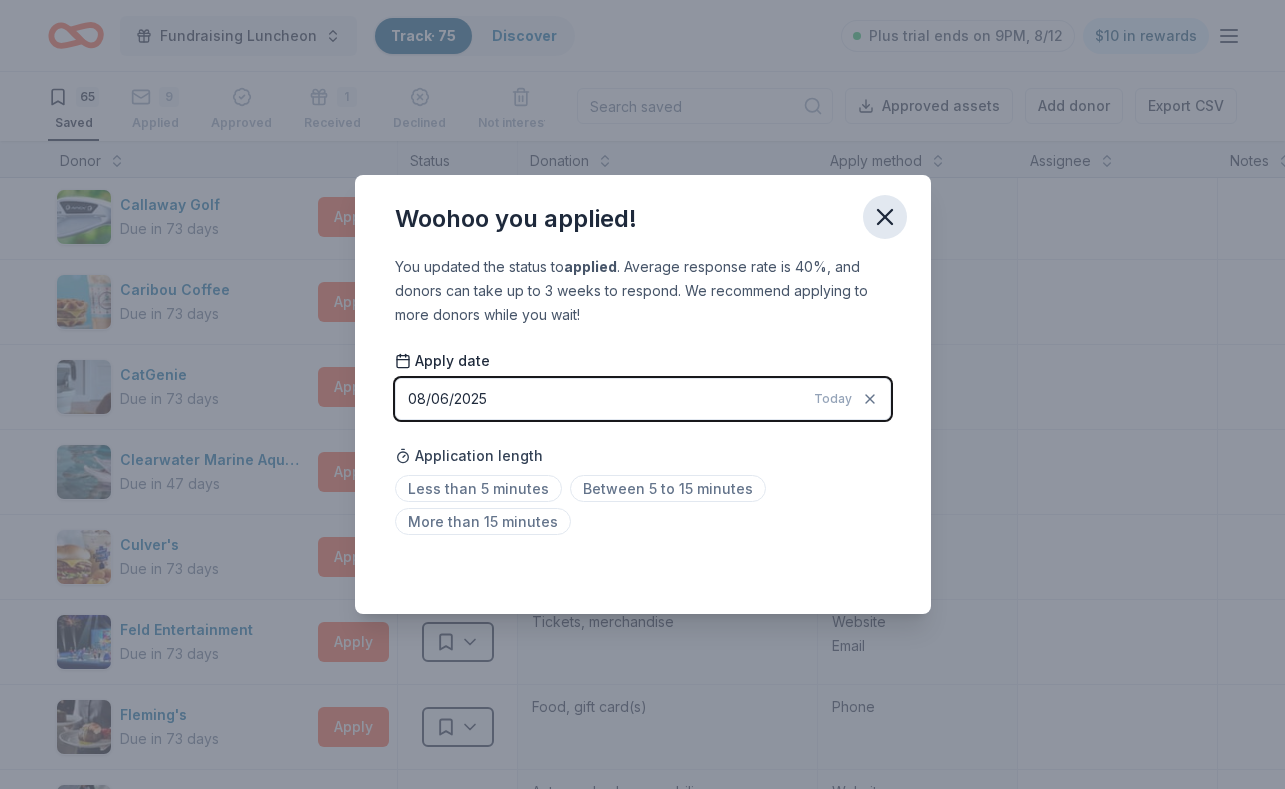 click 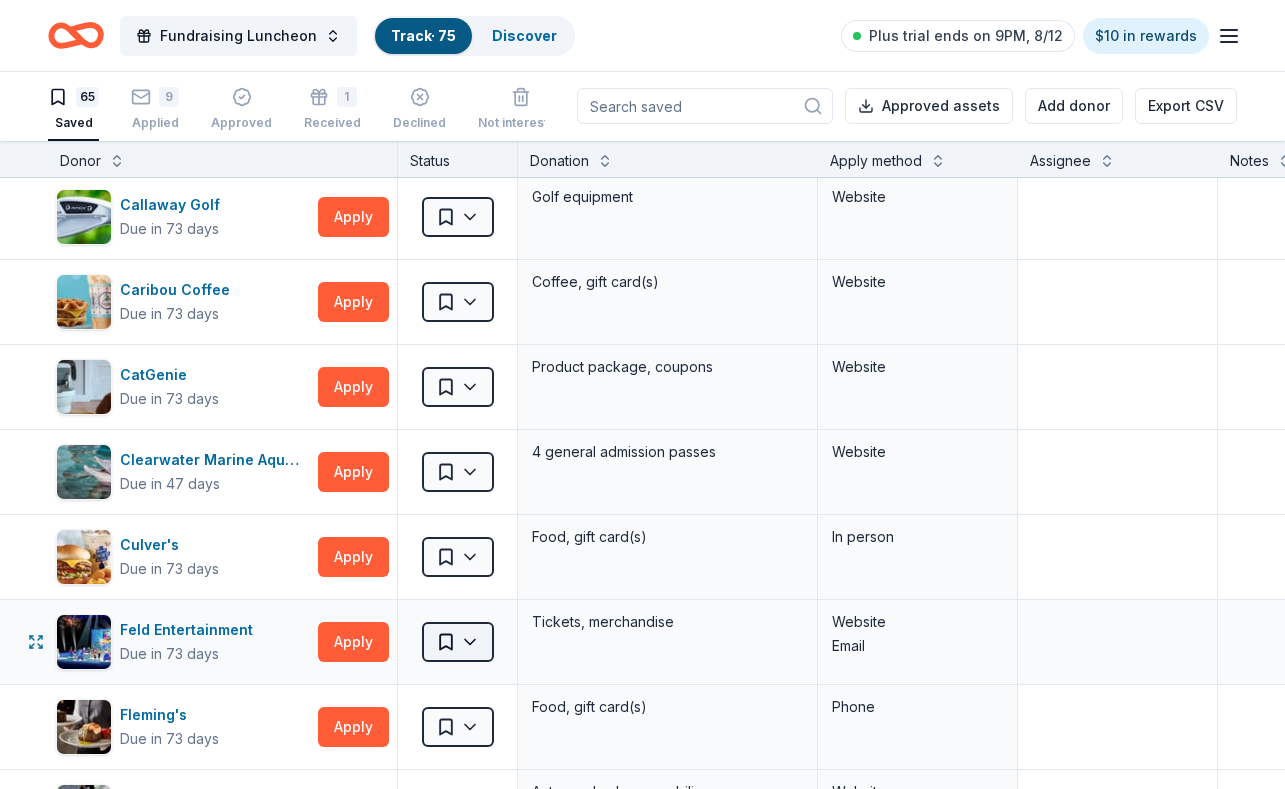 click on "Fundraising Luncheon Track  · 75 Discover Plus trial ends on 9PM, 8/12 $10 in rewards 65 Saved 9 Applied Approved 1 Received Declined Not interested  Approved assets Add donor Export CSV Donor Status Donation Apply method Assignee Notes 4imprint Due in 43 days Apply Saved Pre-imprinted products Website AF Travel Ideas Due in 96 days Apply Saved Taste of Tuscany: choice of a 3 nights stay in Florence or a 5 night stay in Cortona in a 2 bedroom apartment in the city center (Retail value is €2.500 Euro; you keep any proceeds above our charity rate of €1.800 Euro). The package includes a private walking tour of the town with a professional guide, a visit to an artisanal jewelry boutique with a glass of Italian Prosecco, wine tasting in a traditional Enoteca with local wines, pre-arrival and in-house local English speaking concierge and booking services, and all consumption fees (A/C, heating, etc). Upgrade and a la carte extras available on request. In app Alaska Airlines Due in 59 days Apply Saved Website" at bounding box center (642, 393) 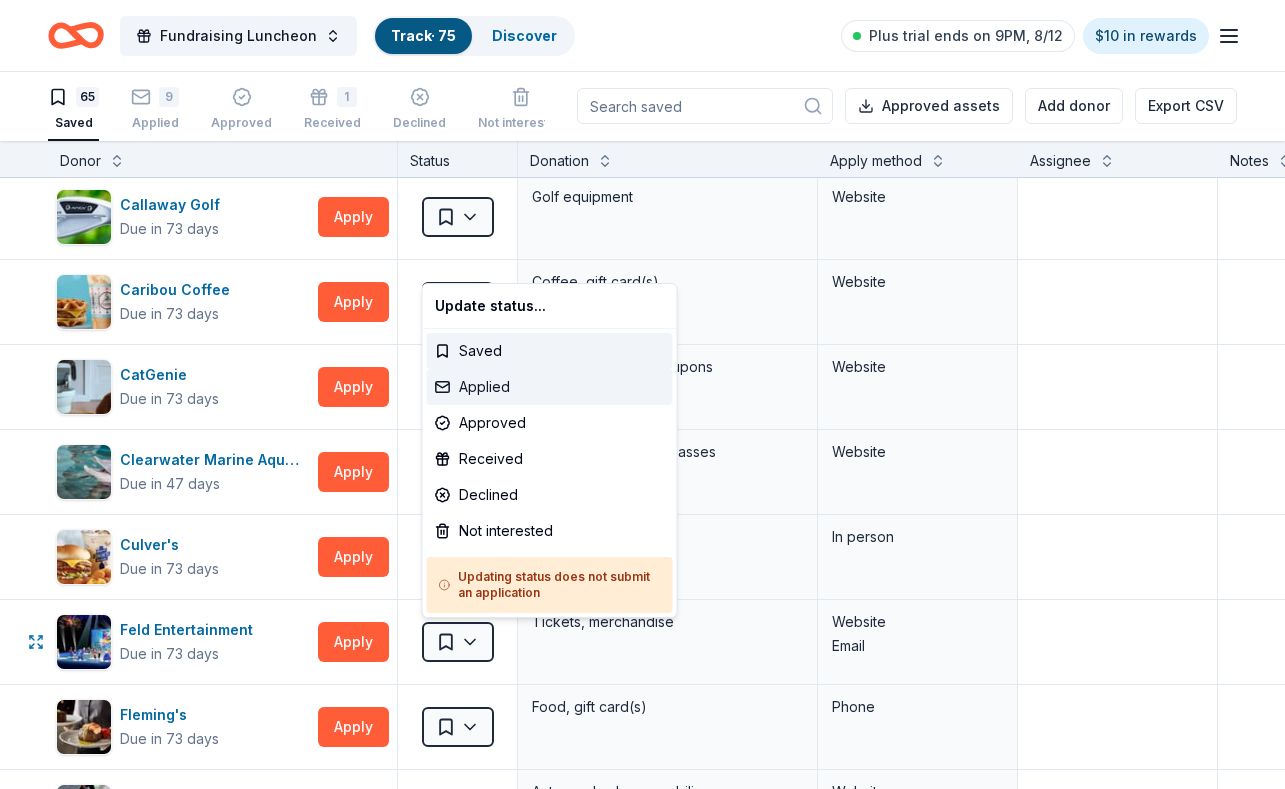 click on "Applied" at bounding box center [550, 387] 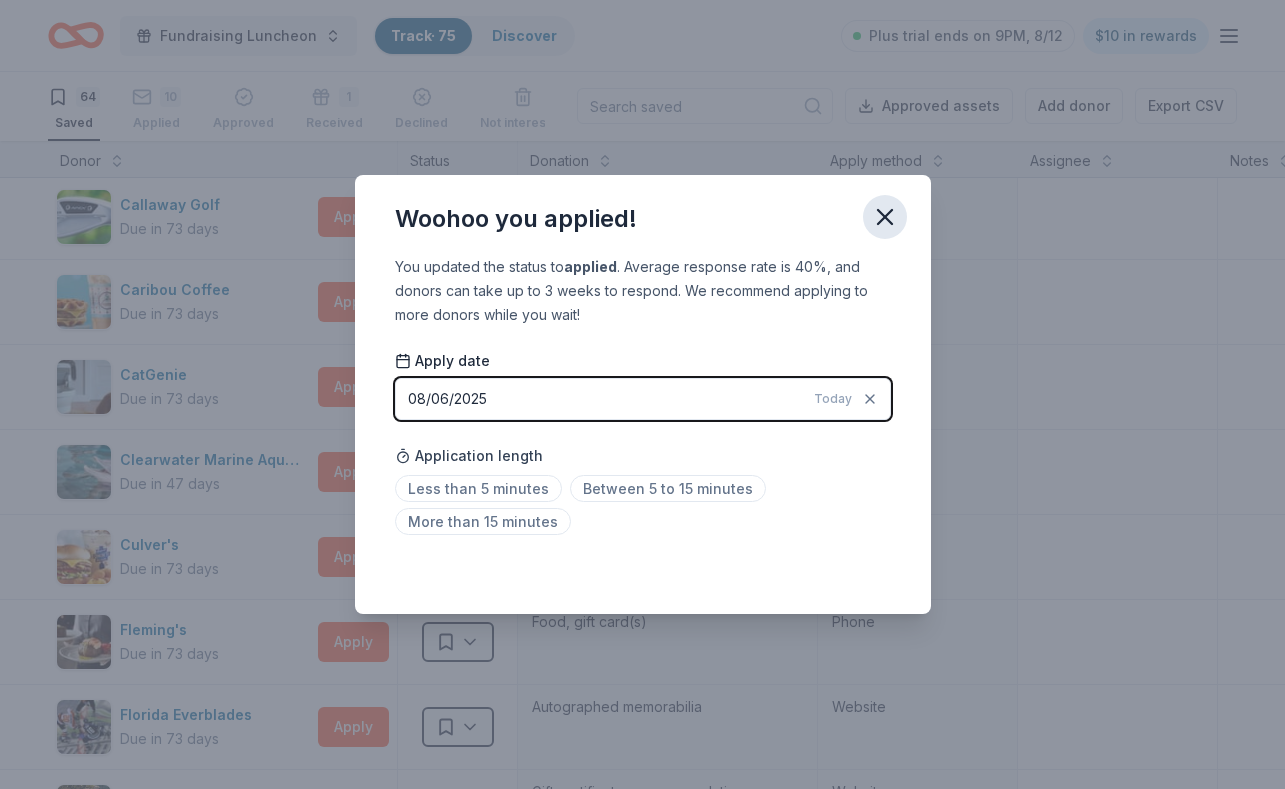 click 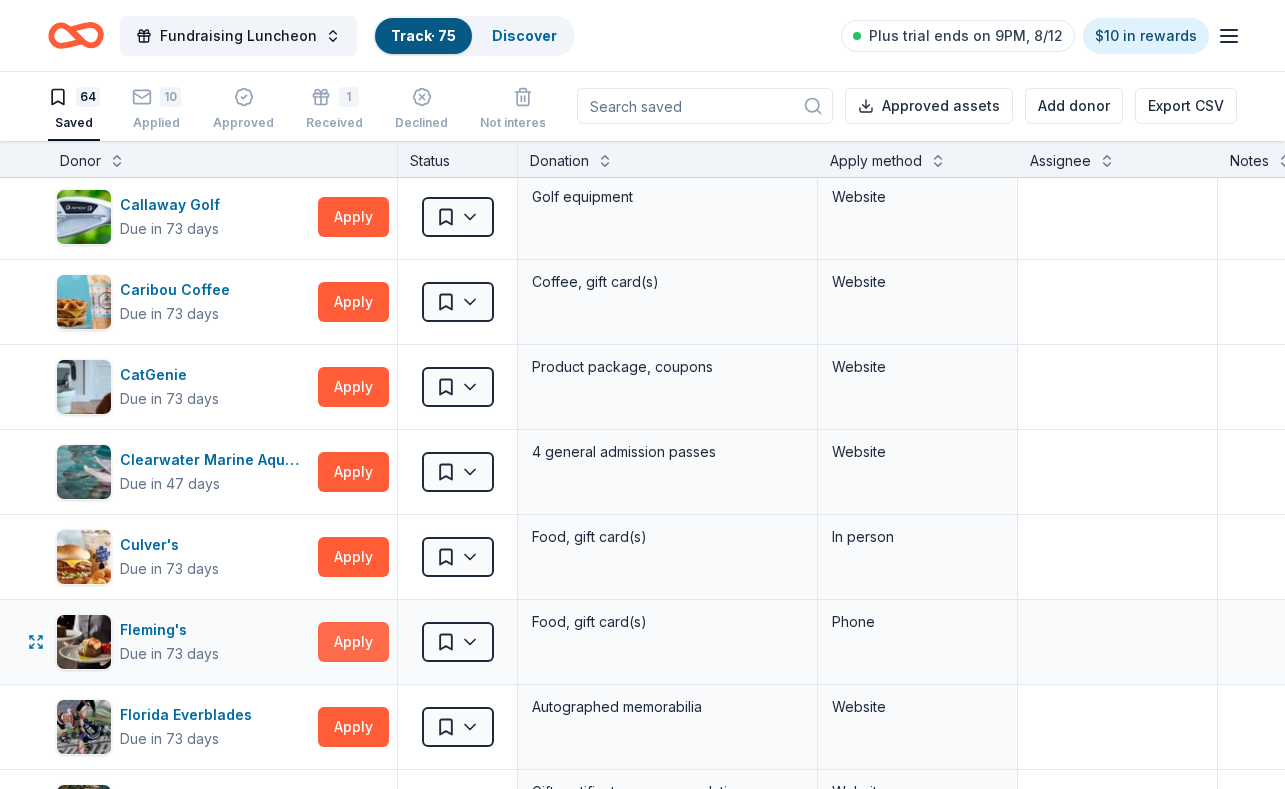 click on "Apply" at bounding box center [353, 642] 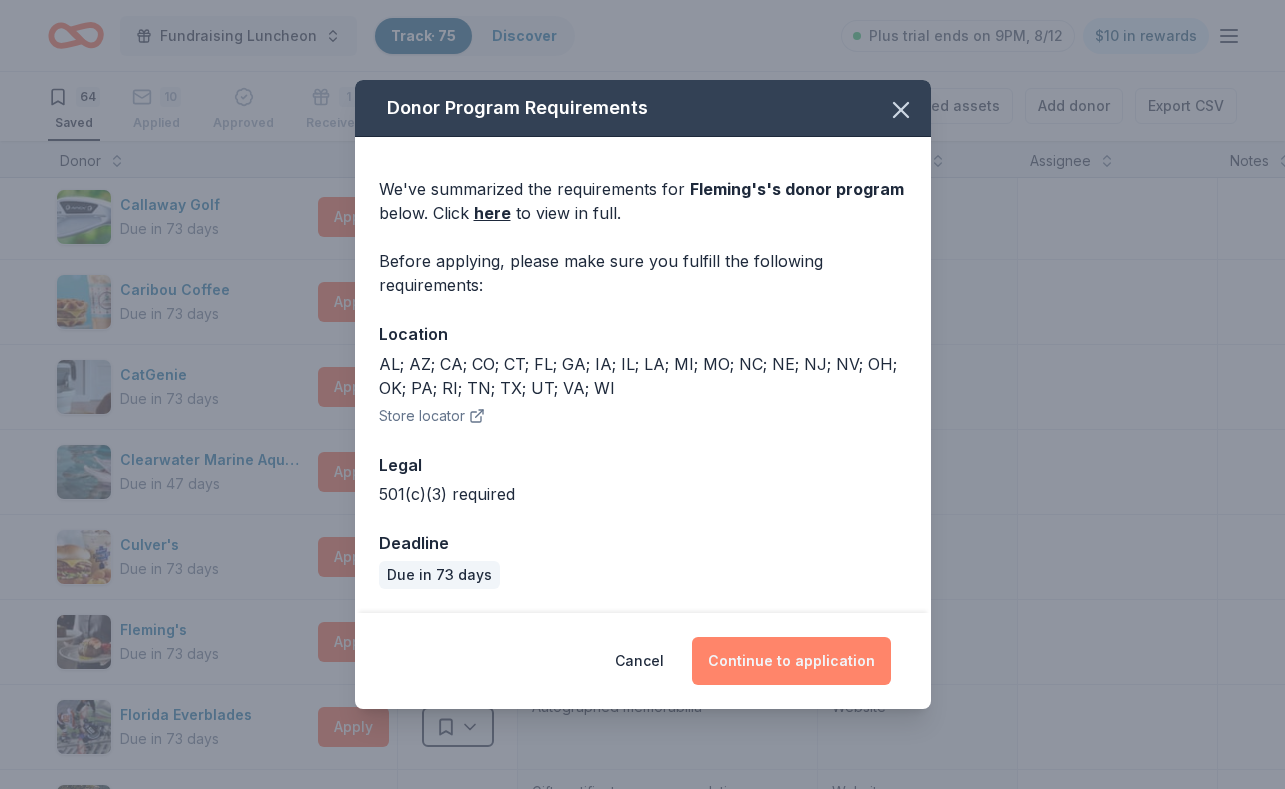 click on "Continue to application" at bounding box center (791, 661) 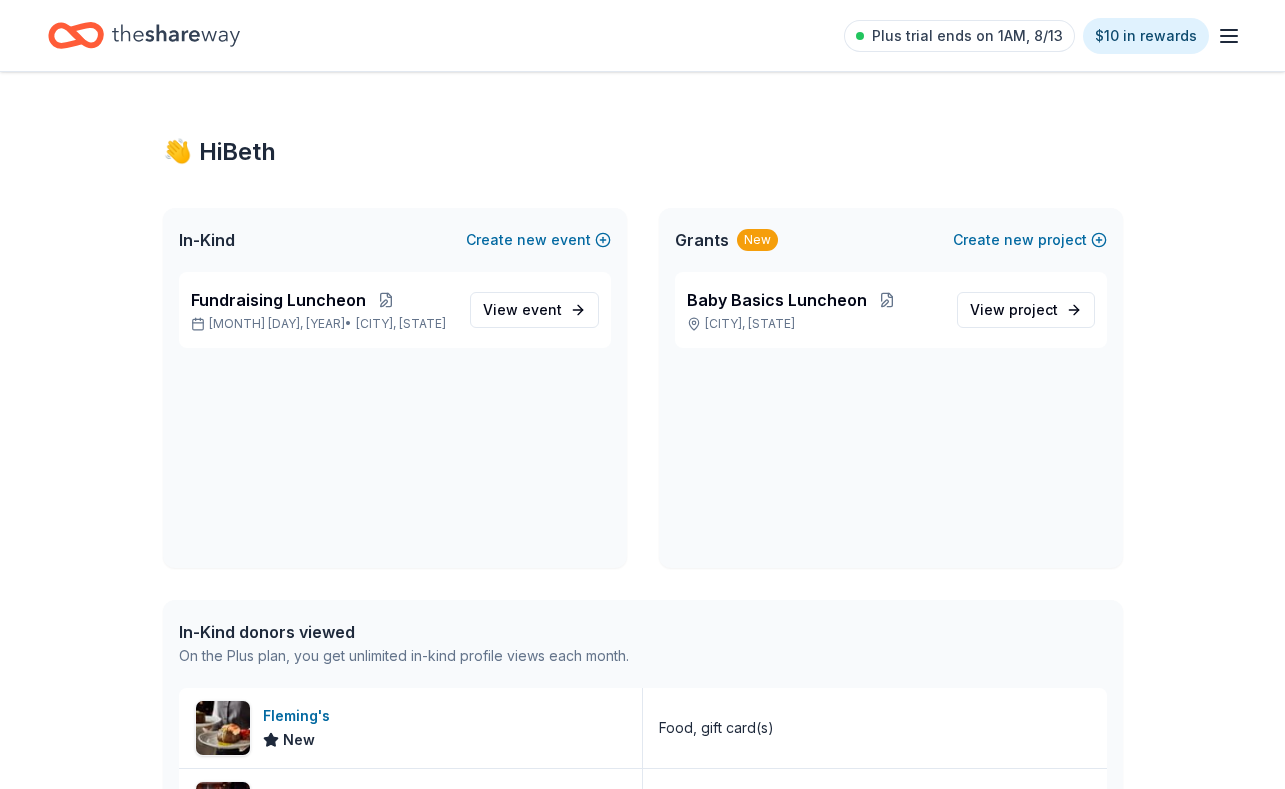 scroll, scrollTop: 0, scrollLeft: 0, axis: both 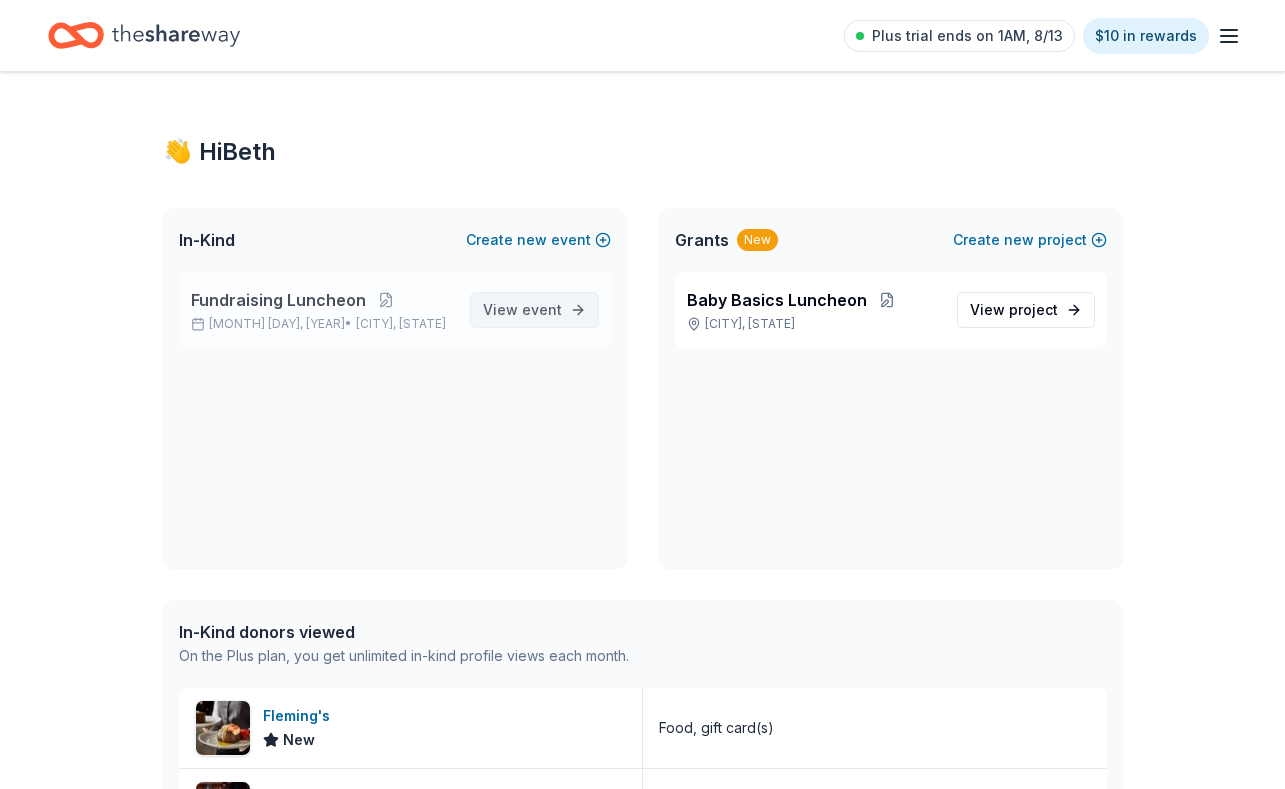 click on "event" at bounding box center (542, 309) 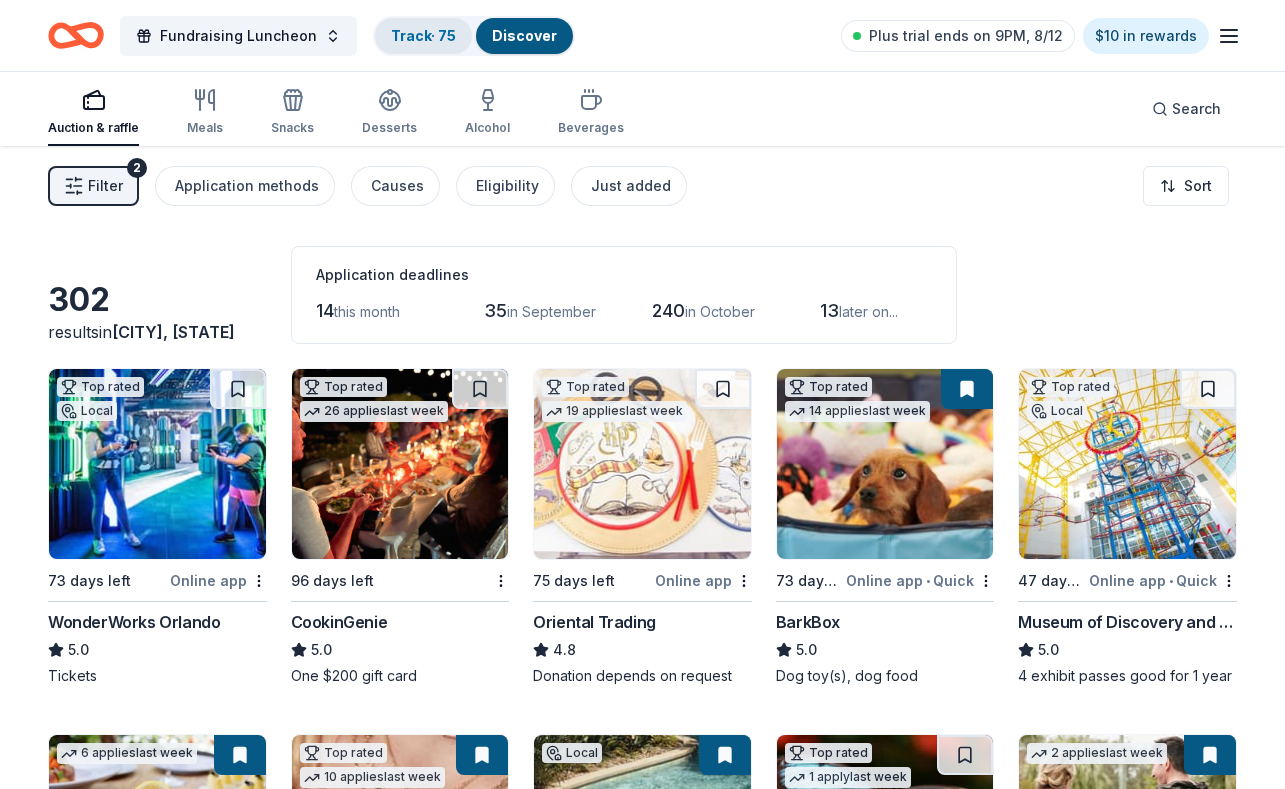 click on "Track  · 75" at bounding box center [423, 35] 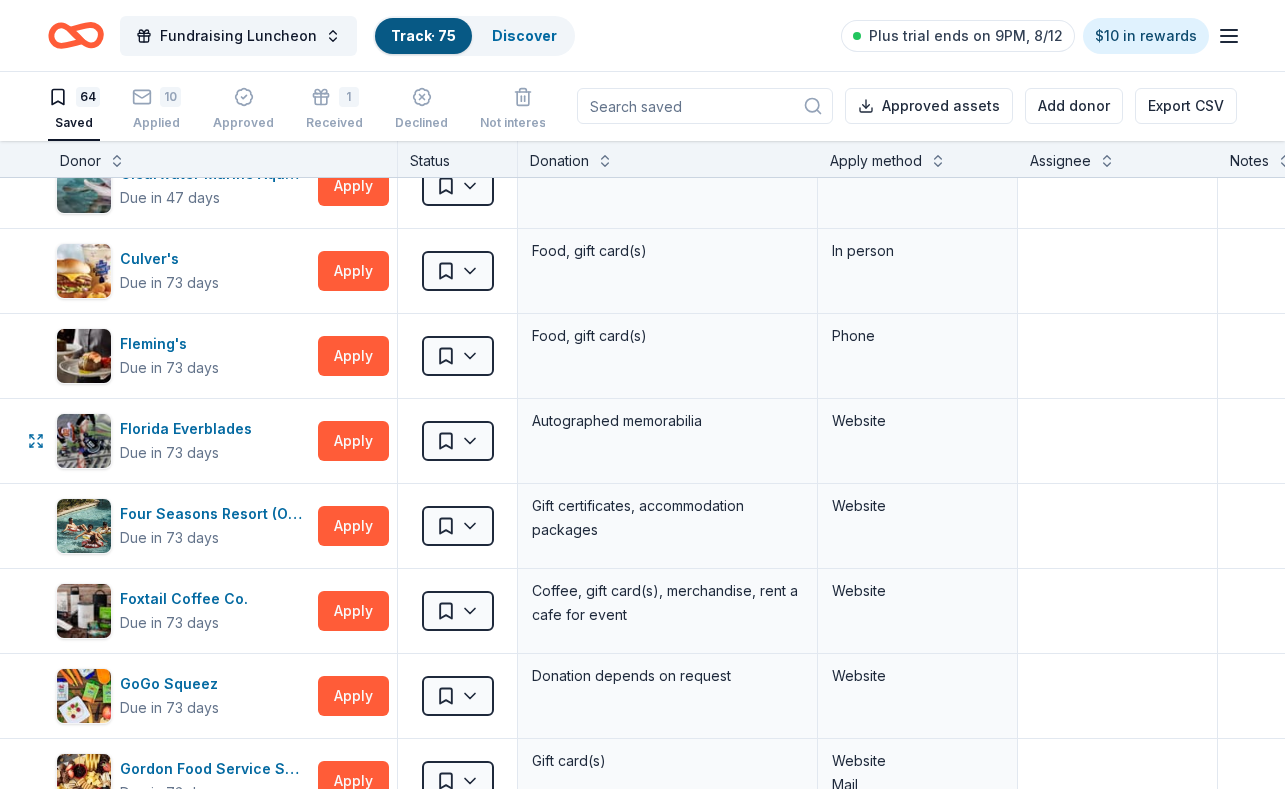 scroll, scrollTop: 993, scrollLeft: 0, axis: vertical 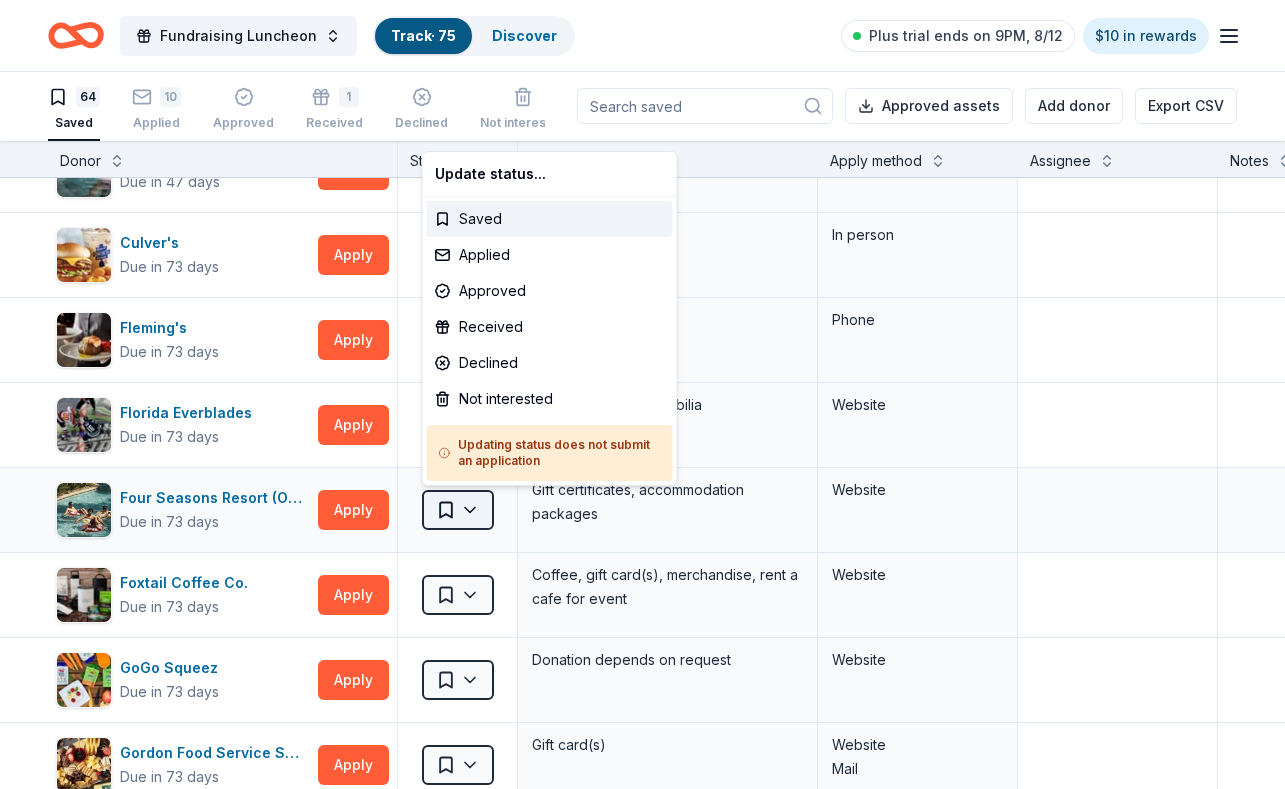 click on "Fundraising Luncheon Track  · 75 Discover Plus trial ends on 9PM, [DATE] $10 in rewards 64 Saved 10 Applied Approved 1 Received Declined Not interested  Approved assets Add donor Export CSV Donor Status Donation Apply method Assignee Notes 4imprint Due in 43 days Apply Saved Pre-imprinted products Website AF Travel Ideas Due in 96 days Apply Saved Taste of Tuscany: choice of a 3 nights stay in Florence or a 5 night stay in Cortona in a 2 bedroom apartment in the city center (Retail value is €2.500 Euro; you keep any proceeds above our charity rate of €1.800 Euro). The package includes a private walking tour of the town with a professional guide, a visit to an artisanal jewelry boutique with a glass of Italian Prosecco, wine tasting in a traditional Enoteca with local wines, pre-arrival and in-house local English speaking concierge and booking services, and all consumption fees (A/C, heating, etc). Upgrade and a la carte extras available on request. In app Alaska Airlines Due in 59 days Apply Saved Website" at bounding box center [642, 393] 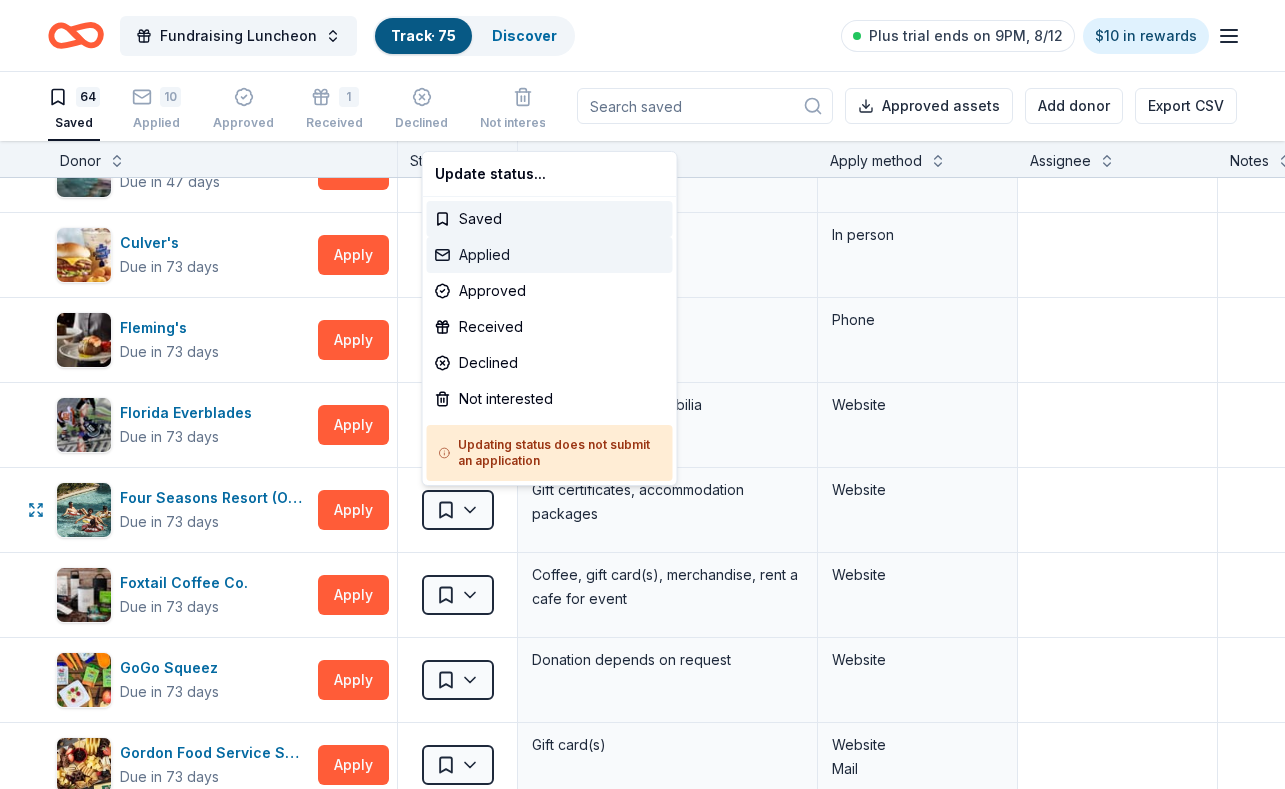 click on "Applied" at bounding box center [550, 255] 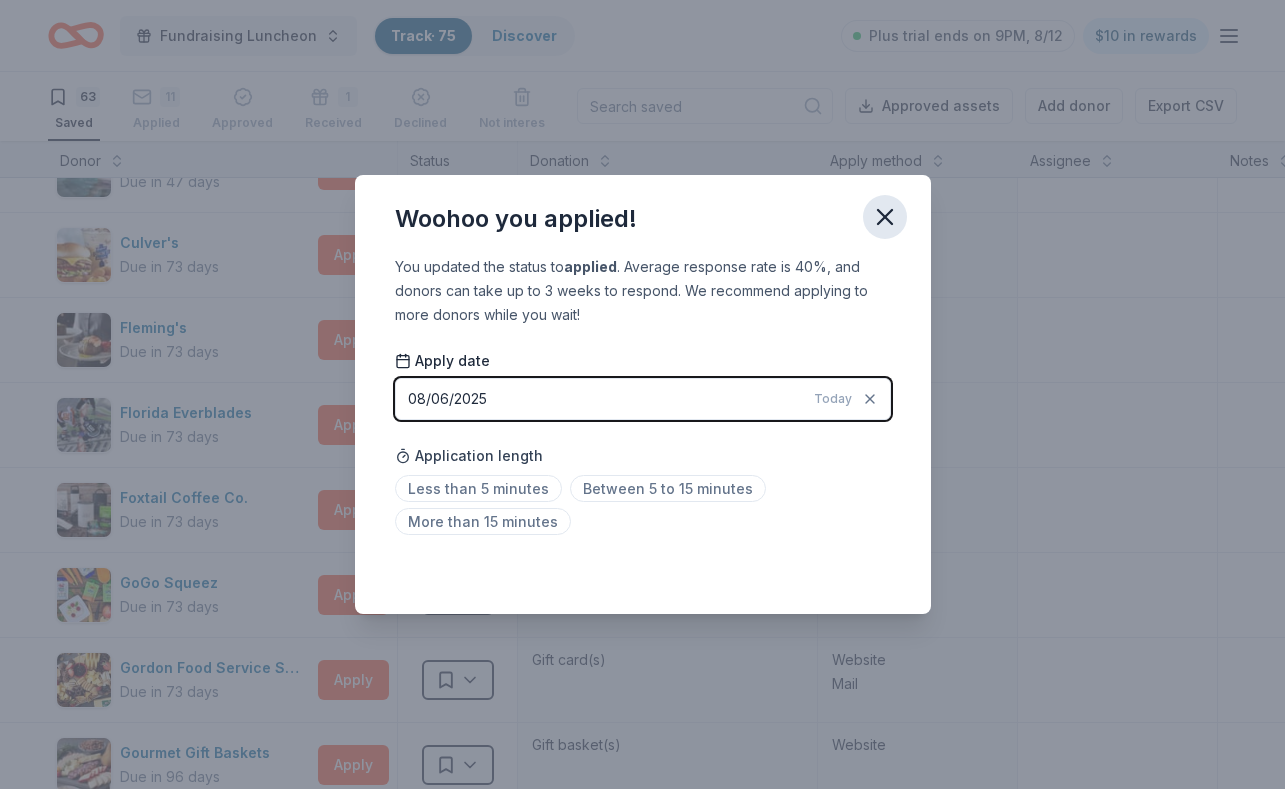 click 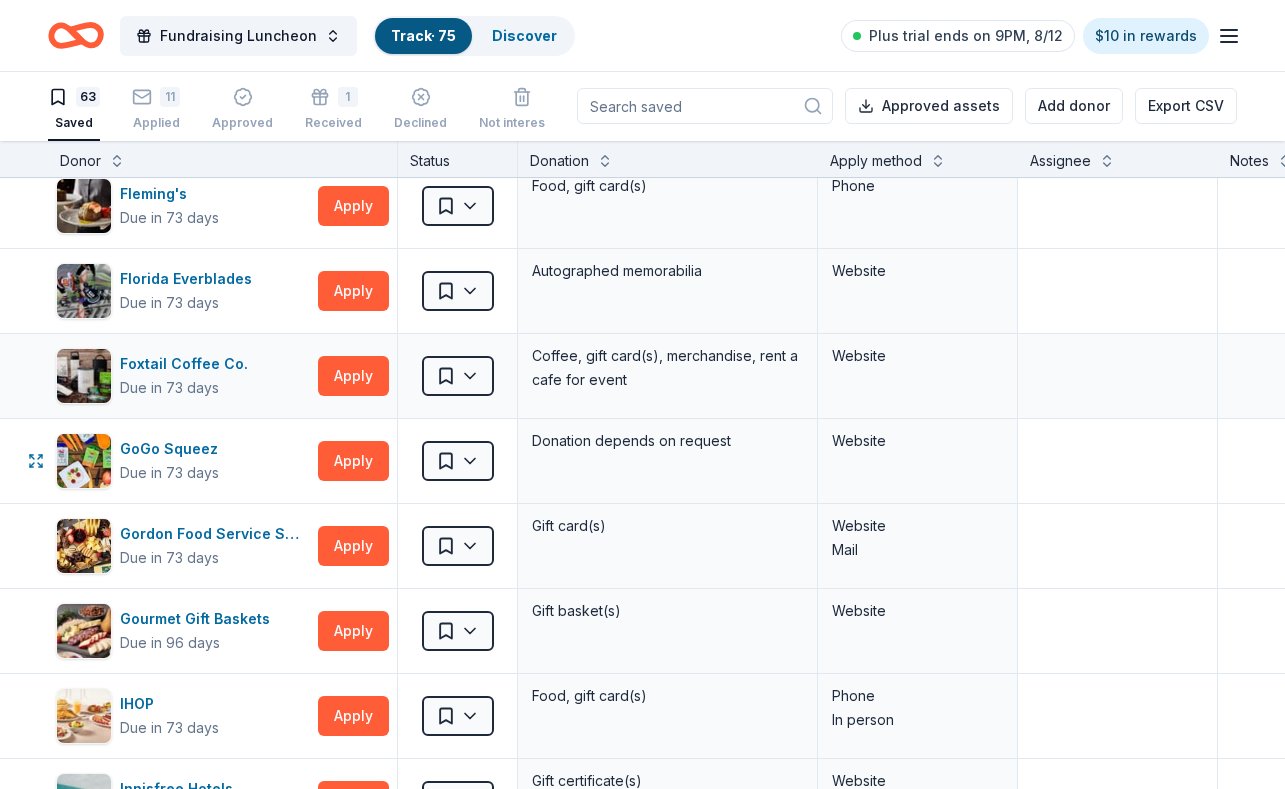scroll, scrollTop: 1136, scrollLeft: 0, axis: vertical 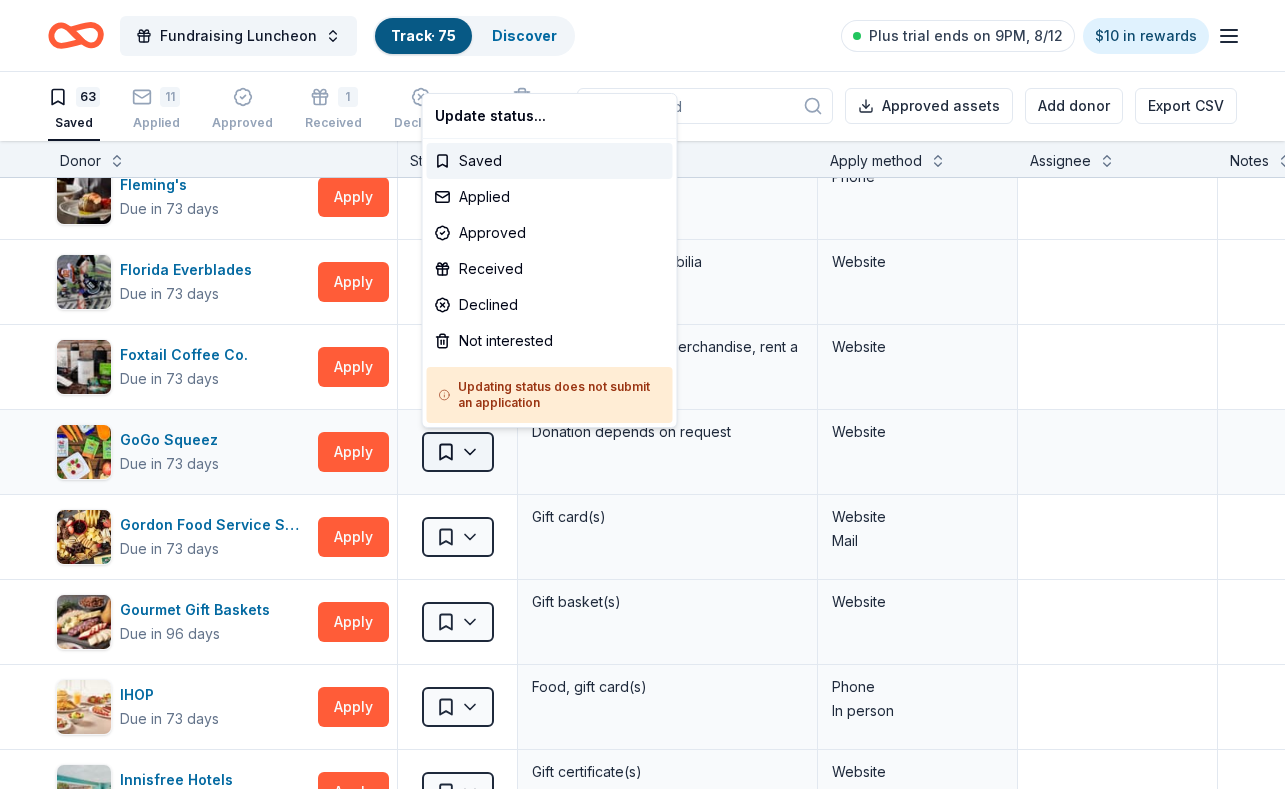 click on "Fundraising Luncheon Track  · 75 Discover Plus trial ends on 9PM, [DATE] $10 in rewards 63 Saved 11 Applied Approved 1 Received Declined Not interested  Approved assets Add donor Export CSV Donor Status Donation Apply method Assignee Notes 4imprint Due in 43 days Apply Saved Pre-imprinted products Website AF Travel Ideas Due in 96 days Apply Saved Taste of Tuscany: choice of a 3 nights stay in Florence or a 5 night stay in Cortona in a 2 bedroom apartment in the city center (Retail value is €2.500 Euro; you keep any proceeds above our charity rate of €1.800 Euro). The package includes a private walking tour of the town with a professional guide, a visit to an artisanal jewelry boutique with a glass of Italian Prosecco, wine tasting in a traditional Enoteca with local wines, pre-arrival and in-house local English speaking concierge and booking services, and all consumption fees (A/C, heating, etc). Upgrade and a la carte extras available on request. In app Alaska Airlines Due in 59 days Apply Saved Website" at bounding box center [642, 393] 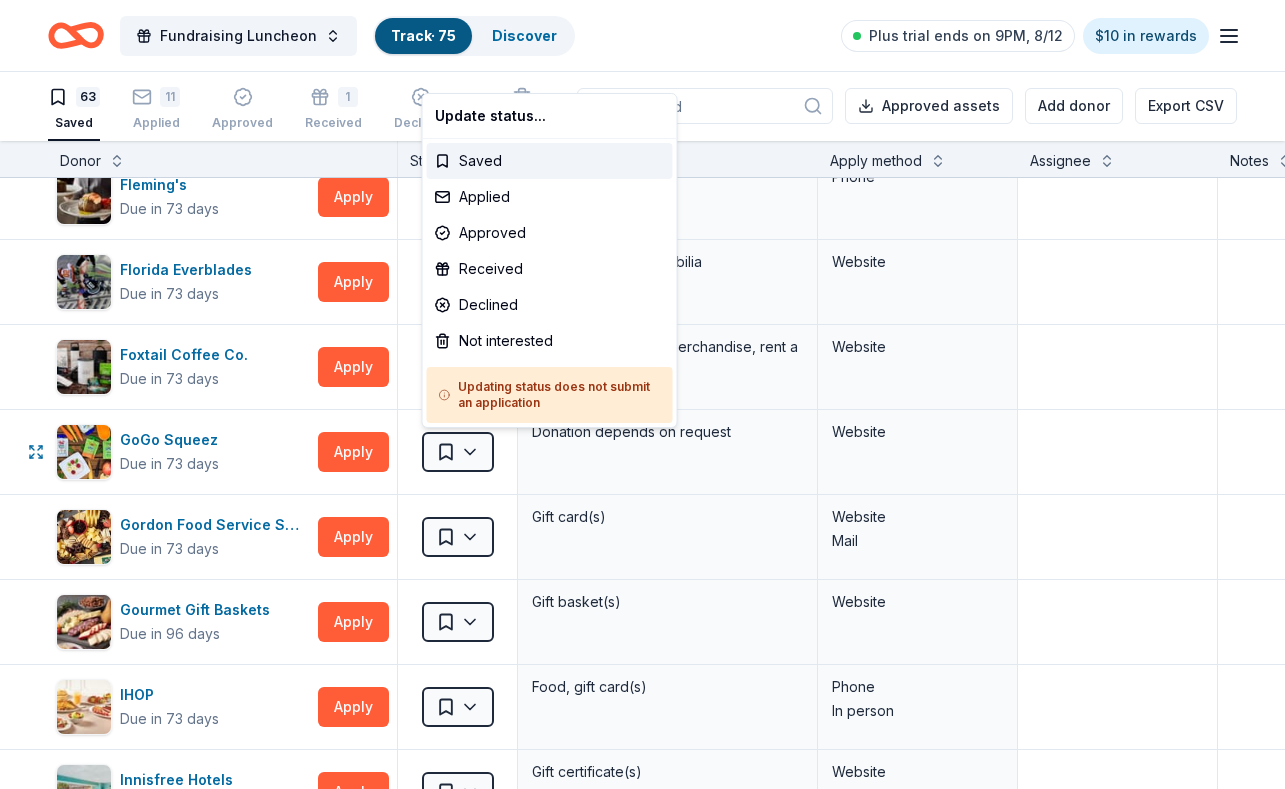 click on "Fundraising Luncheon Track  · 75 Discover Plus trial ends on 9PM, [DATE] $10 in rewards 63 Saved 11 Applied Approved 1 Received Declined Not interested  Approved assets Add donor Export CSV Donor Status Donation Apply method Assignee Notes 4imprint Due in 43 days Apply Saved Pre-imprinted products Website AF Travel Ideas Due in 96 days Apply Saved Taste of Tuscany: choice of a 3 nights stay in Florence or a 5 night stay in Cortona in a 2 bedroom apartment in the city center (Retail value is €2.500 Euro; you keep any proceeds above our charity rate of €1.800 Euro). The package includes a private walking tour of the town with a professional guide, a visit to an artisanal jewelry boutique with a glass of Italian Prosecco, wine tasting in a traditional Enoteca with local wines, pre-arrival and in-house local English speaking concierge and booking services, and all consumption fees (A/C, heating, etc). Upgrade and a la carte extras available on request. In app Alaska Airlines Due in 59 days Apply Saved Website" at bounding box center [642, 393] 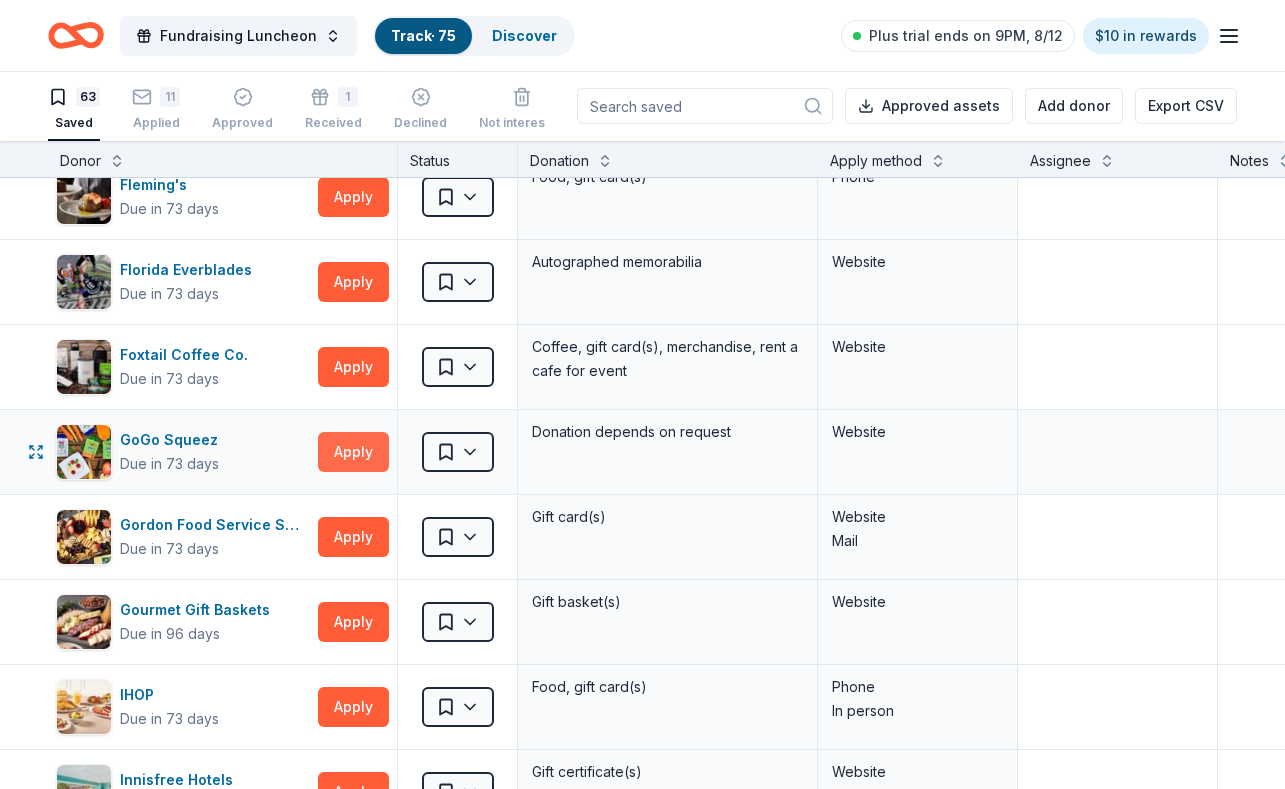 click on "Apply" at bounding box center [353, 452] 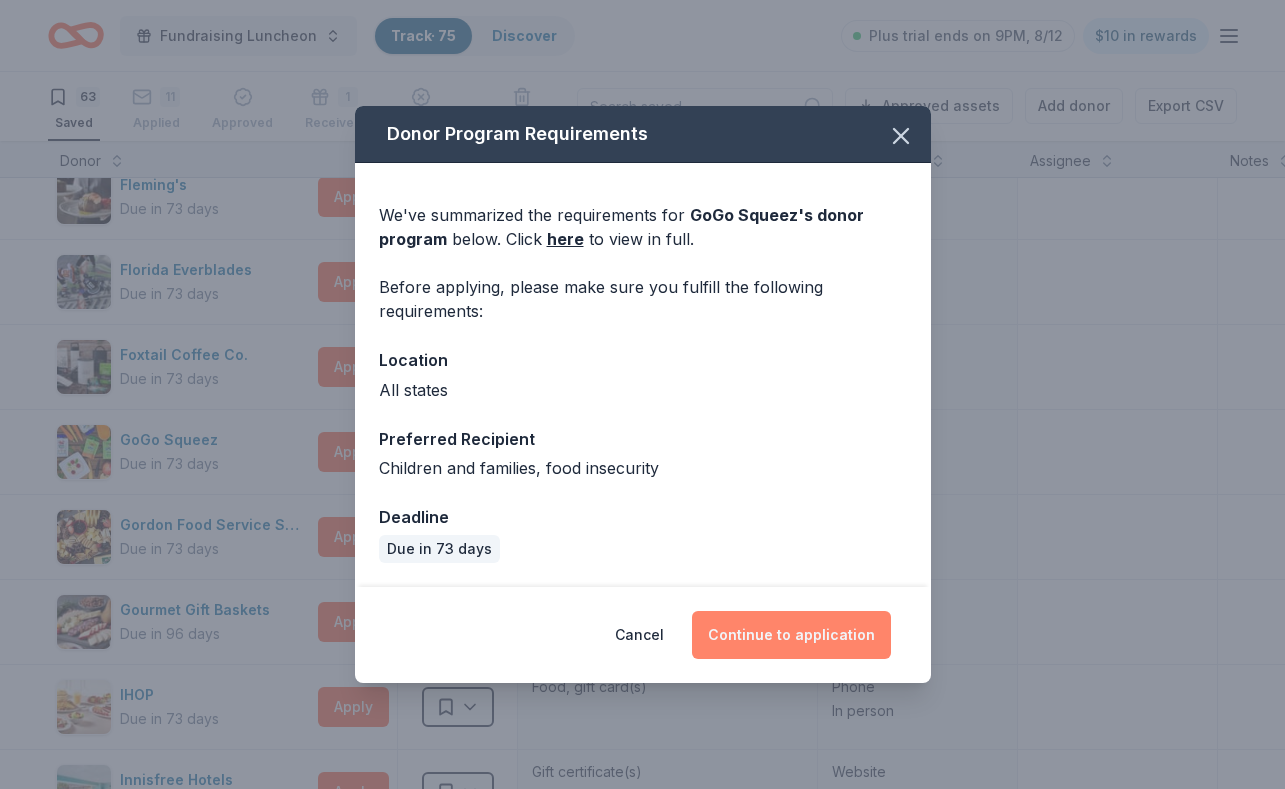 click on "Continue to application" at bounding box center [791, 635] 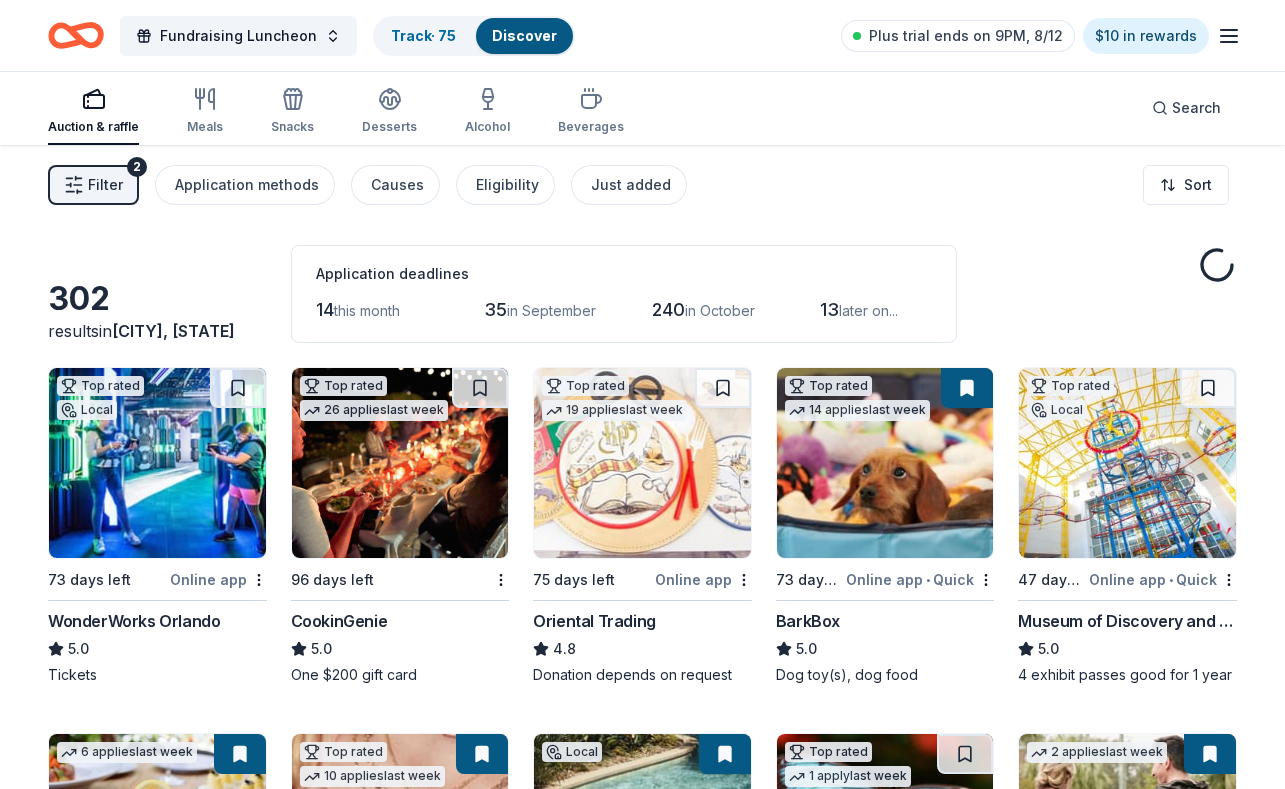 scroll, scrollTop: 0, scrollLeft: 0, axis: both 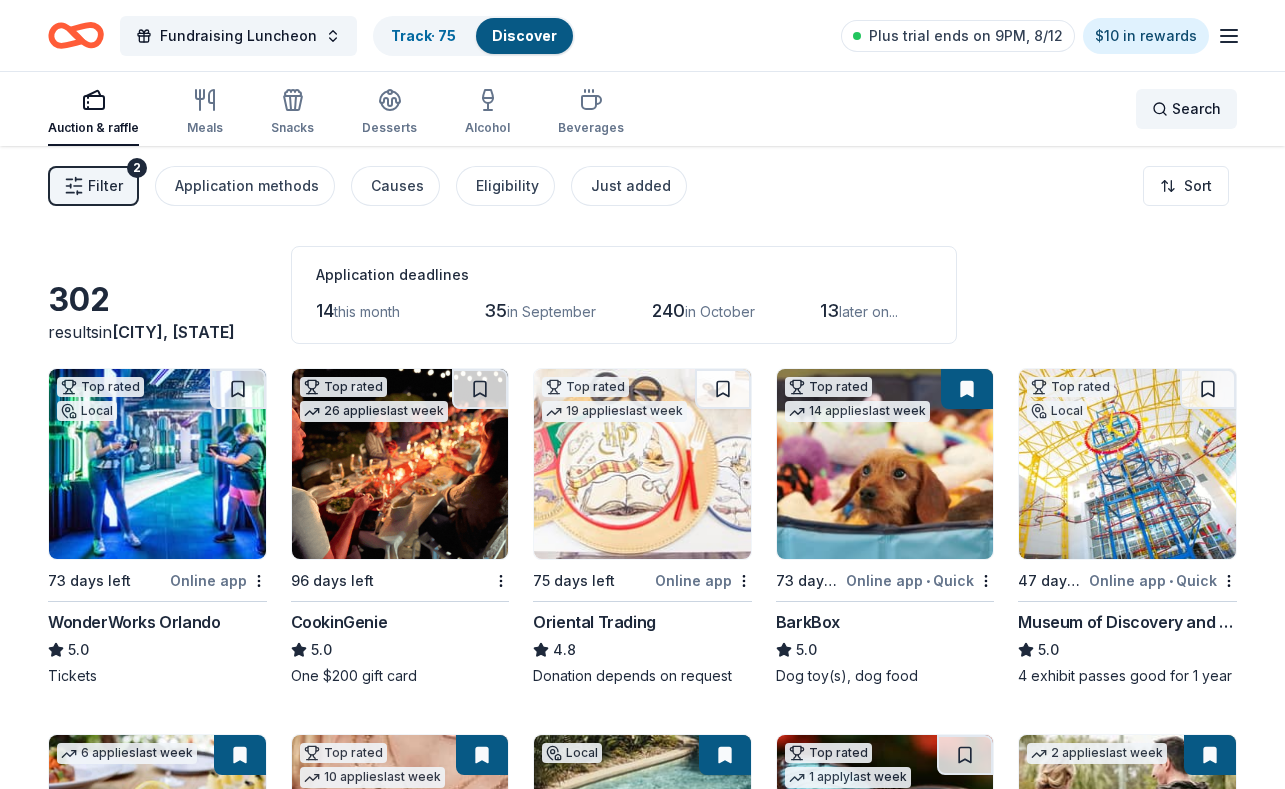 click on "Search" at bounding box center [1186, 109] 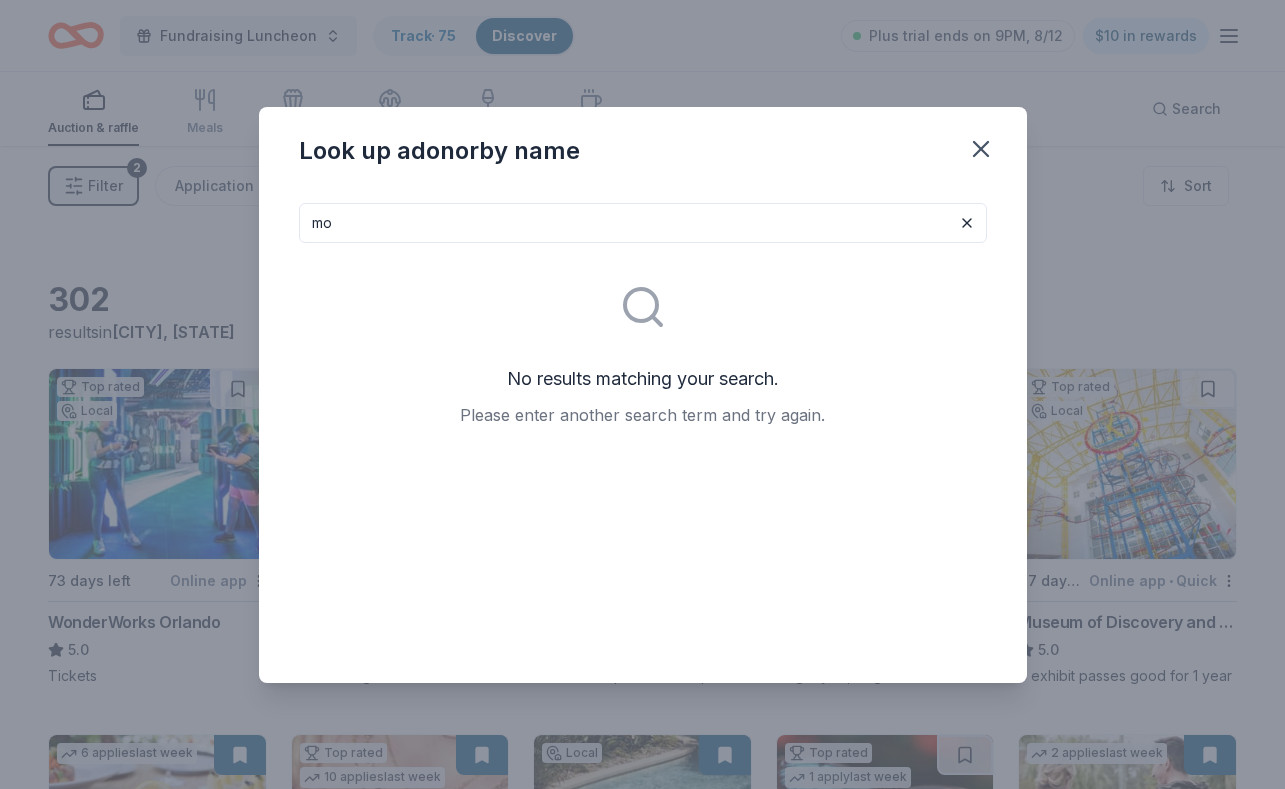 type on "m" 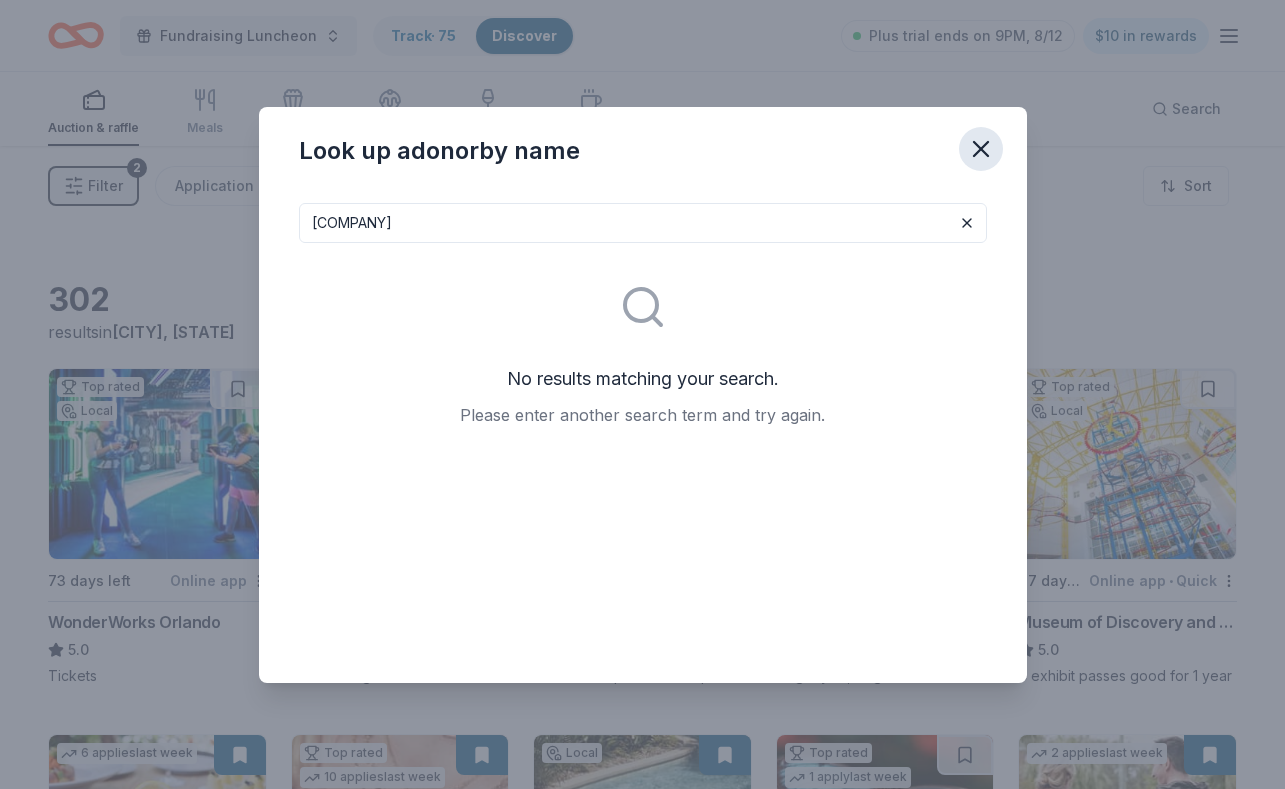 type on "nabisco" 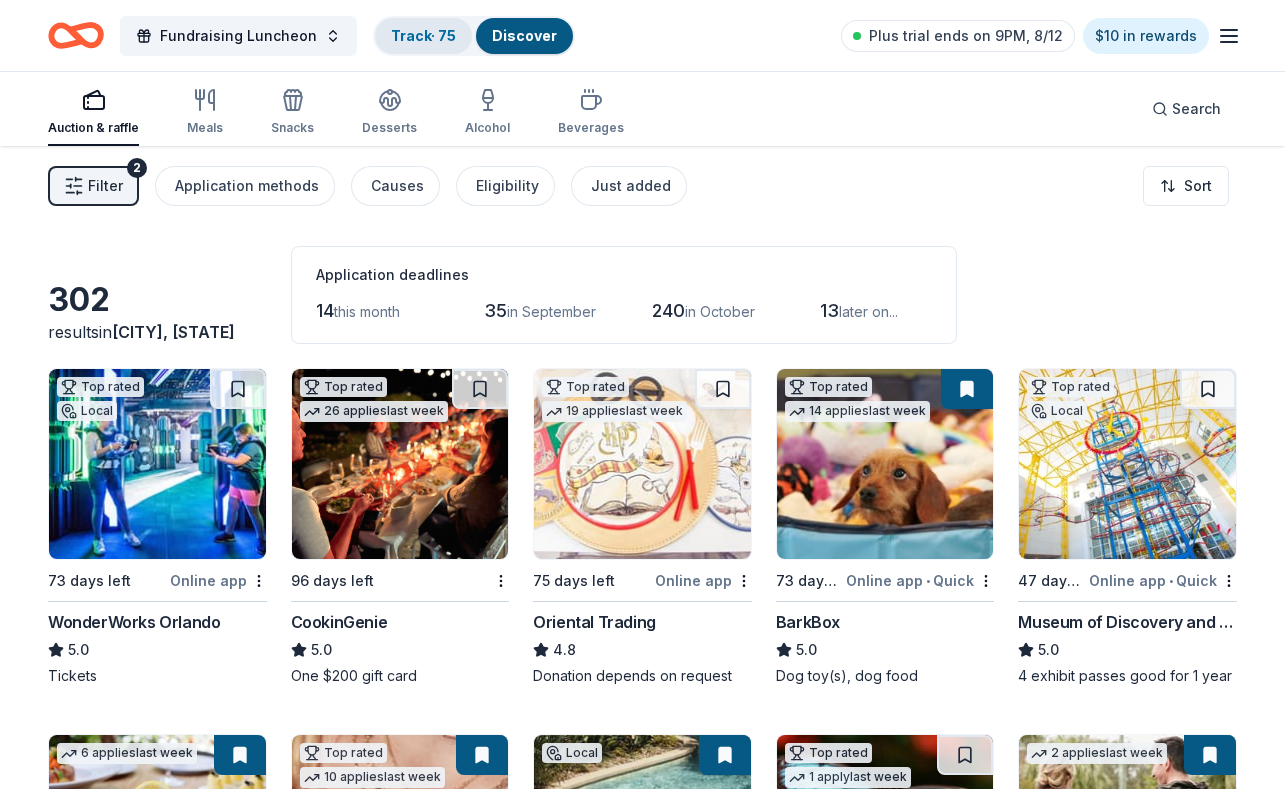 click on "Track  · 75" at bounding box center [423, 35] 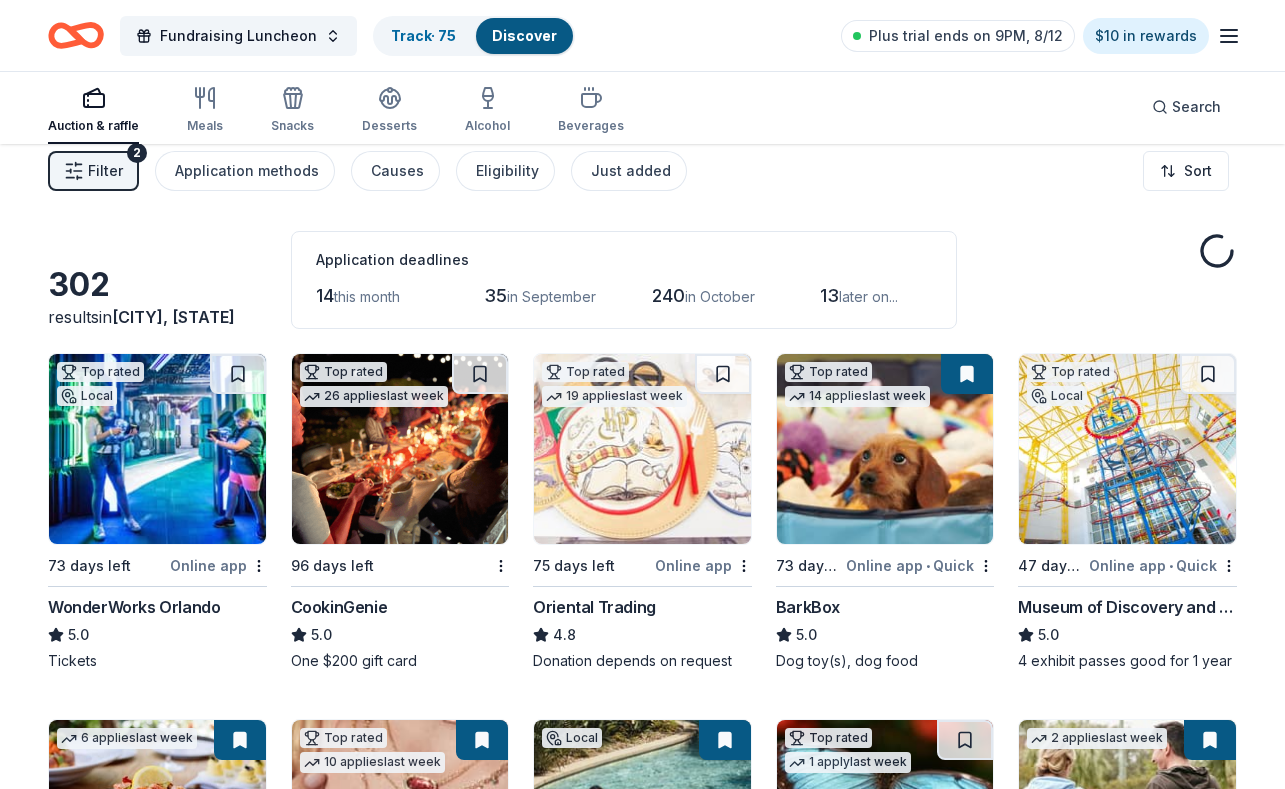scroll, scrollTop: 0, scrollLeft: 0, axis: both 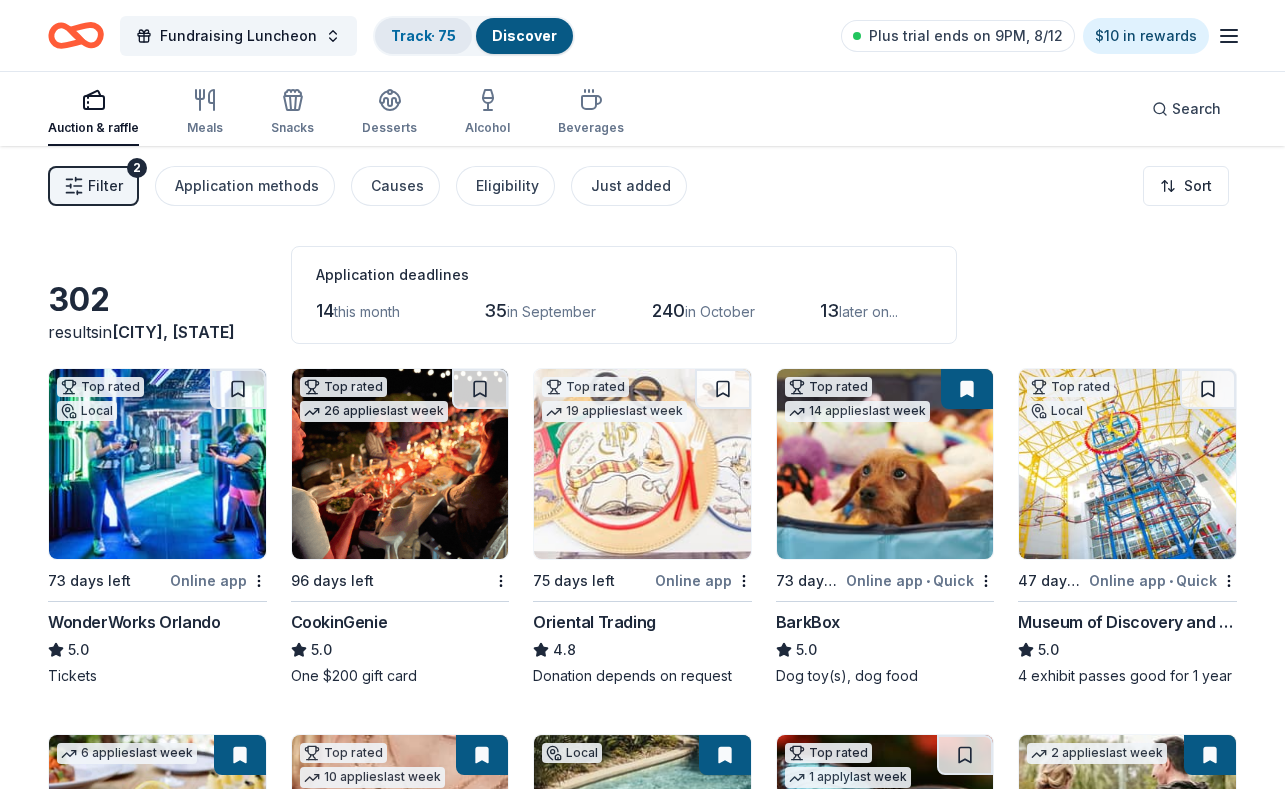 click on "Track  · 75" at bounding box center (423, 35) 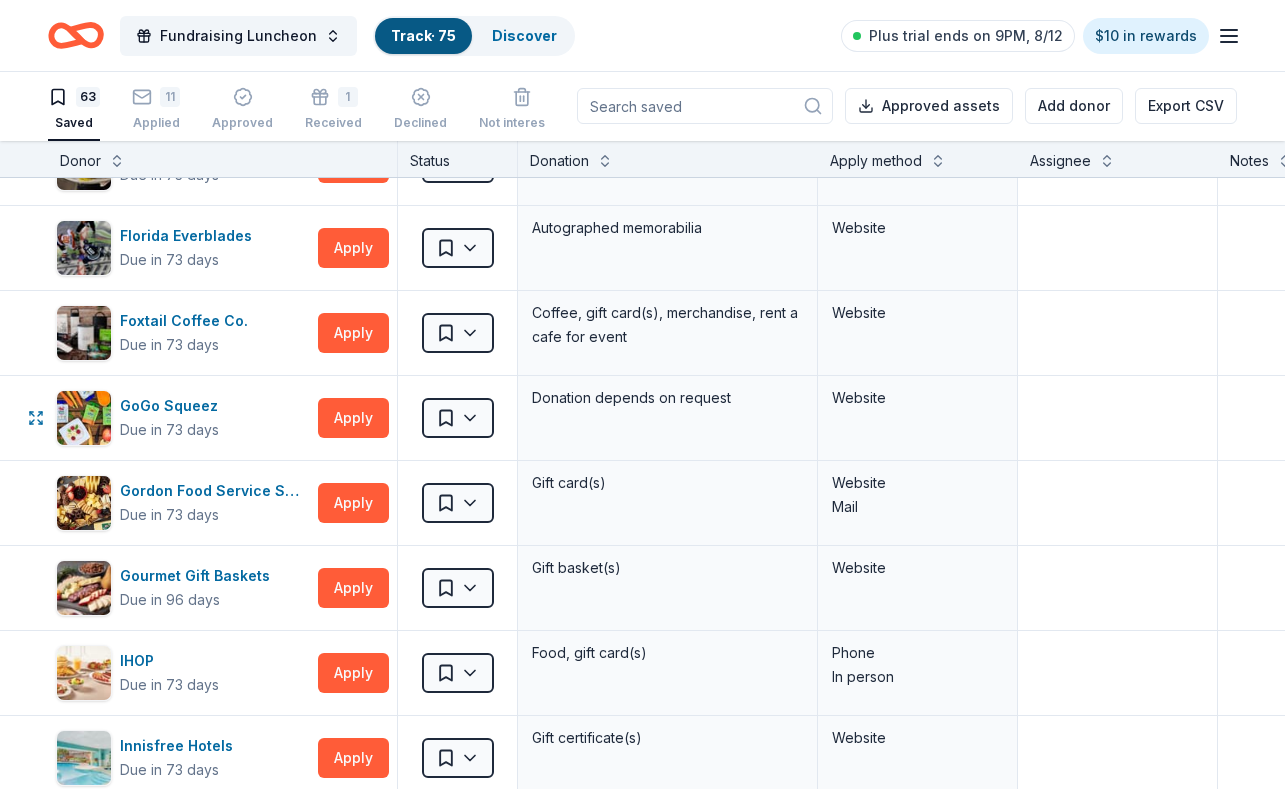 scroll, scrollTop: 1199, scrollLeft: 0, axis: vertical 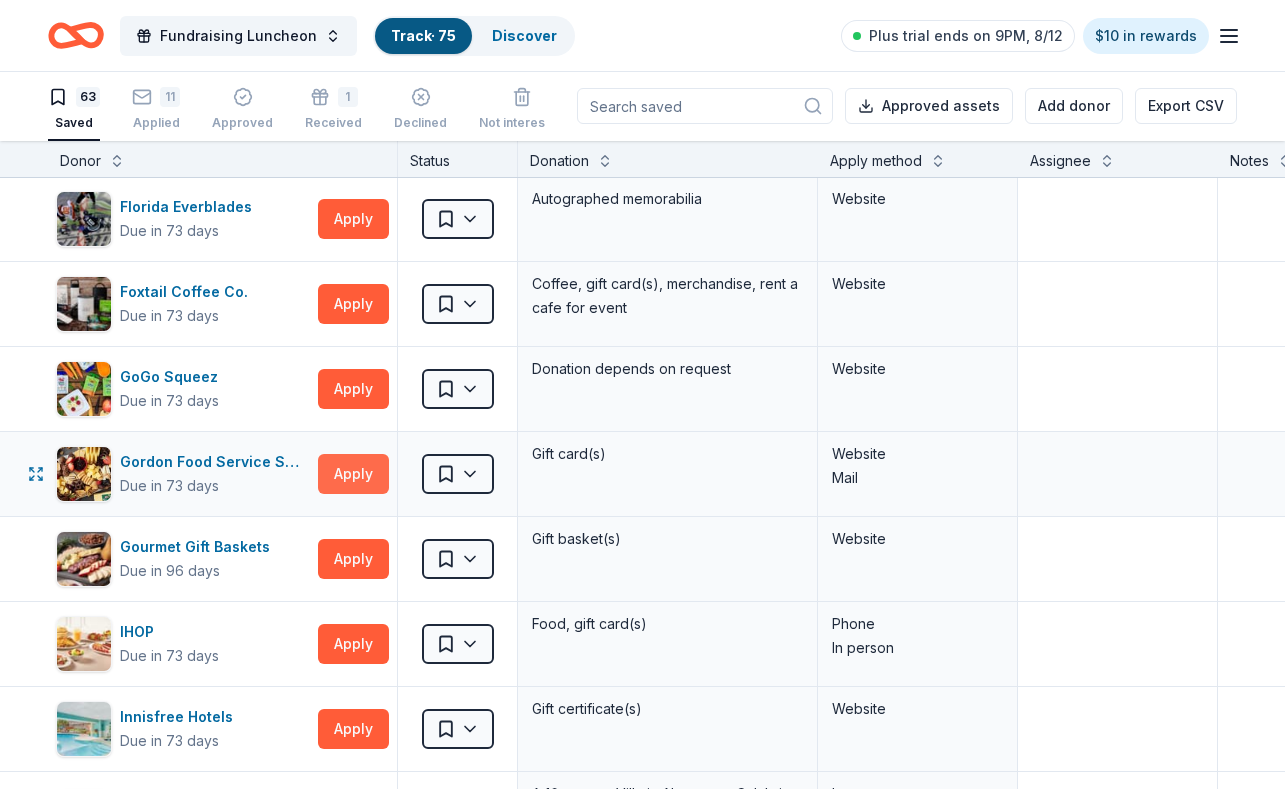 click on "Apply" at bounding box center [353, 474] 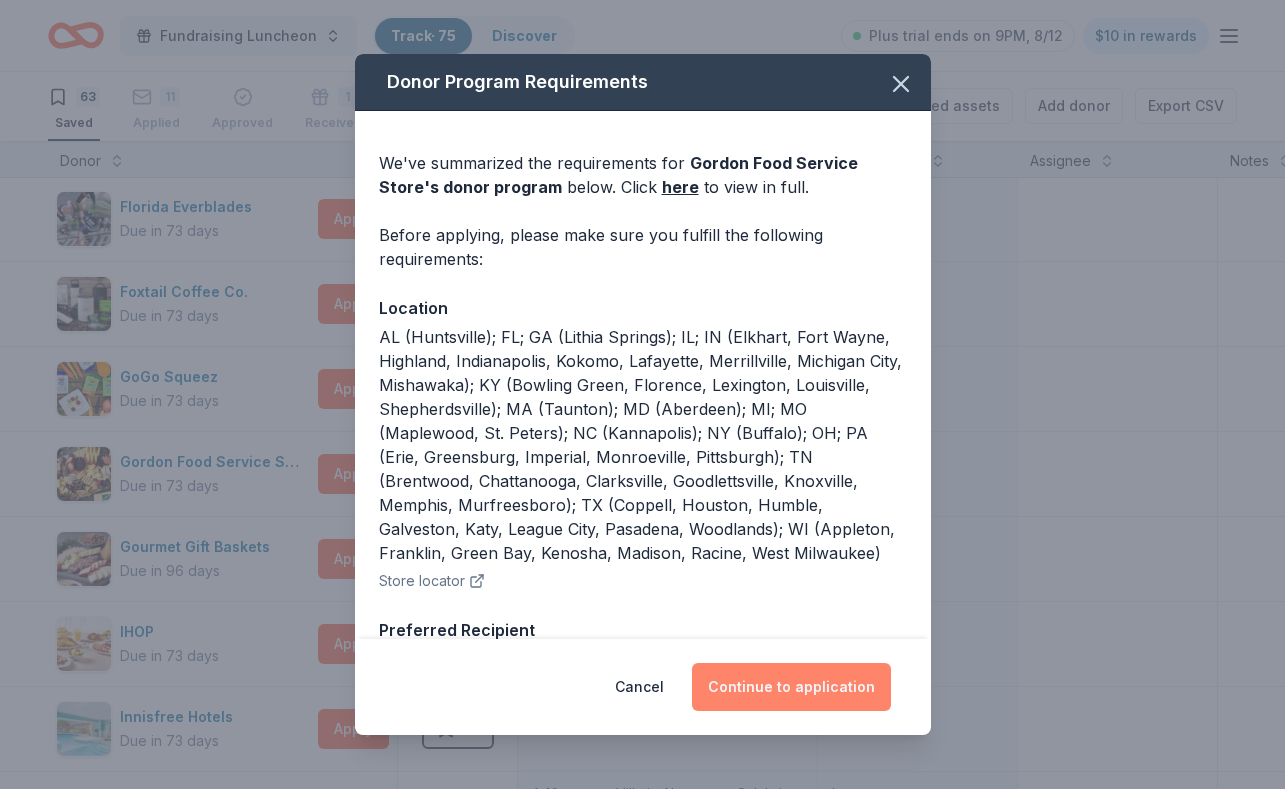 click on "Continue to application" at bounding box center [791, 687] 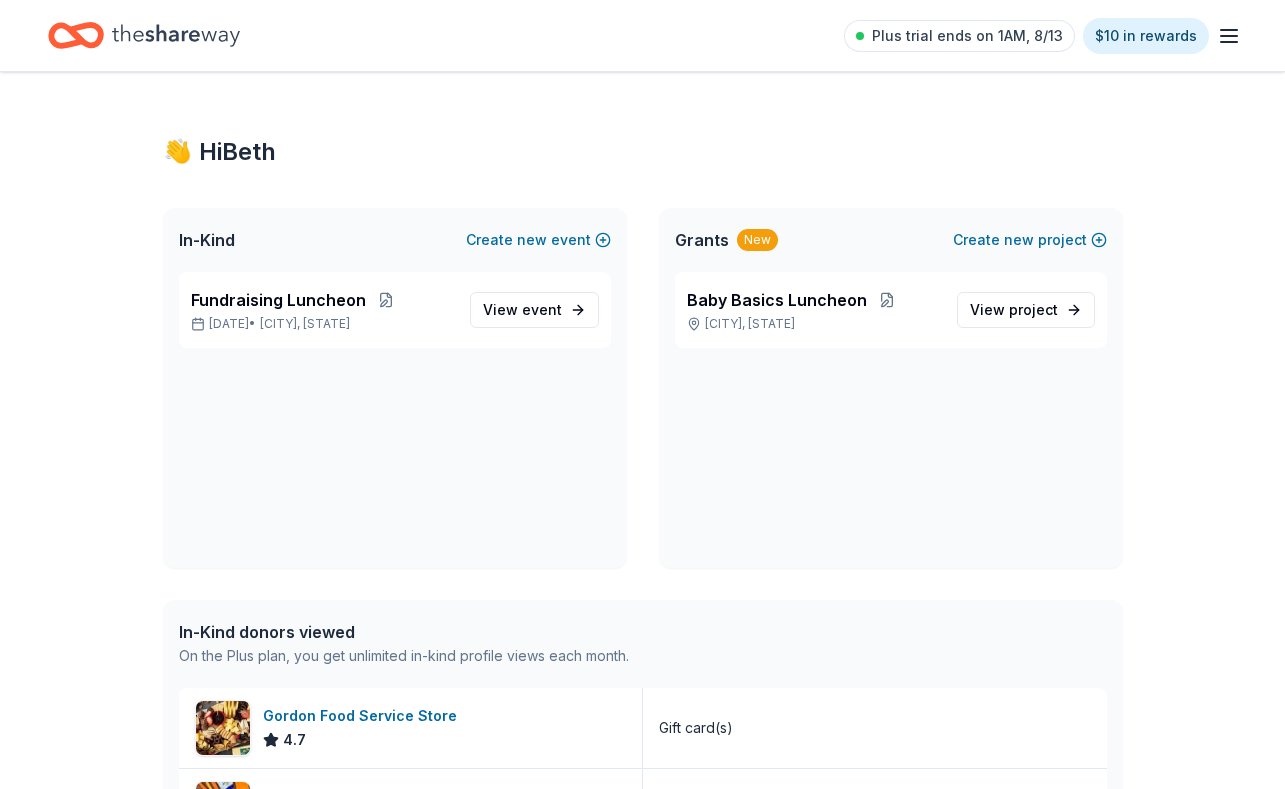 scroll, scrollTop: 0, scrollLeft: 0, axis: both 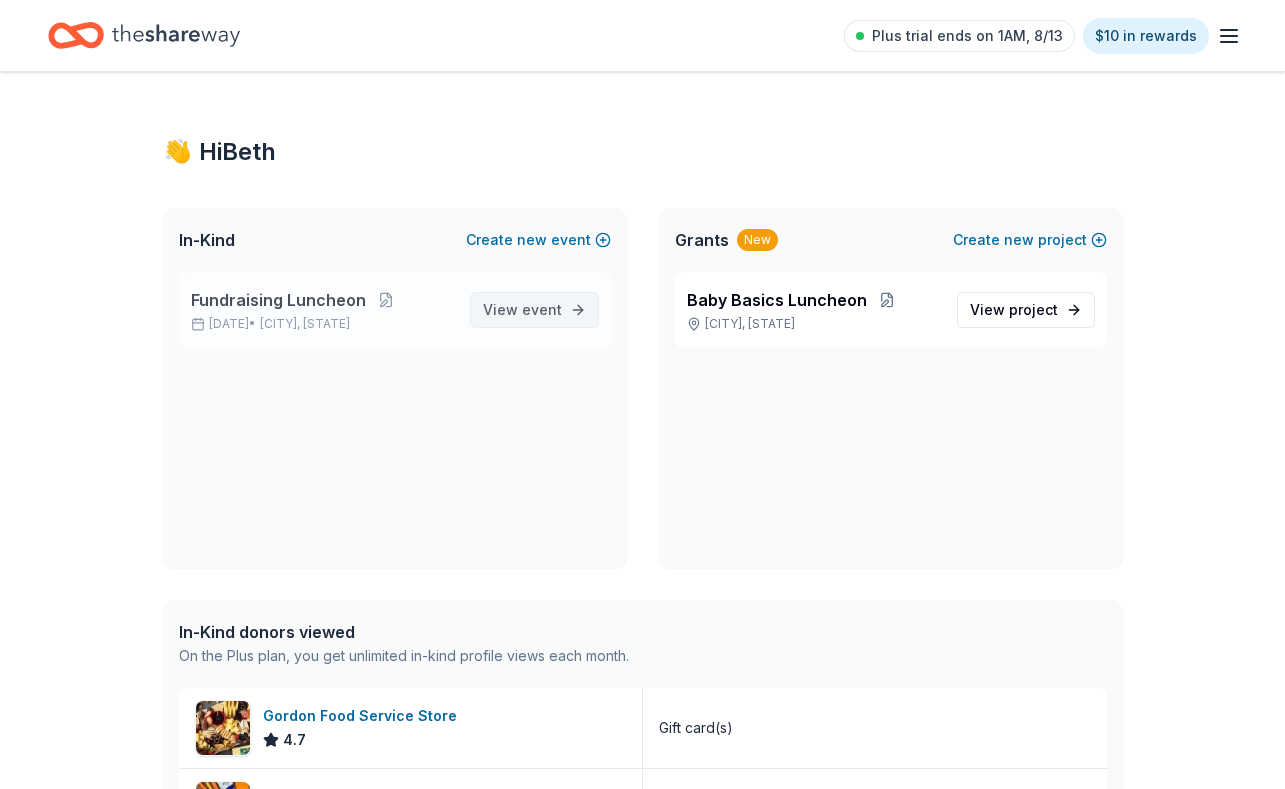 click on "event" at bounding box center (542, 309) 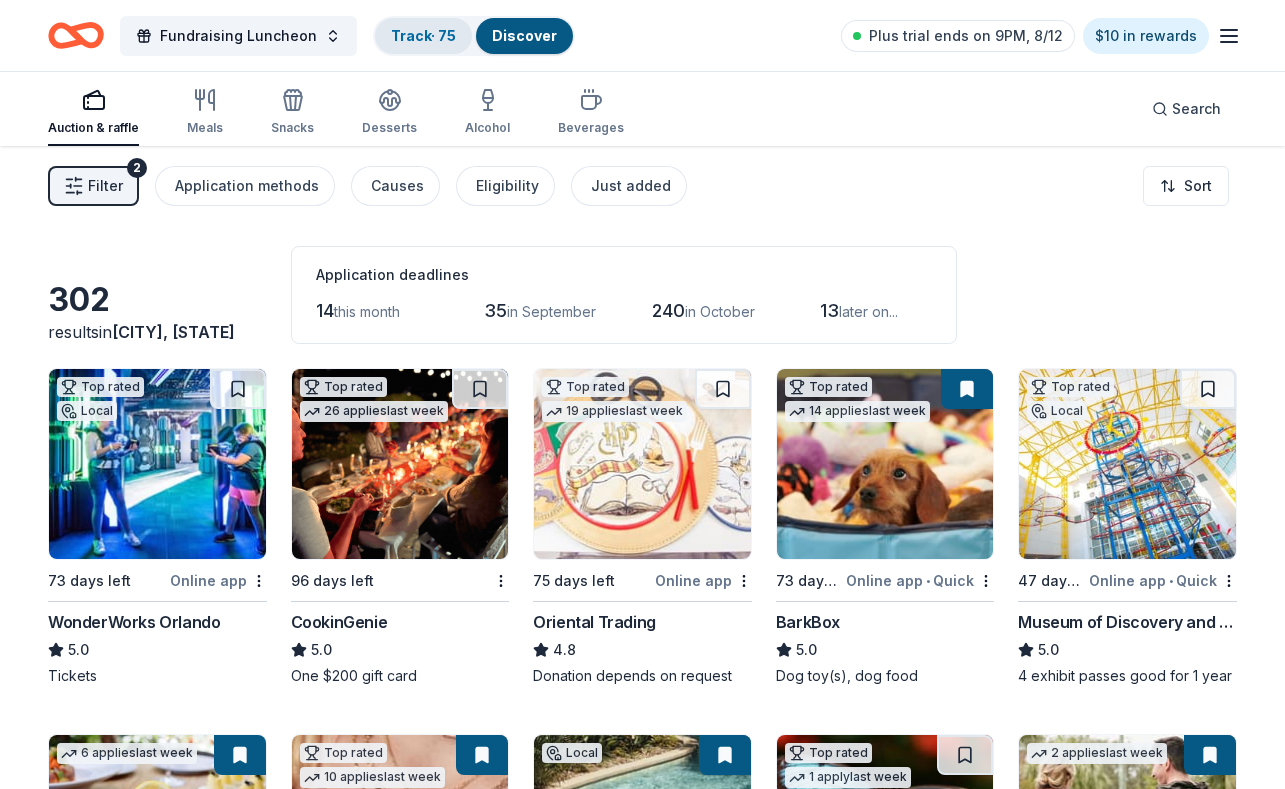 click on "Track  · 75" at bounding box center (423, 35) 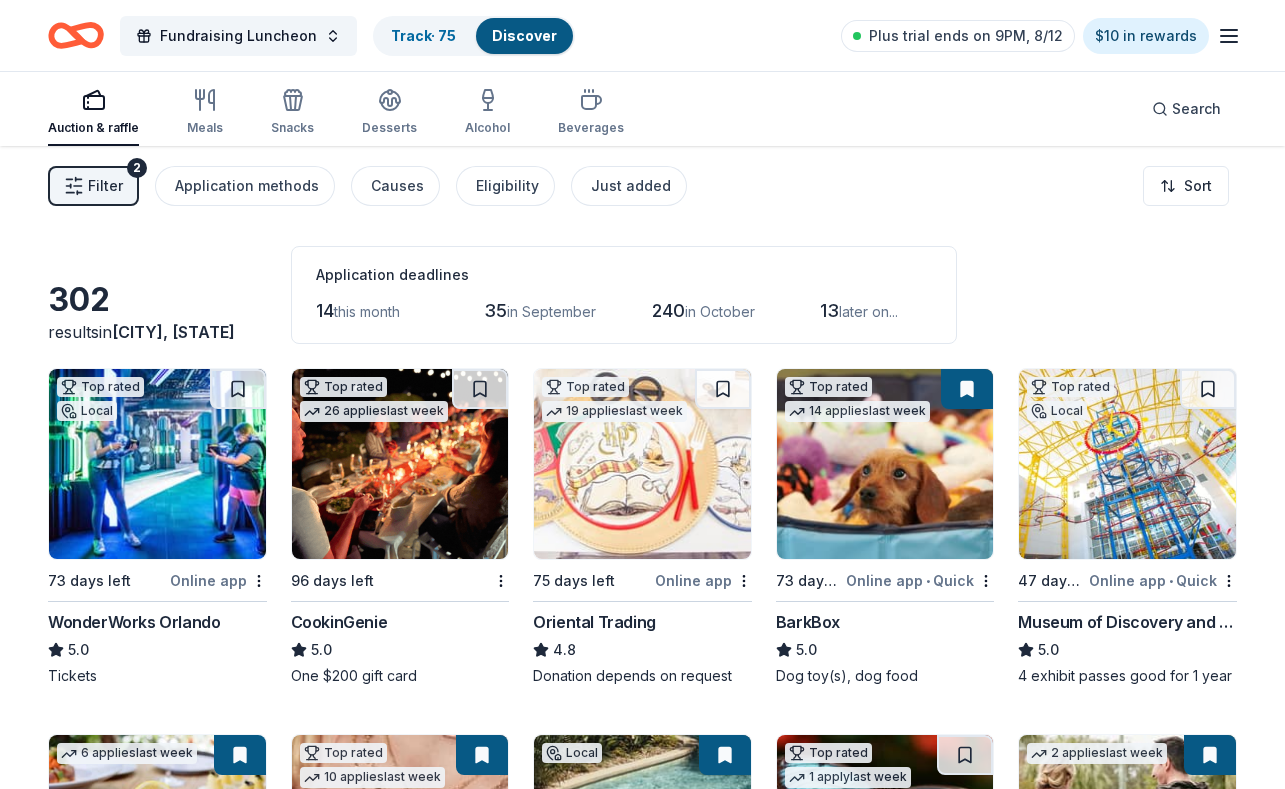 scroll, scrollTop: 1, scrollLeft: 0, axis: vertical 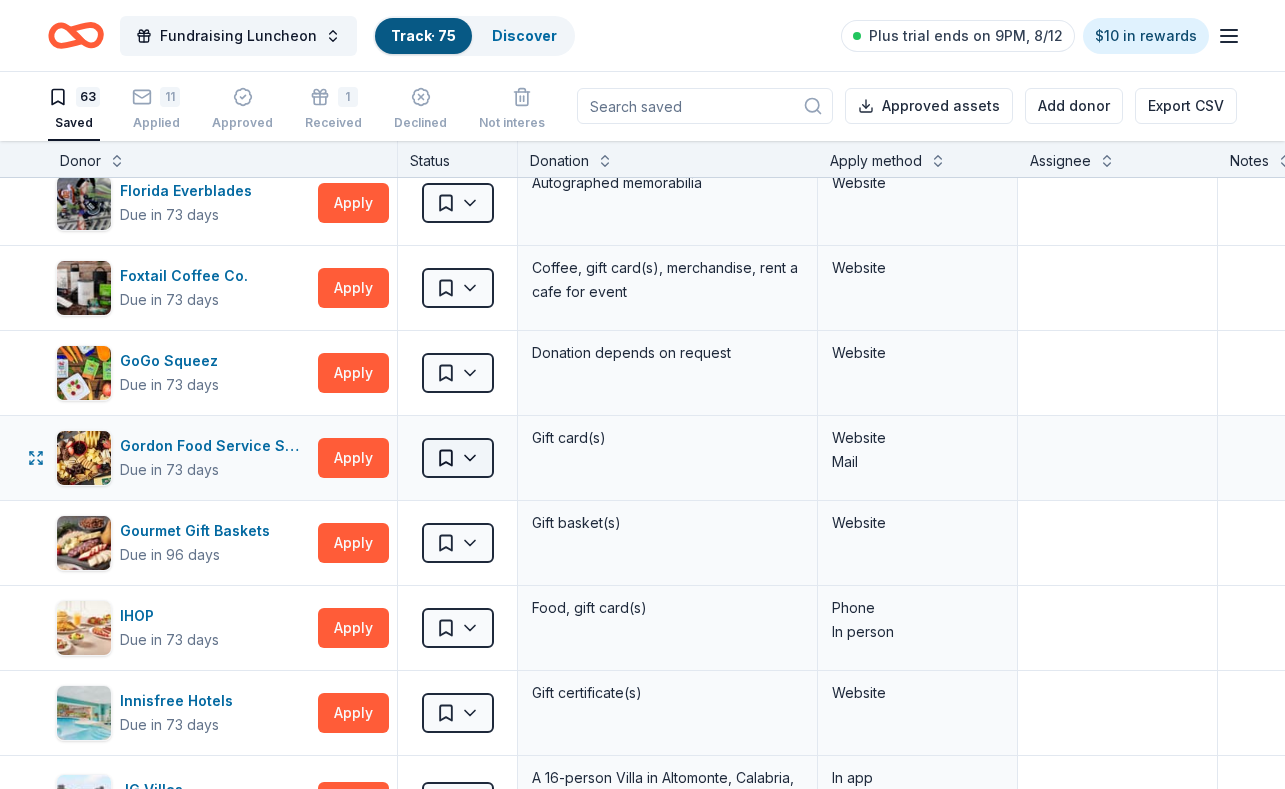 click on "Fundraising Luncheon Track  · 75 Discover Plus trial ends on 9PM, 8/12 $10 in rewards 63 Saved 11 Applied Approved 1 Received Declined Not interested  Approved assets Add donor Export CSV Donor Status Donation Apply method Assignee Notes 4imprint Due in 43 days Apply Saved Pre-imprinted products Website AF Travel Ideas Due in 96 days Apply Saved Taste of Tuscany: choice of a 3 nights stay in Florence or a 5 night stay in Cortona in a 2 bedroom apartment in the city center (Retail value is €2.500 Euro; you keep any proceeds above our charity rate of €1.800 Euro). The package includes a private walking tour of the town with a professional guide, a visit to an artisanal jewelry boutique with a glass of Italian Prosecco, wine tasting in a traditional Enoteca with local wines, pre-arrival and in-house local English speaking concierge and booking services, and all consumption fees (A/C, heating, etc). Upgrade and a la carte extras available on request. In app Alaska Airlines Due in 59 days Apply Saved Website" at bounding box center [642, 393] 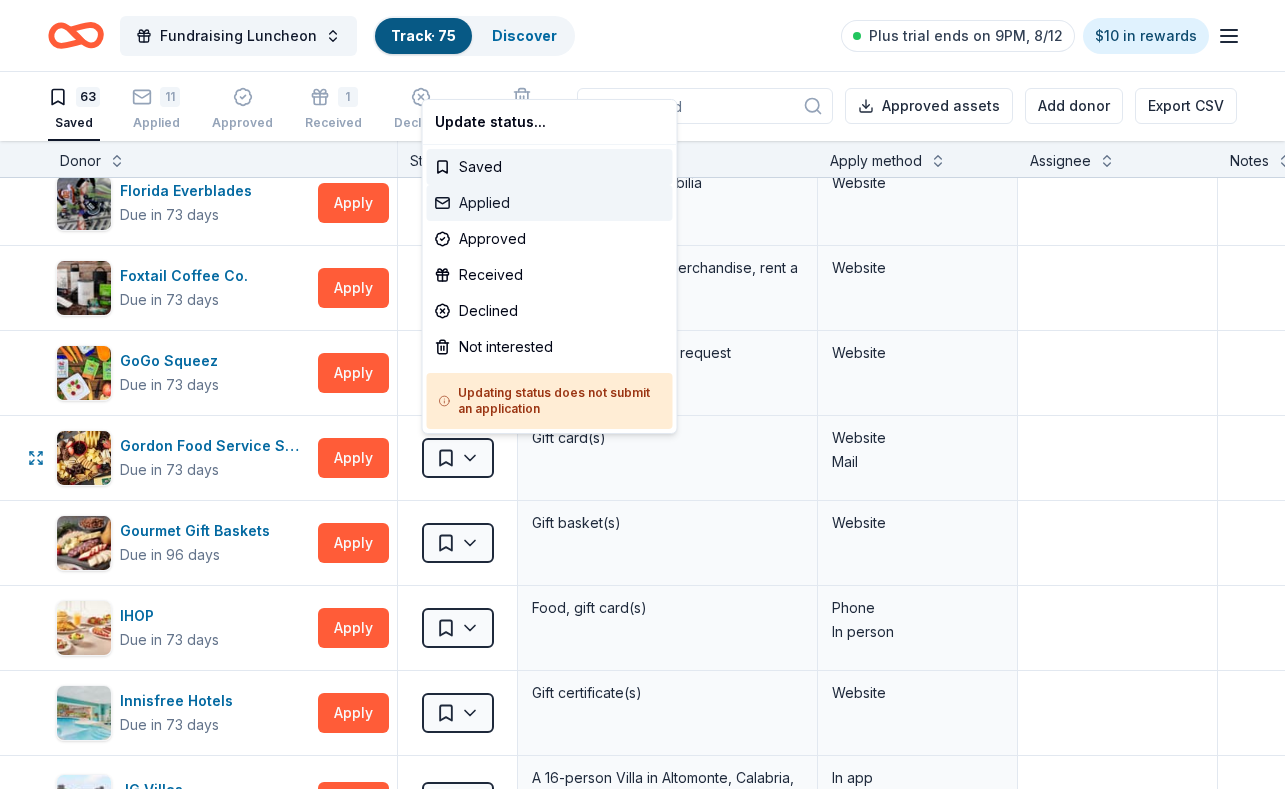 click on "Applied" at bounding box center (550, 203) 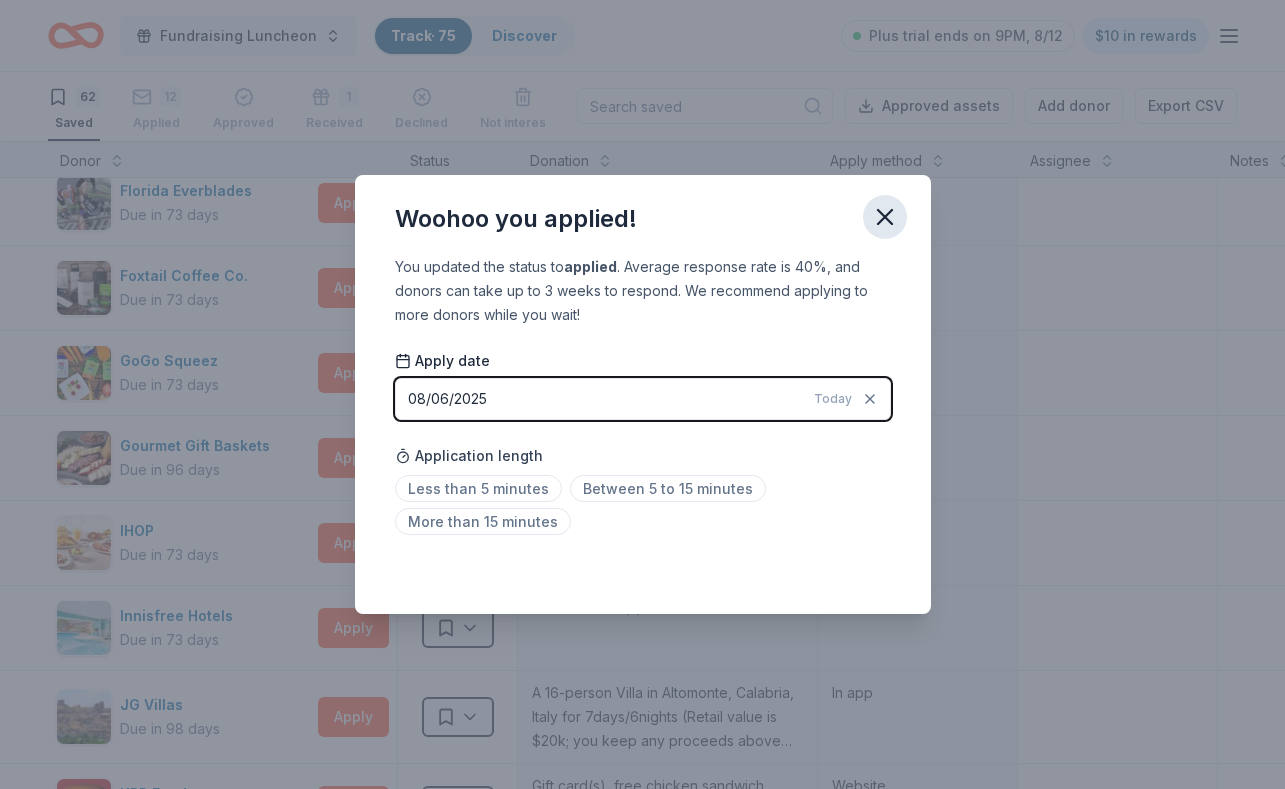 click 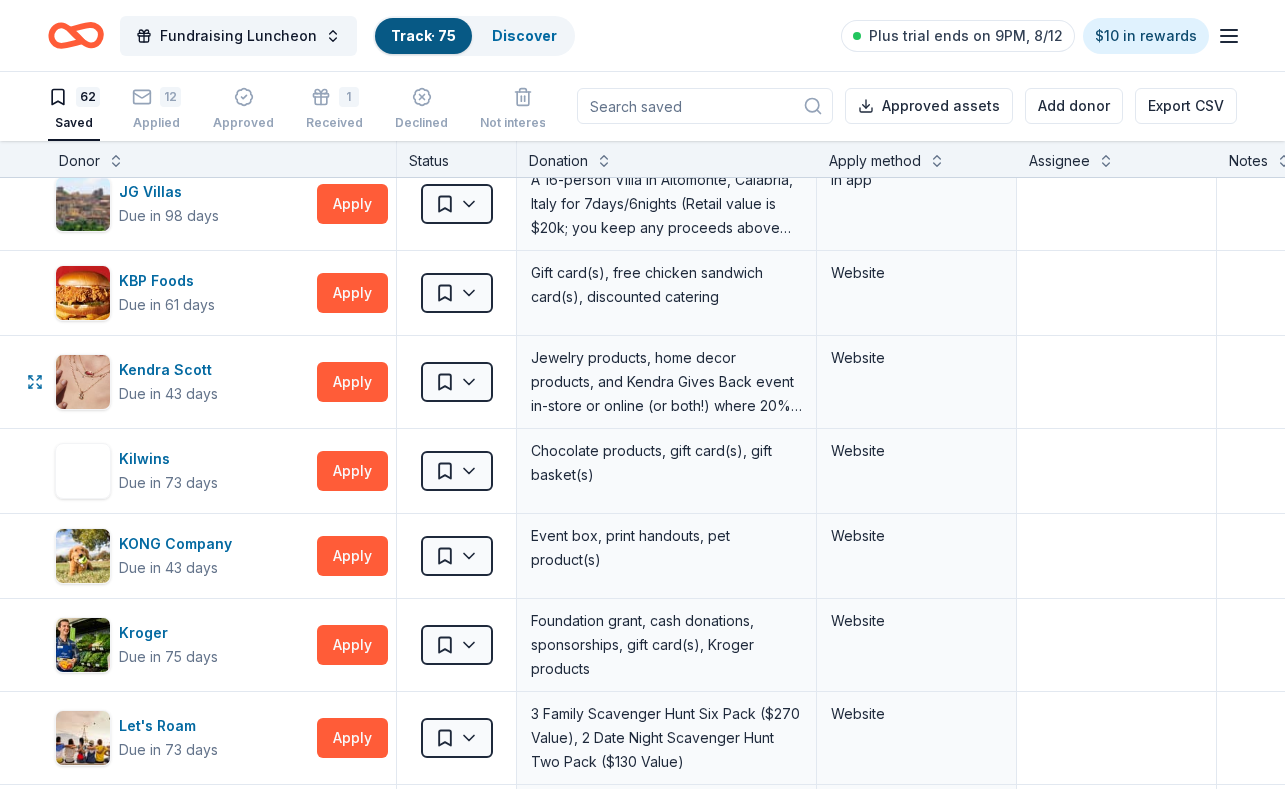scroll, scrollTop: 1729, scrollLeft: 1, axis: both 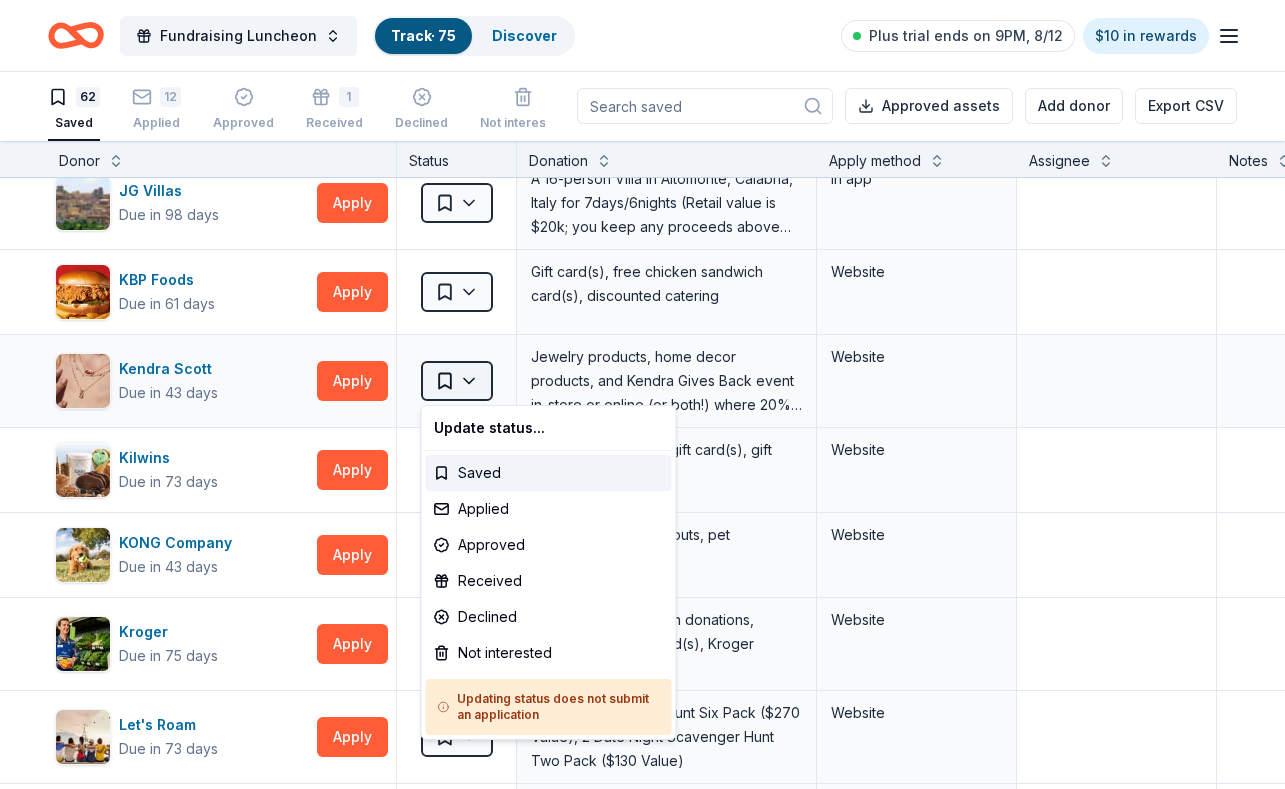 click on "Fundraising Luncheon Track  · 75 Discover Plus trial ends on 9PM, 8/12 $10 in rewards 62 Saved 12 Applied Approved 1 Received Declined Not interested  Approved assets Add donor Export CSV Donor Status Donation Apply method Assignee Notes 4imprint Due in 43 days Apply Saved Pre-imprinted products Website AF Travel Ideas Due in 96 days Apply Saved Taste of Tuscany: choice of a 3 nights stay in Florence or a 5 night stay in Cortona in a 2 bedroom apartment in the city center (Retail value is €2.500 Euro; you keep any proceeds above our charity rate of €1.800 Euro). The package includes a private walking tour of the town with a professional guide, a visit to an artisanal jewelry boutique with a glass of Italian Prosecco, wine tasting in a traditional Enoteca with local wines, pre-arrival and in-house local English speaking concierge and booking services, and all consumption fees (A/C, heating, etc). Upgrade and a la carte extras available on request. In app Alaska Airlines Due in 59 days Apply Saved Website" at bounding box center [642, 393] 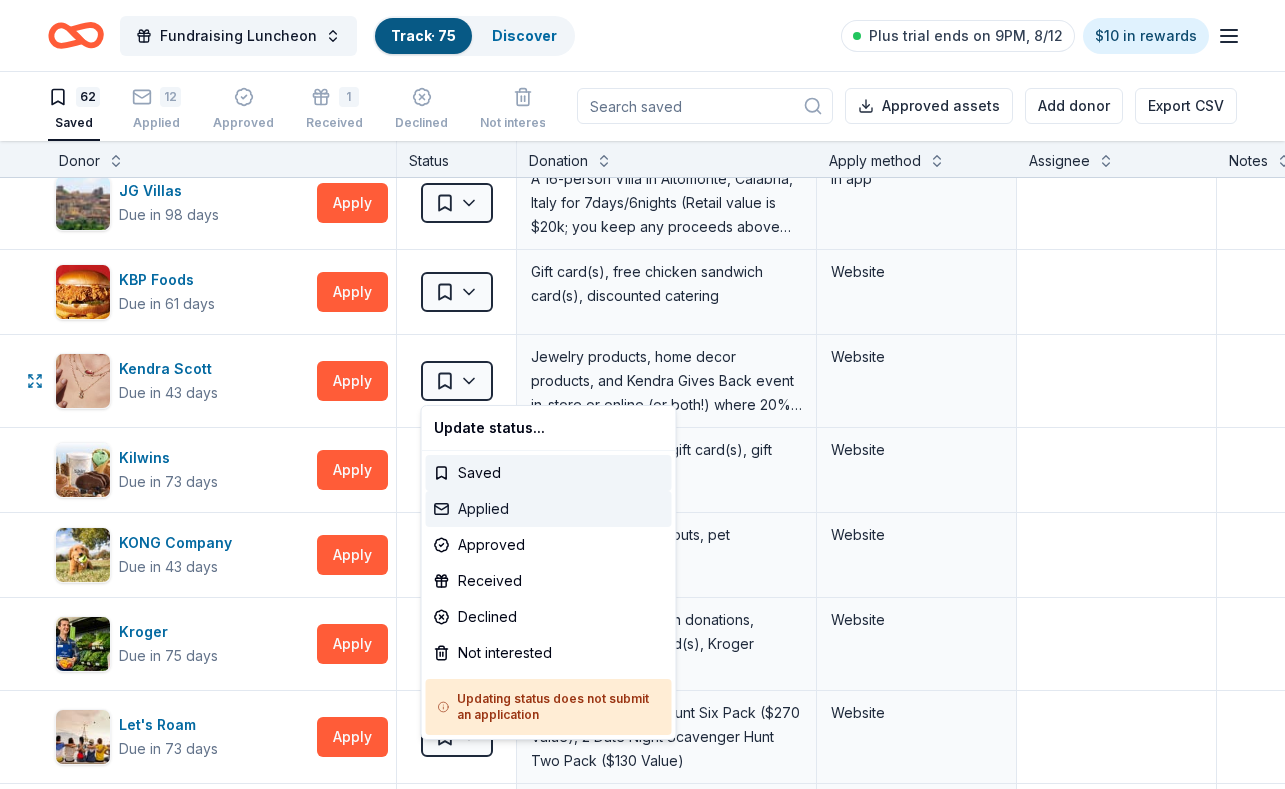 click on "Applied" at bounding box center (549, 509) 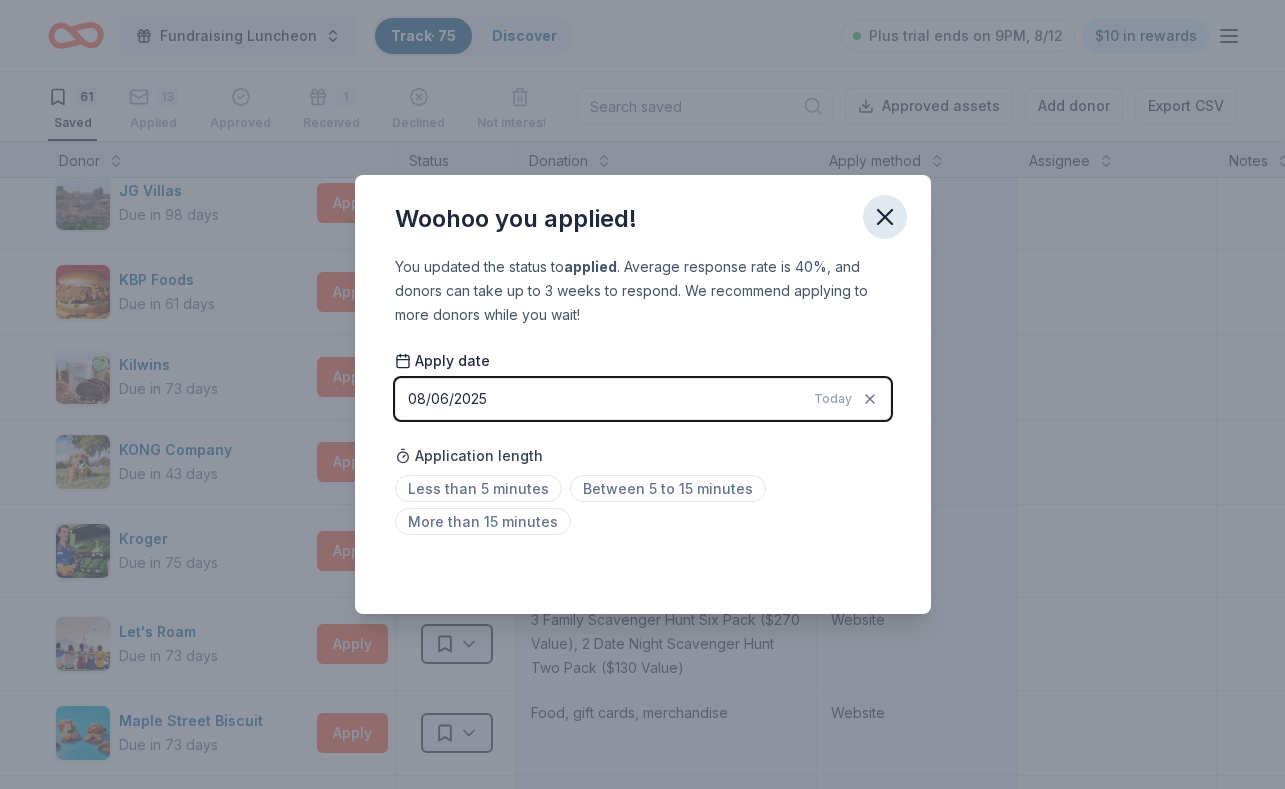 click 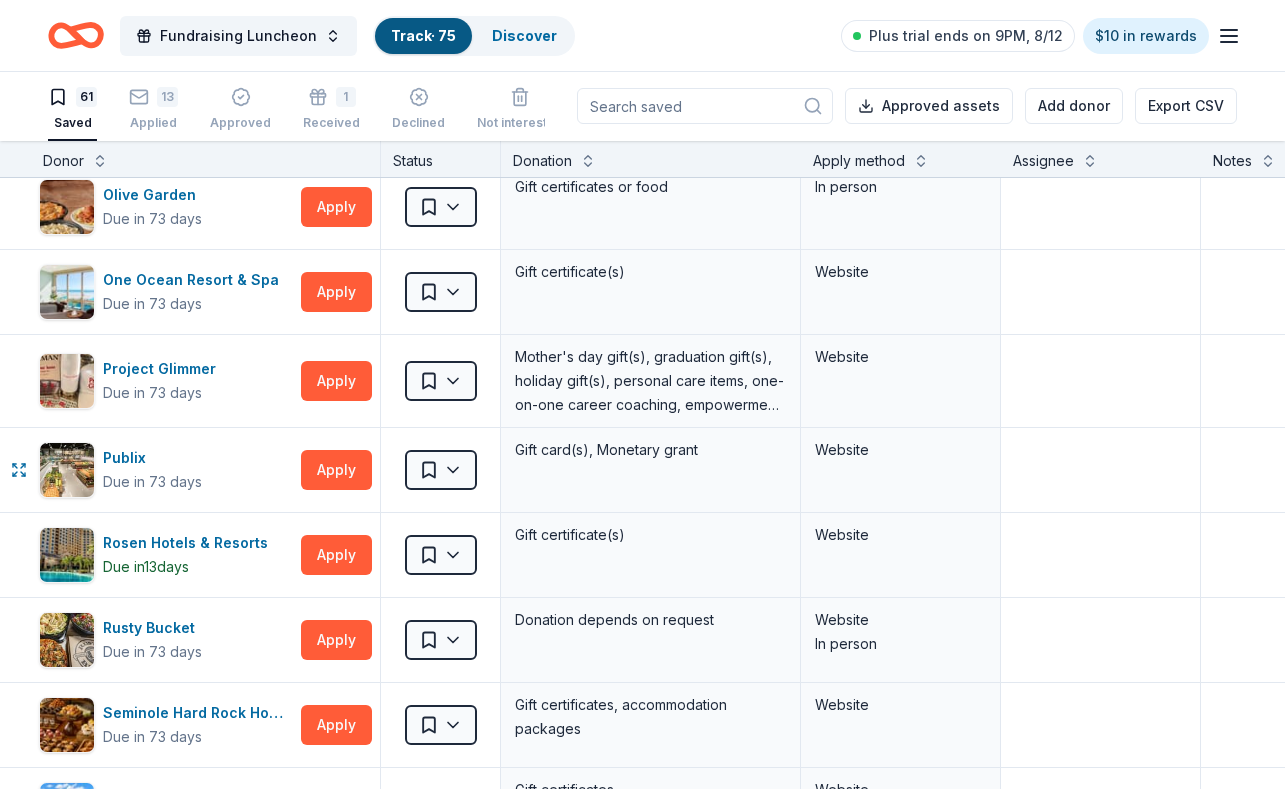 scroll, scrollTop: 2596, scrollLeft: 17, axis: both 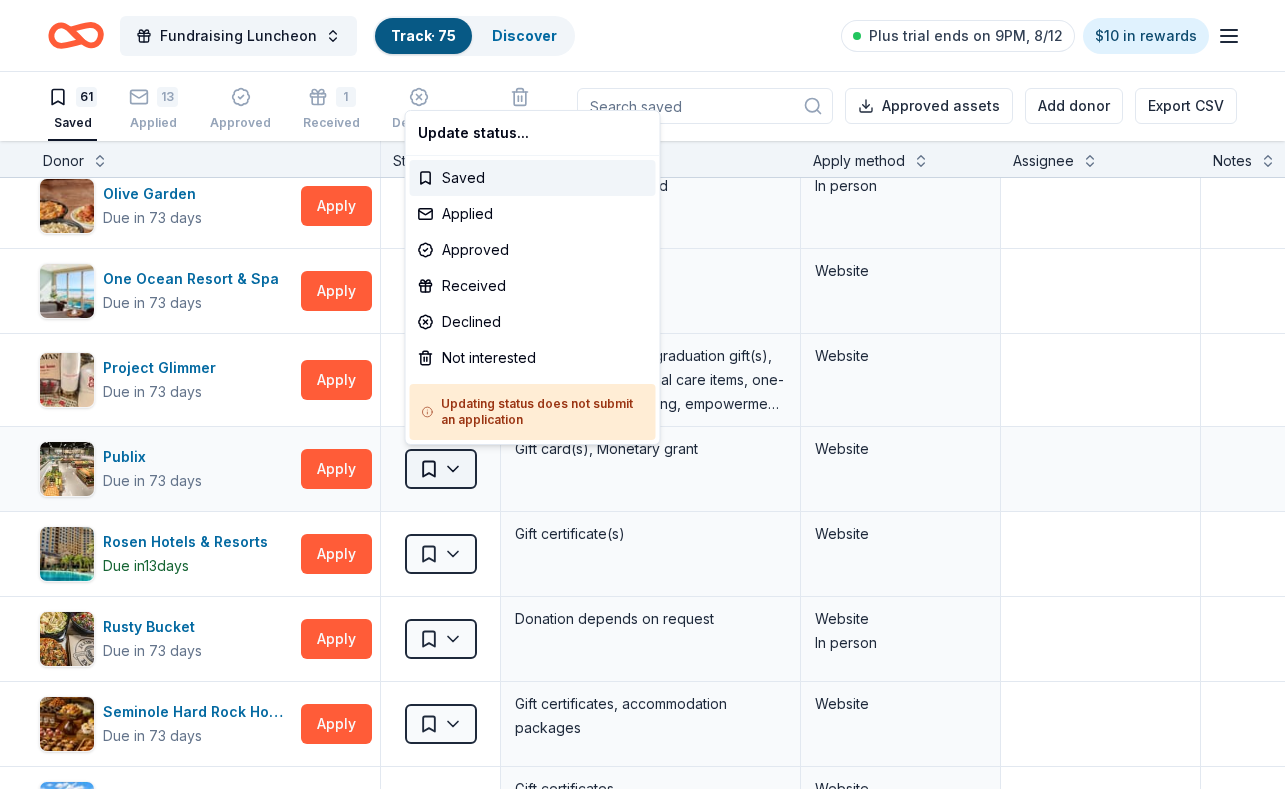 click on "Fundraising Luncheon Track  · 75 Discover Plus trial ends on 9PM, 8/12 $10 in rewards 61 Saved 13 Applied Approved 1 Received Declined Not interested  Approved assets Add donor Export CSV Donor Status Donation Apply method Assignee Notes 4imprint Due in 43 days Apply Saved Pre-imprinted products Website AF Travel Ideas Due in 96 days Apply Saved Taste of Tuscany: choice of a 3 nights stay in Florence or a 5 night stay in Cortona in a 2 bedroom apartment in the city center (Retail value is €2.500 Euro; you keep any proceeds above our charity rate of €1.800 Euro). The package includes a private walking tour of the town with a professional guide, a visit to an artisanal jewelry boutique with a glass of Italian Prosecco, wine tasting in a traditional Enoteca with local wines, pre-arrival and in-house local English speaking concierge and booking services, and all consumption fees (A/C, heating, etc). Upgrade and a la carte extras available on request. In app Alaska Airlines Due in 59 days Apply Saved Website" at bounding box center [642, 393] 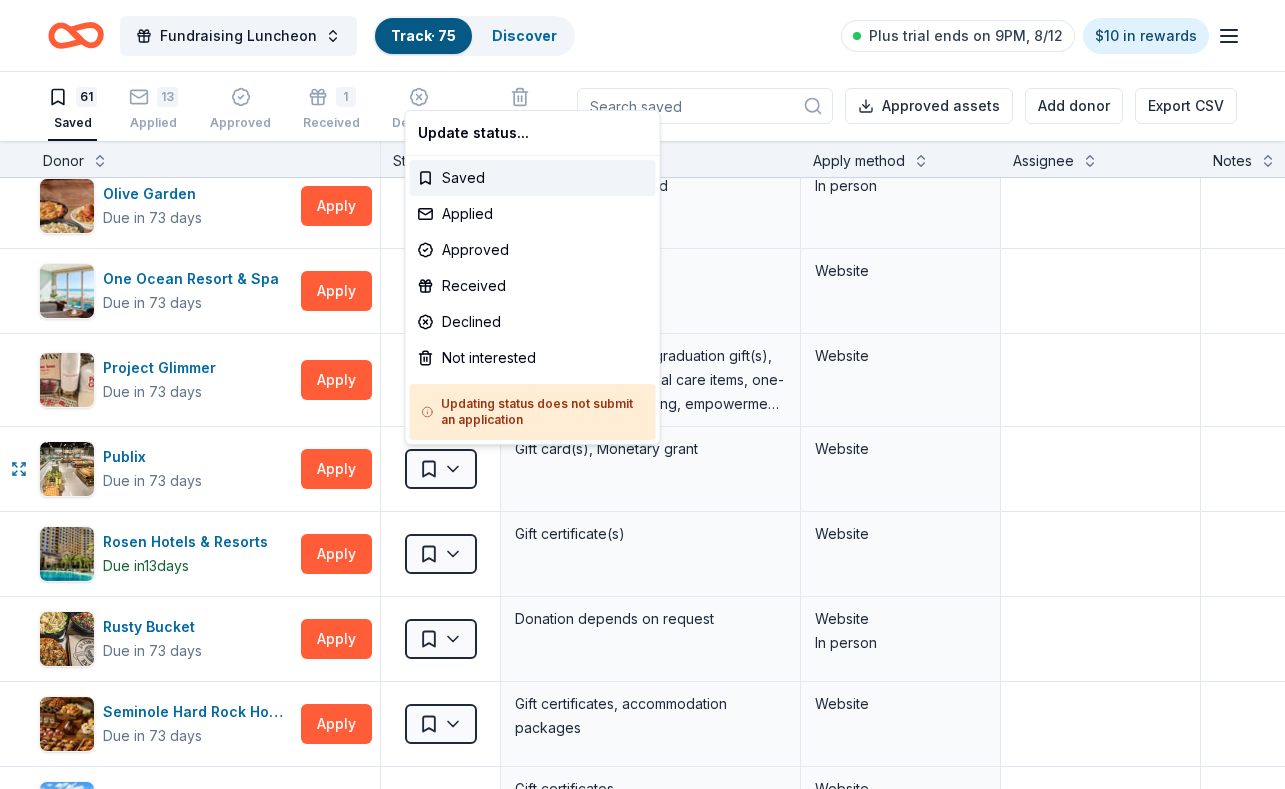 click on "Fundraising Luncheon Track  · 75 Discover Plus trial ends on 9PM, 8/12 $10 in rewards 61 Saved 13 Applied Approved 1 Received Declined Not interested  Approved assets Add donor Export CSV Donor Status Donation Apply method Assignee Notes 4imprint Due in 43 days Apply Saved Pre-imprinted products Website AF Travel Ideas Due in 96 days Apply Saved Taste of Tuscany: choice of a 3 nights stay in Florence or a 5 night stay in Cortona in a 2 bedroom apartment in the city center (Retail value is €2.500 Euro; you keep any proceeds above our charity rate of €1.800 Euro). The package includes a private walking tour of the town with a professional guide, a visit to an artisanal jewelry boutique with a glass of Italian Prosecco, wine tasting in a traditional Enoteca with local wines, pre-arrival and in-house local English speaking concierge and booking services, and all consumption fees (A/C, heating, etc). Upgrade and a la carte extras available on request. In app Alaska Airlines Due in 59 days Apply Saved Website" at bounding box center (642, 393) 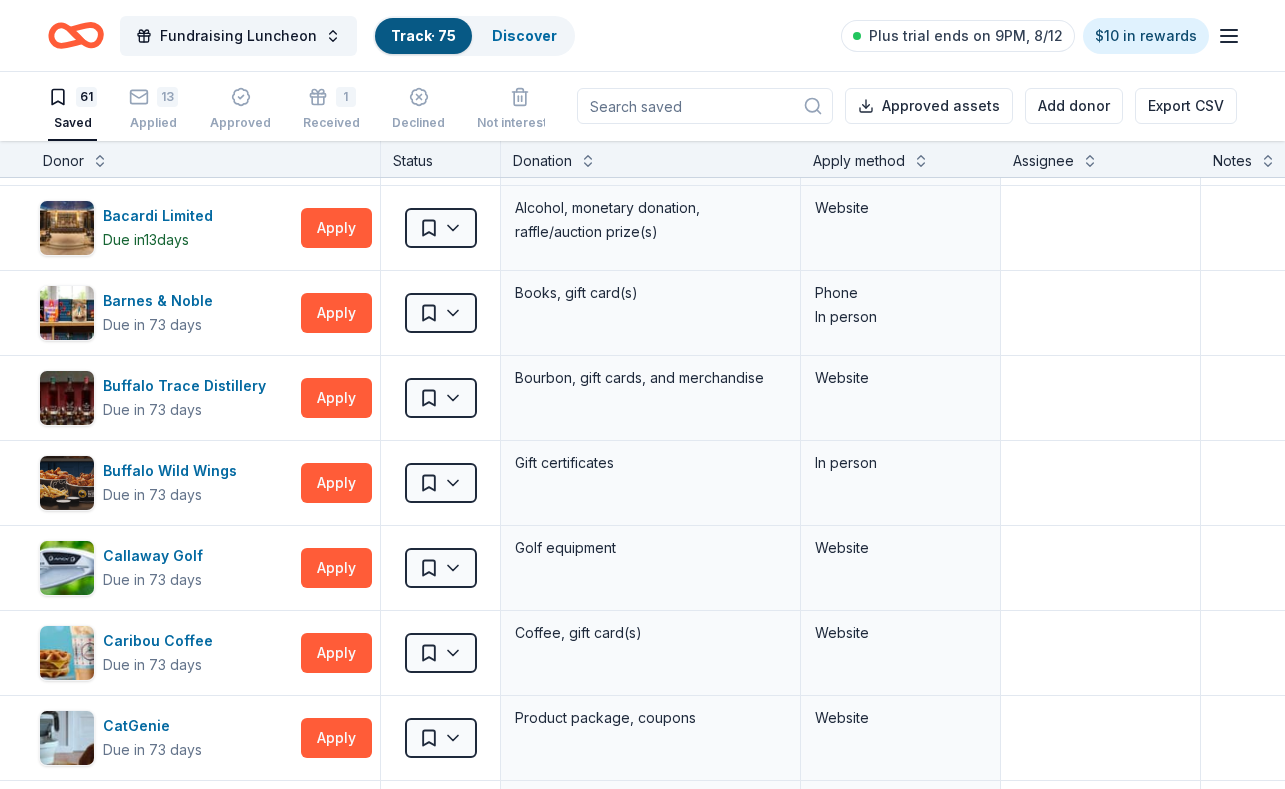 scroll, scrollTop: 0, scrollLeft: 17, axis: horizontal 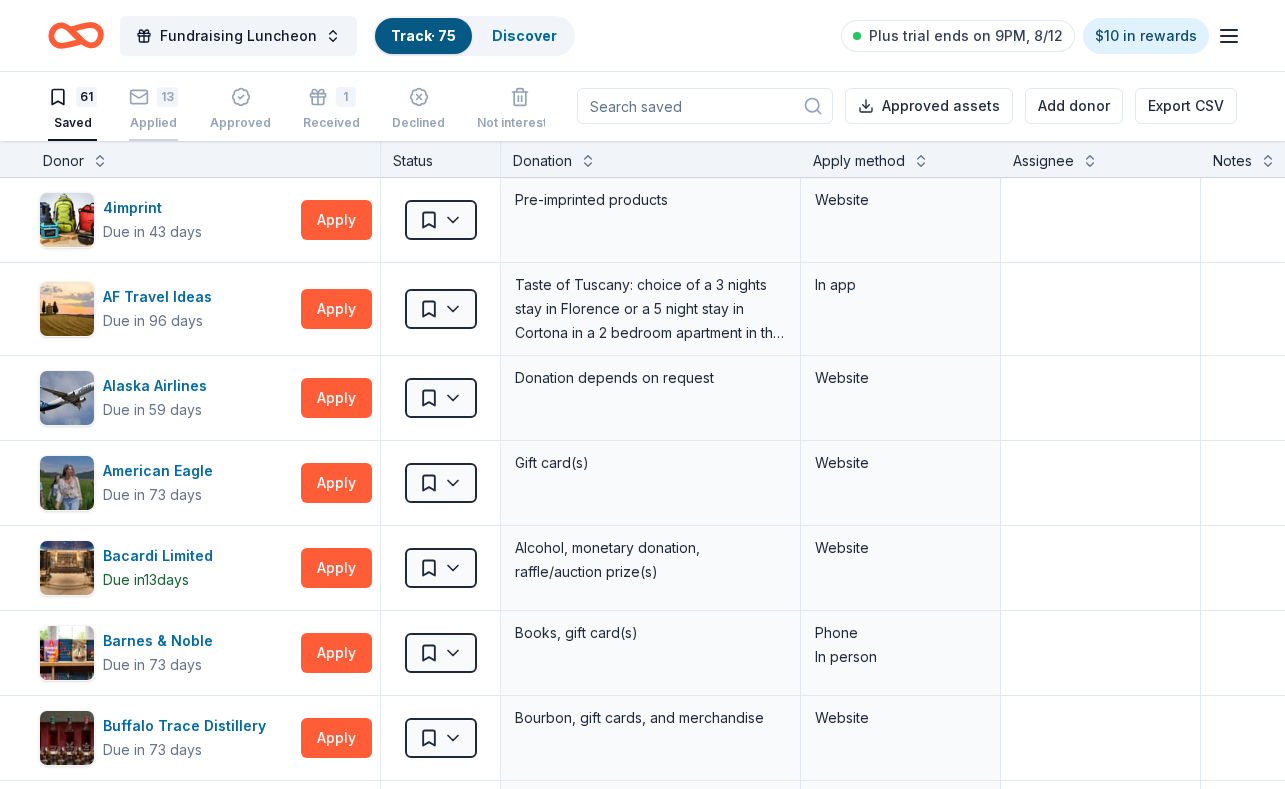 click 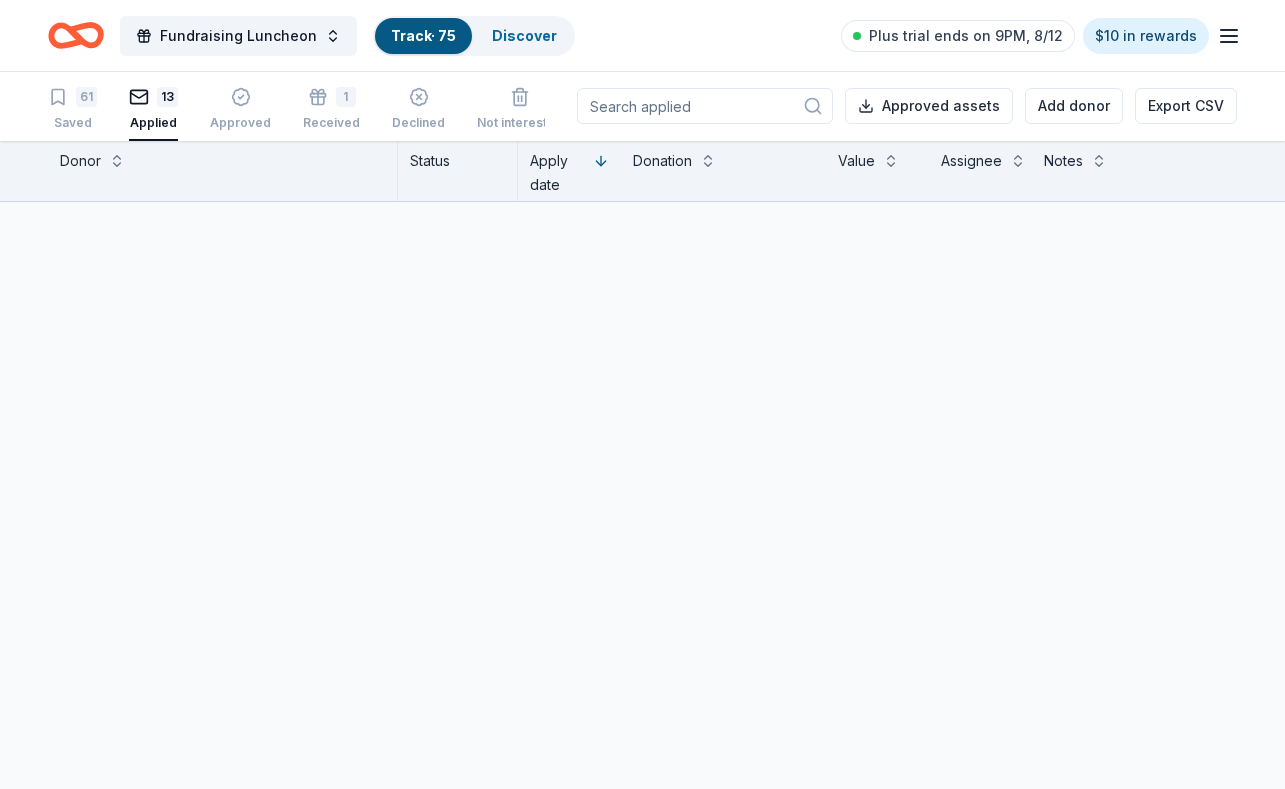 scroll, scrollTop: 0, scrollLeft: 0, axis: both 